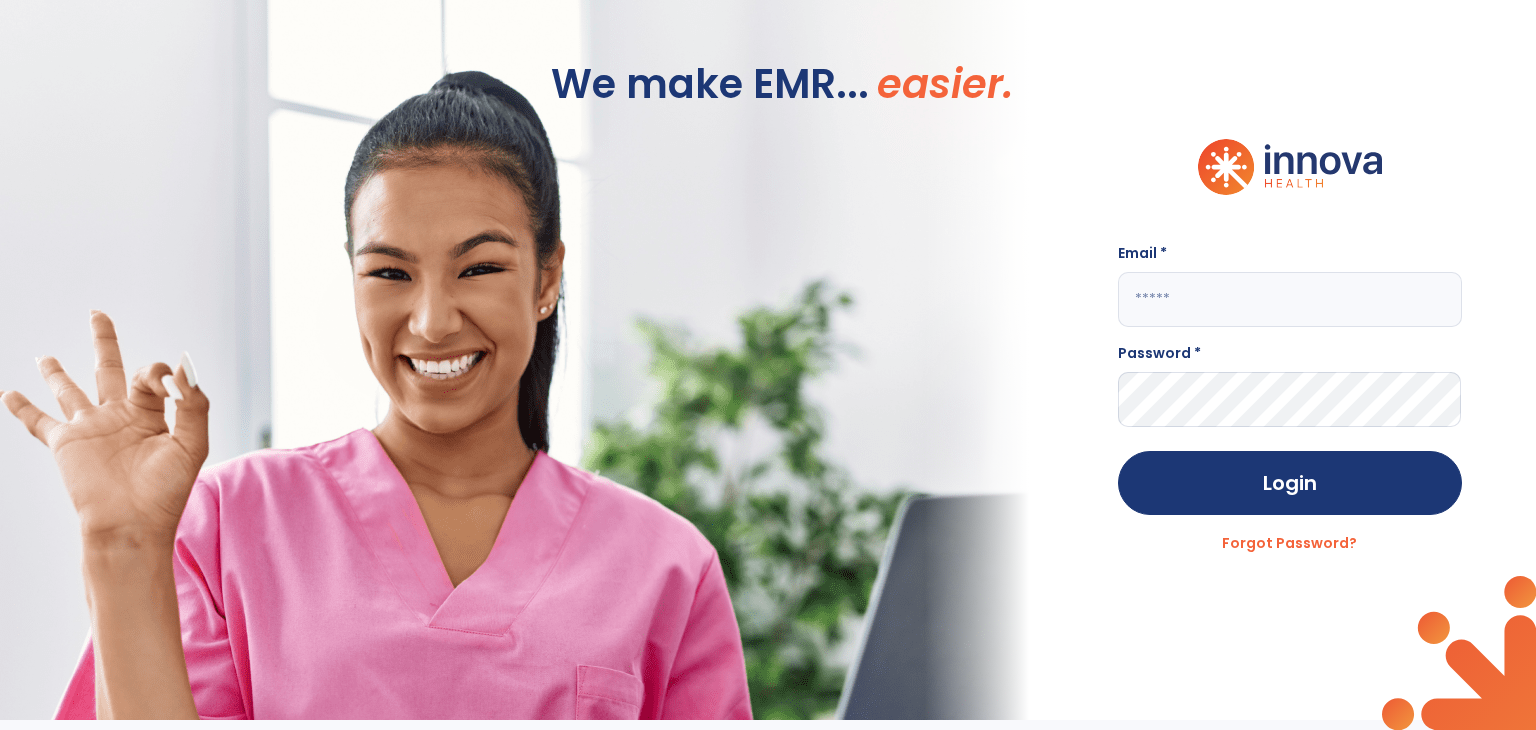 scroll, scrollTop: 0, scrollLeft: 0, axis: both 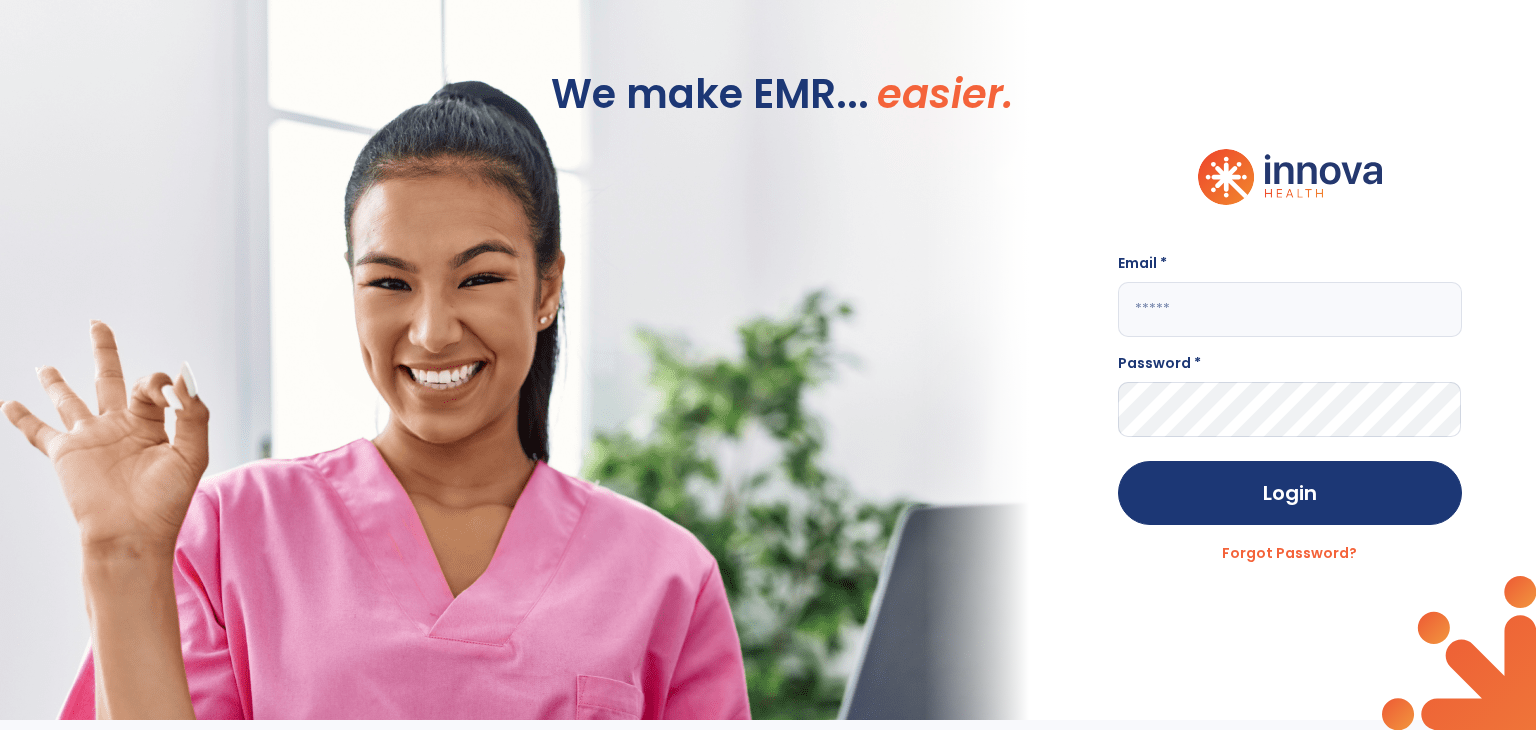 click 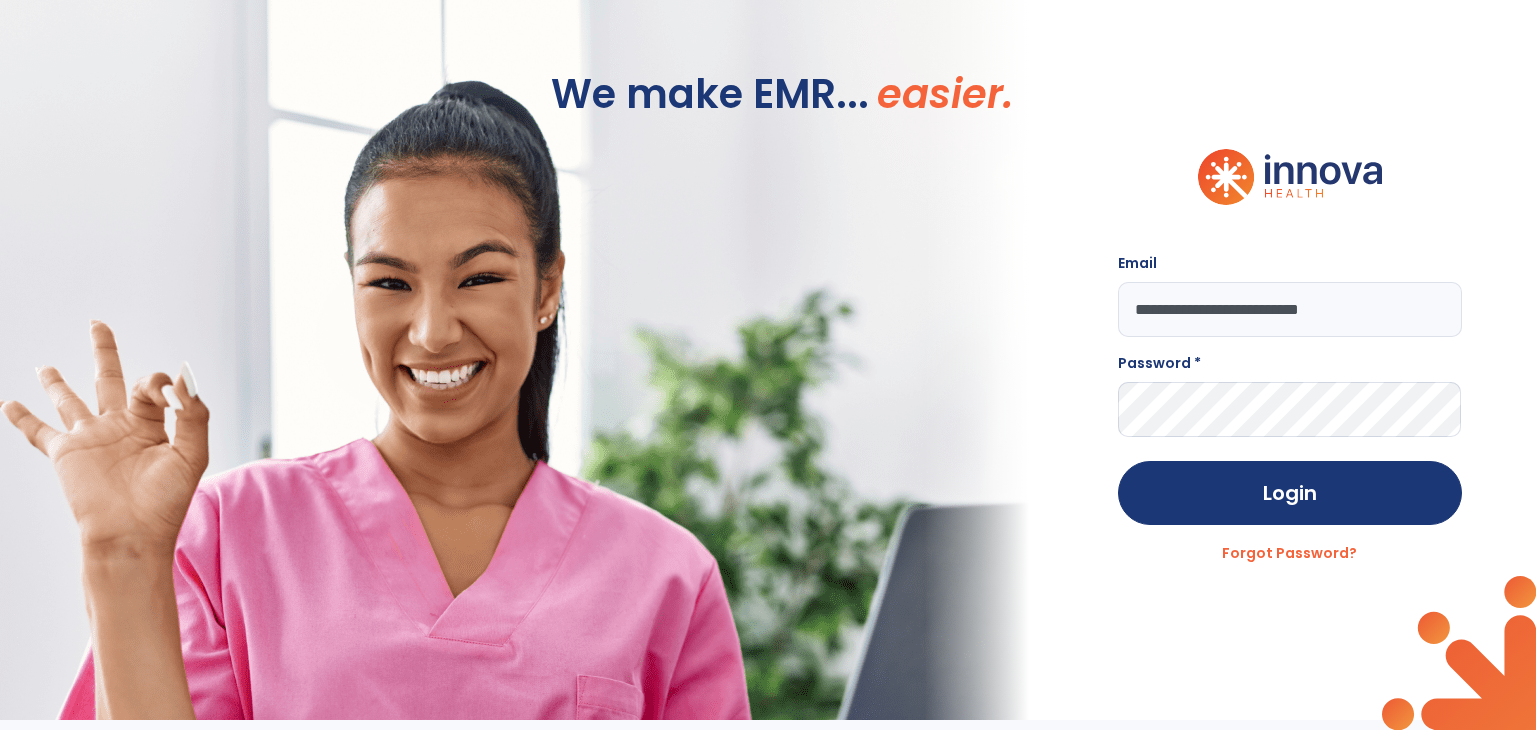 type on "**********" 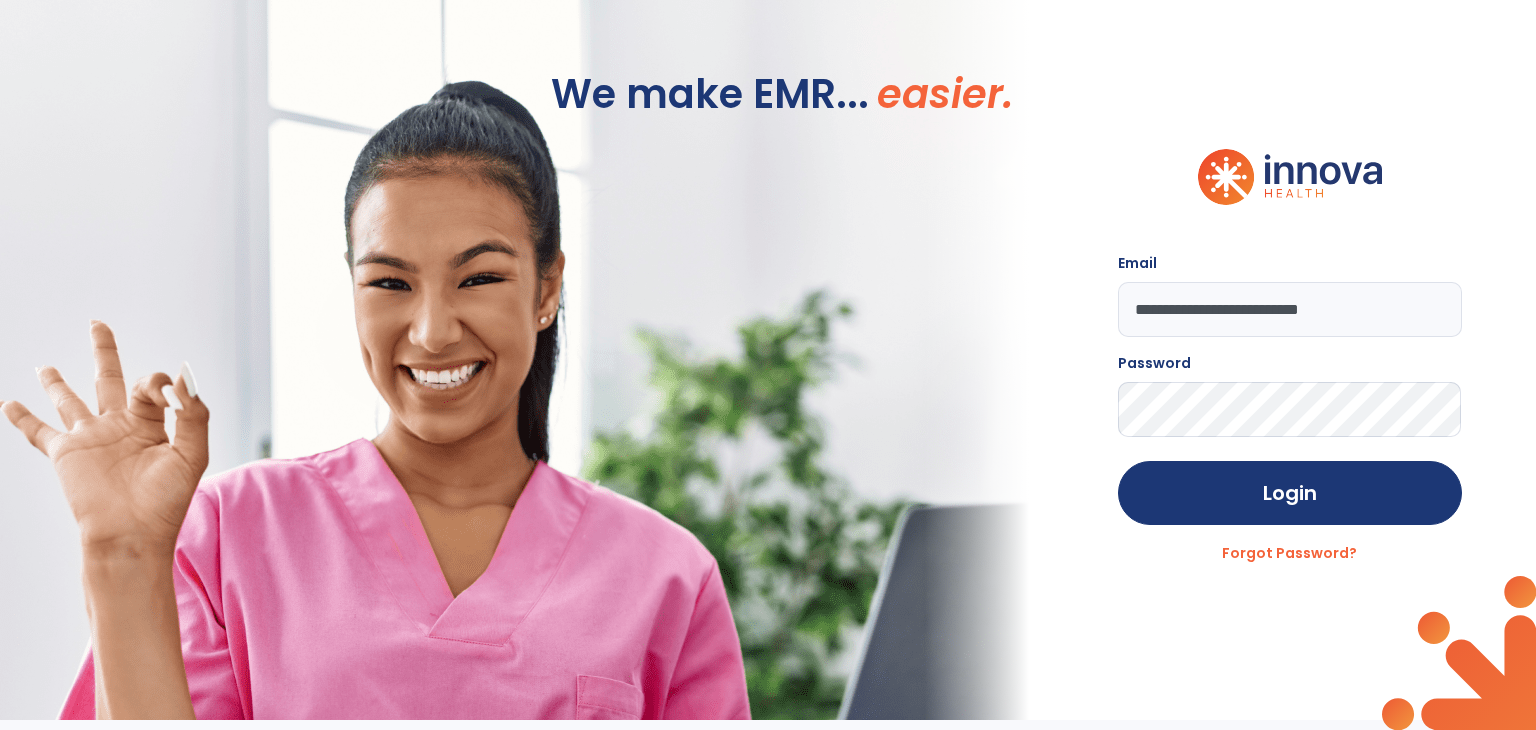 click on "Login" 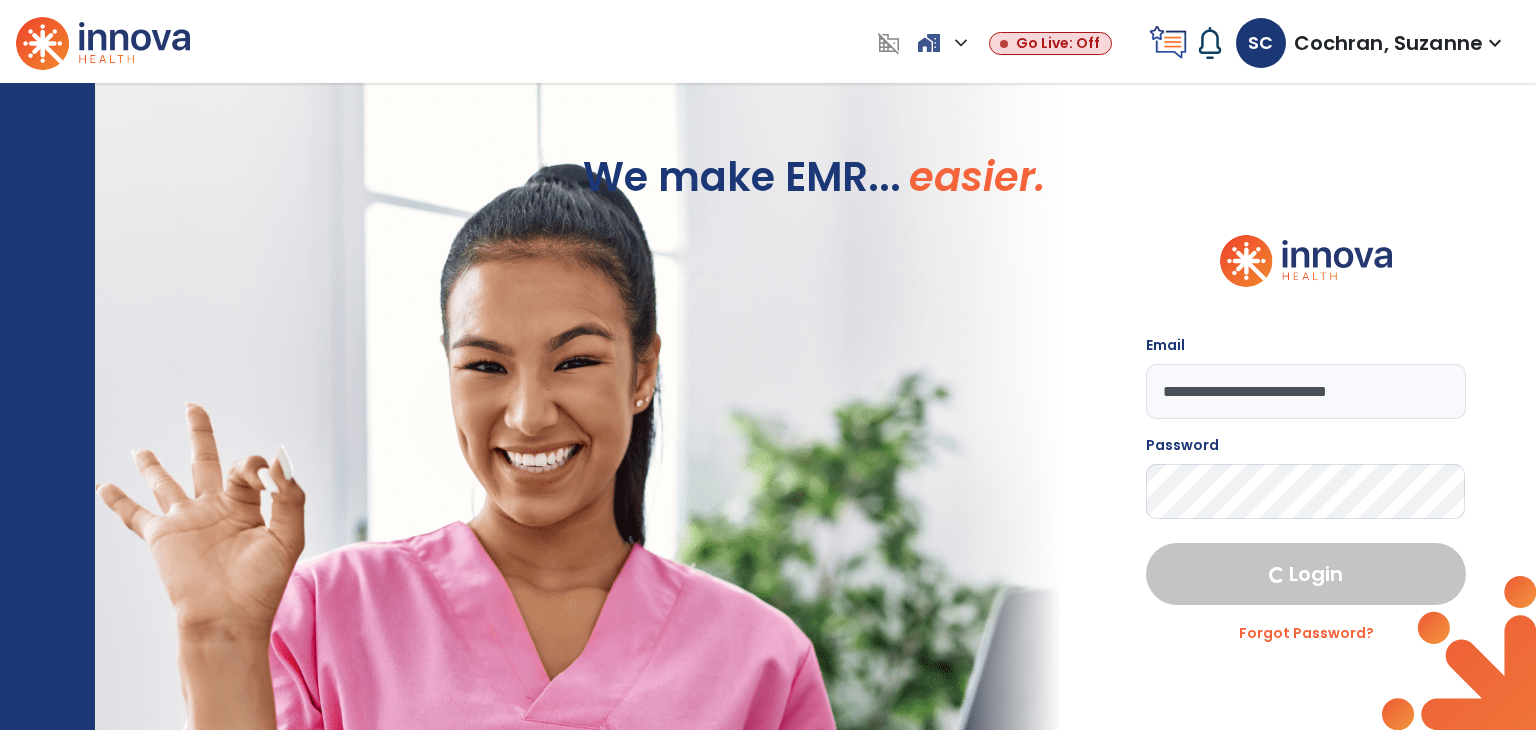 scroll, scrollTop: 0, scrollLeft: 0, axis: both 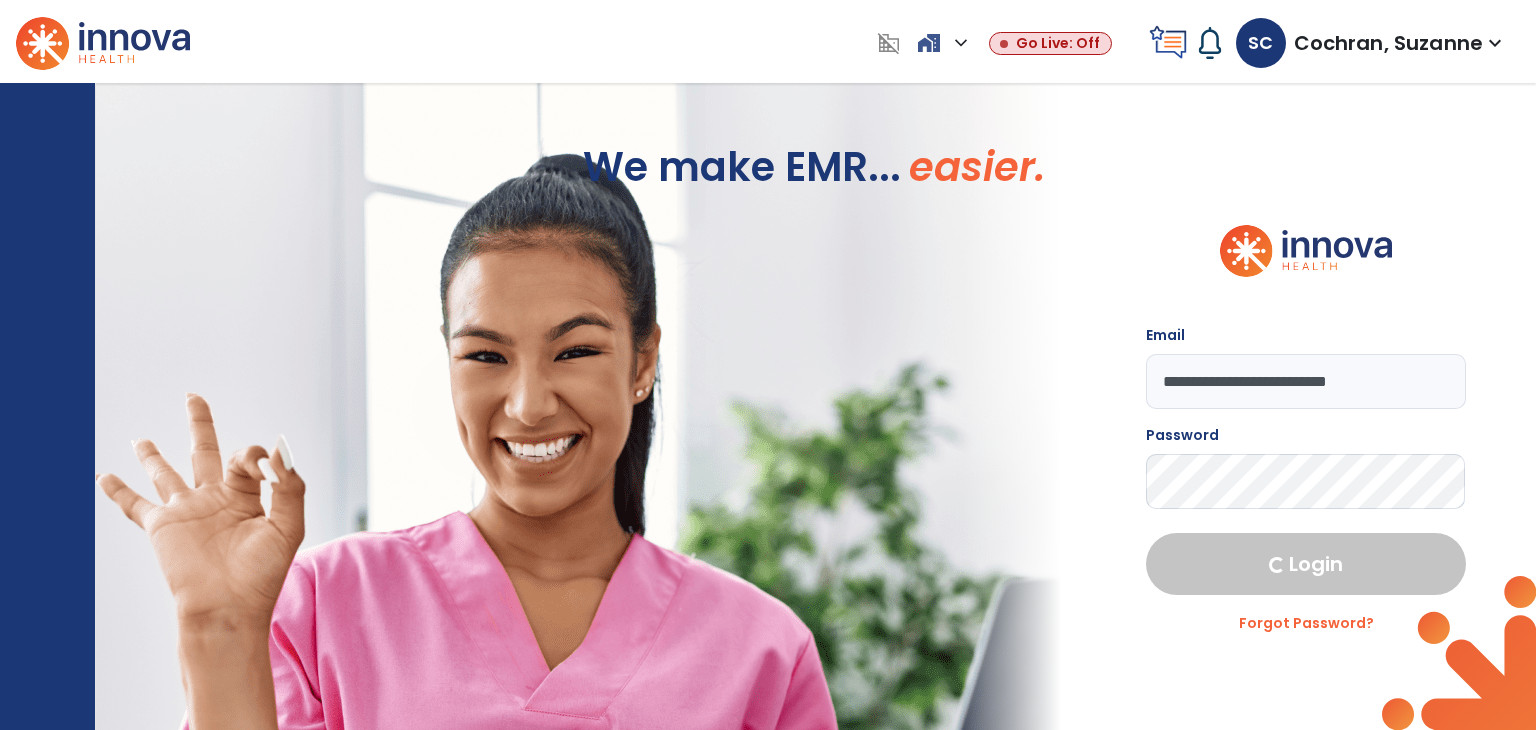 select on "****" 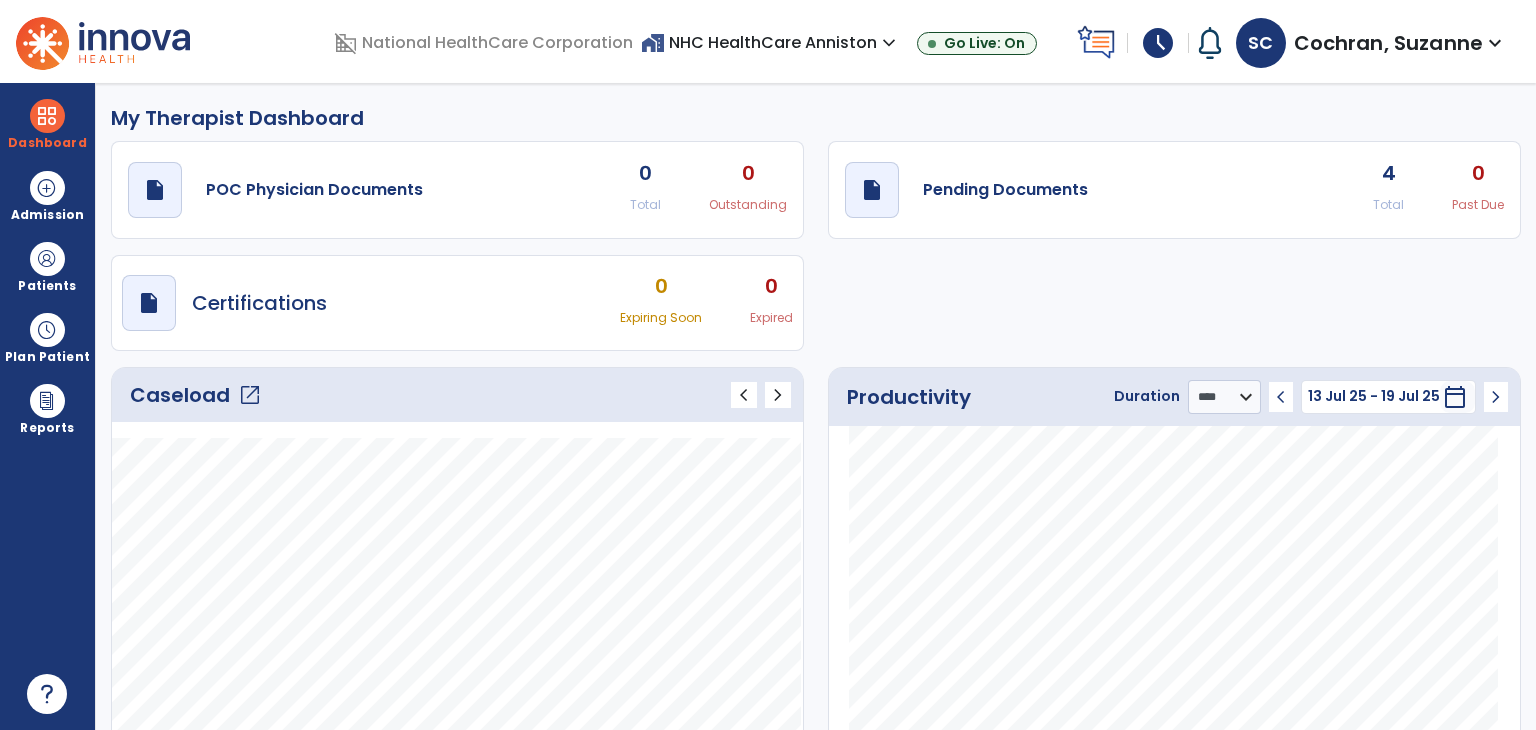 click on "open_in_new" 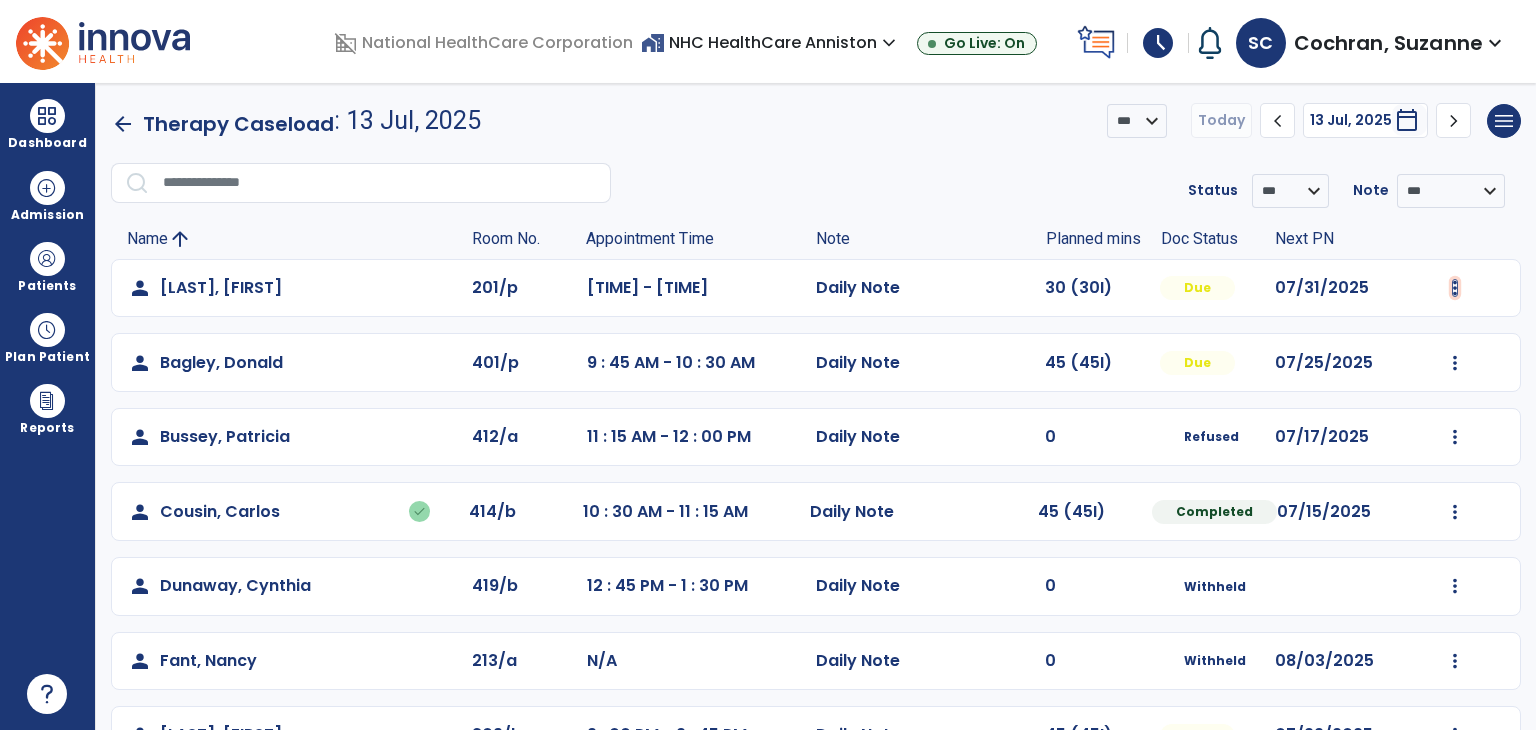 click at bounding box center (1455, 288) 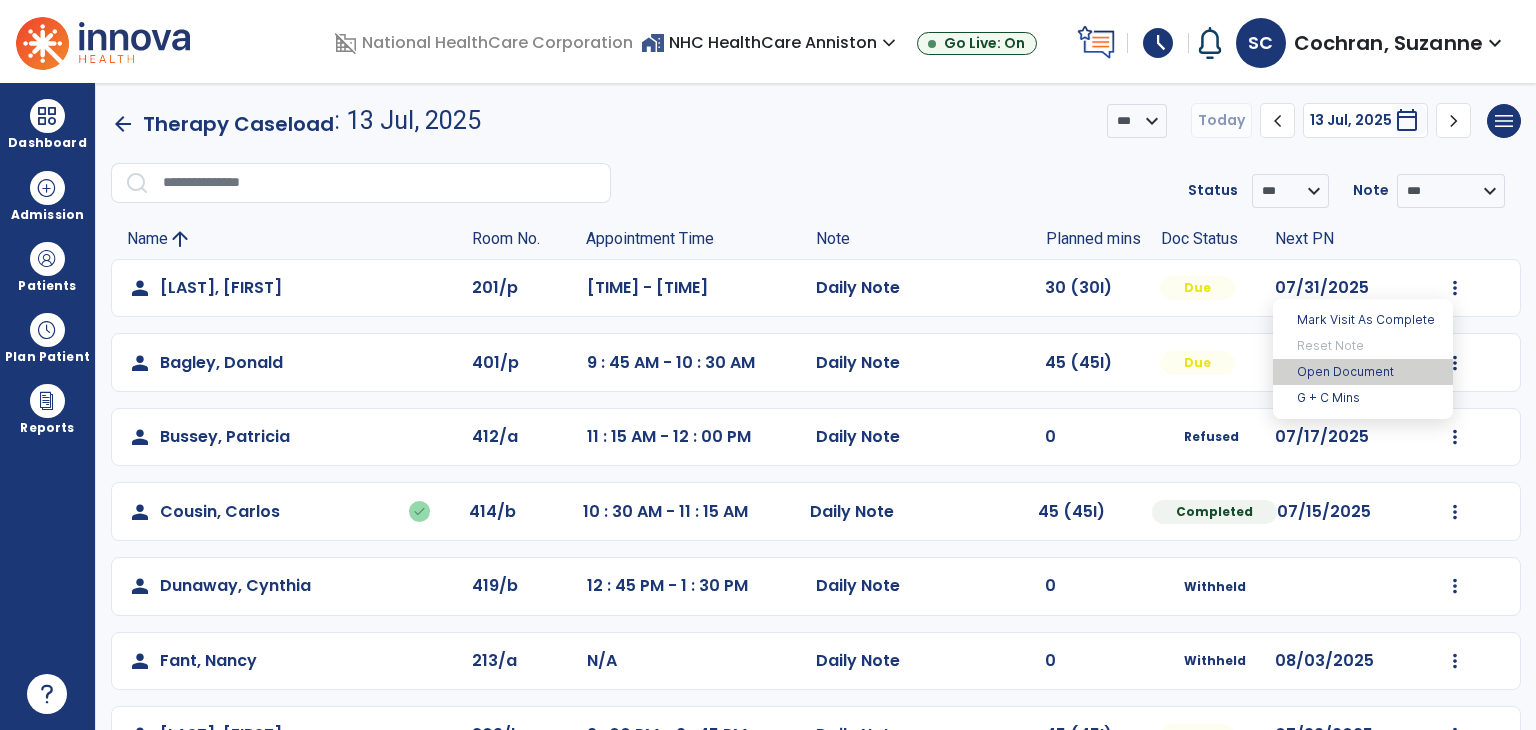 click on "Open Document" at bounding box center [1363, 372] 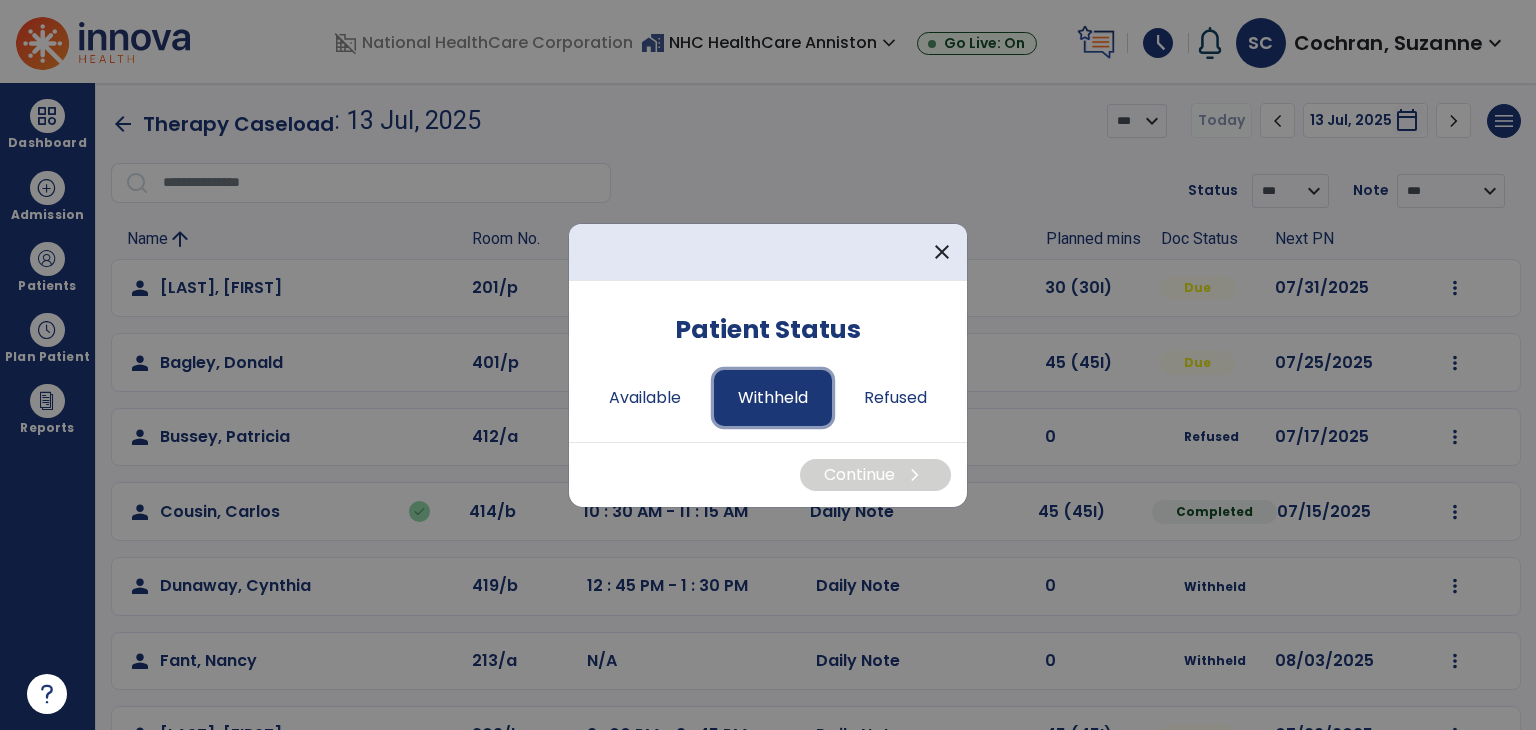 click on "Withheld" at bounding box center (773, 398) 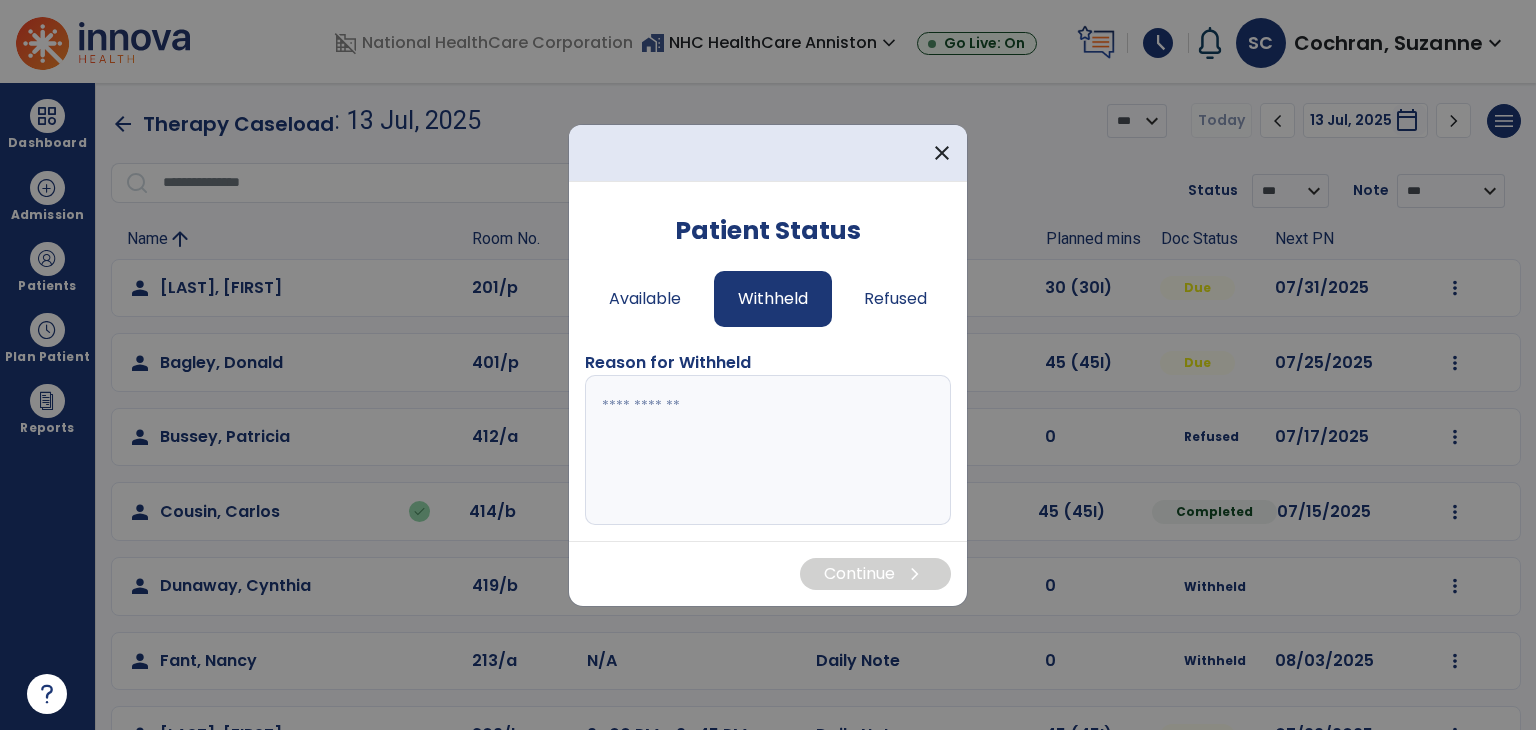 click at bounding box center [768, 450] 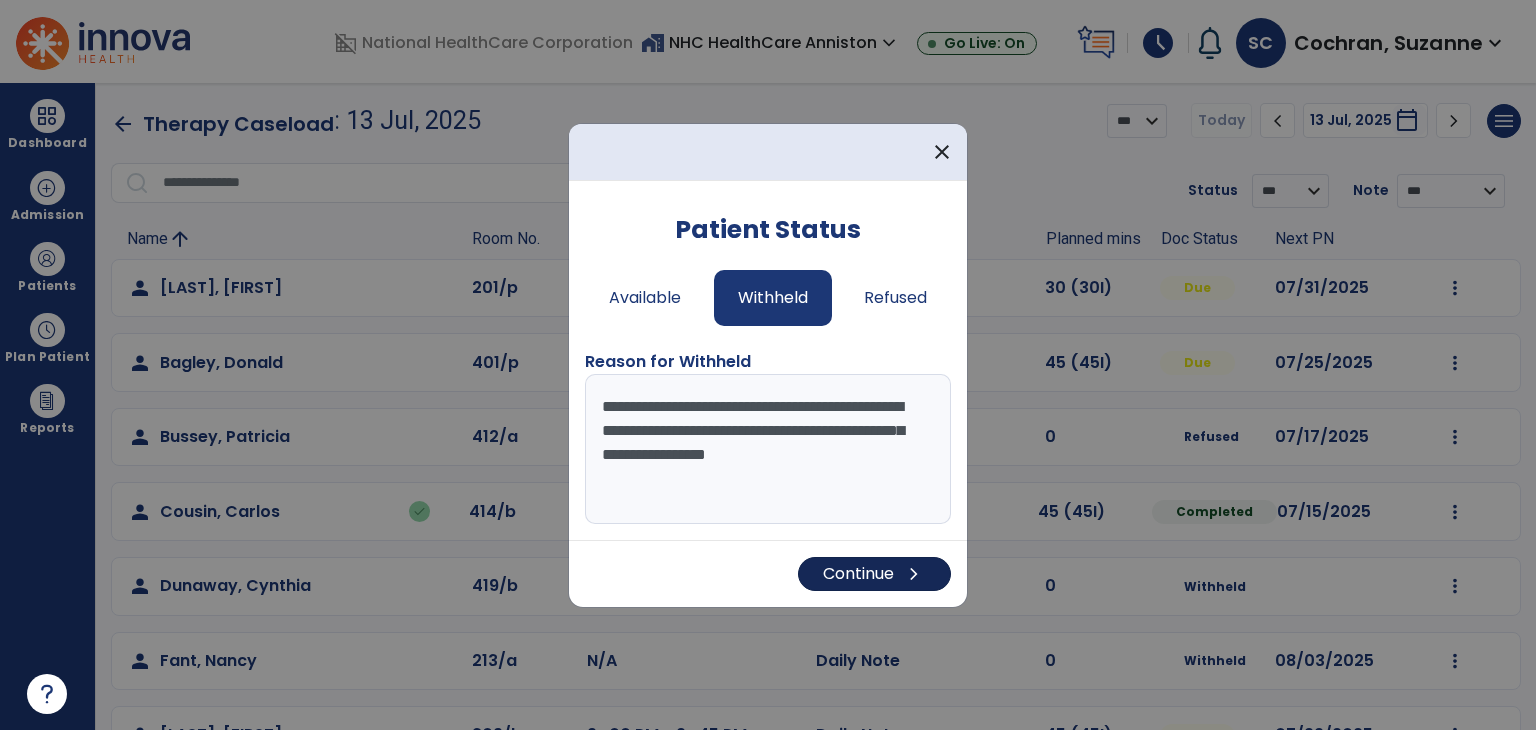 type on "**********" 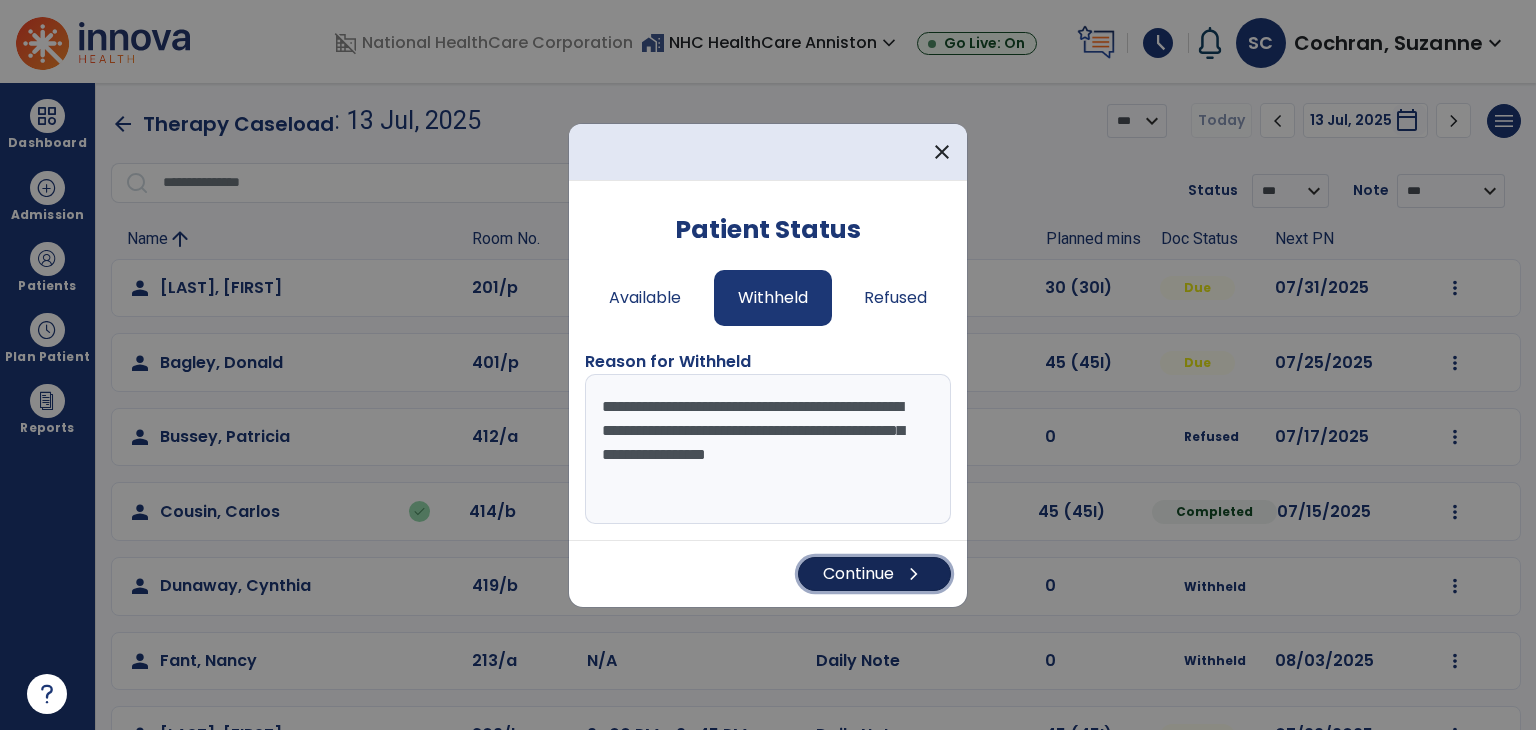 click on "Continue   chevron_right" at bounding box center [874, 574] 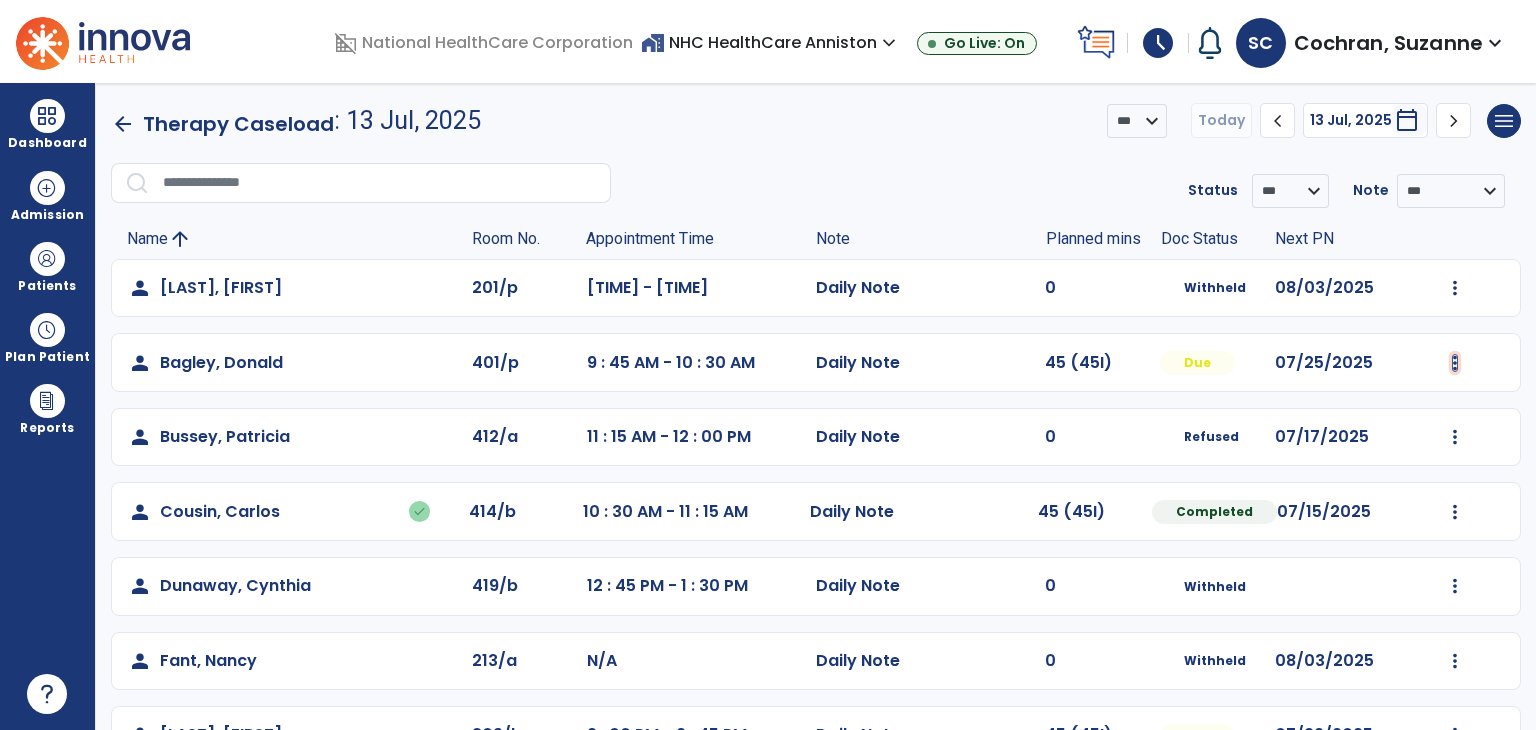 click at bounding box center [1455, 288] 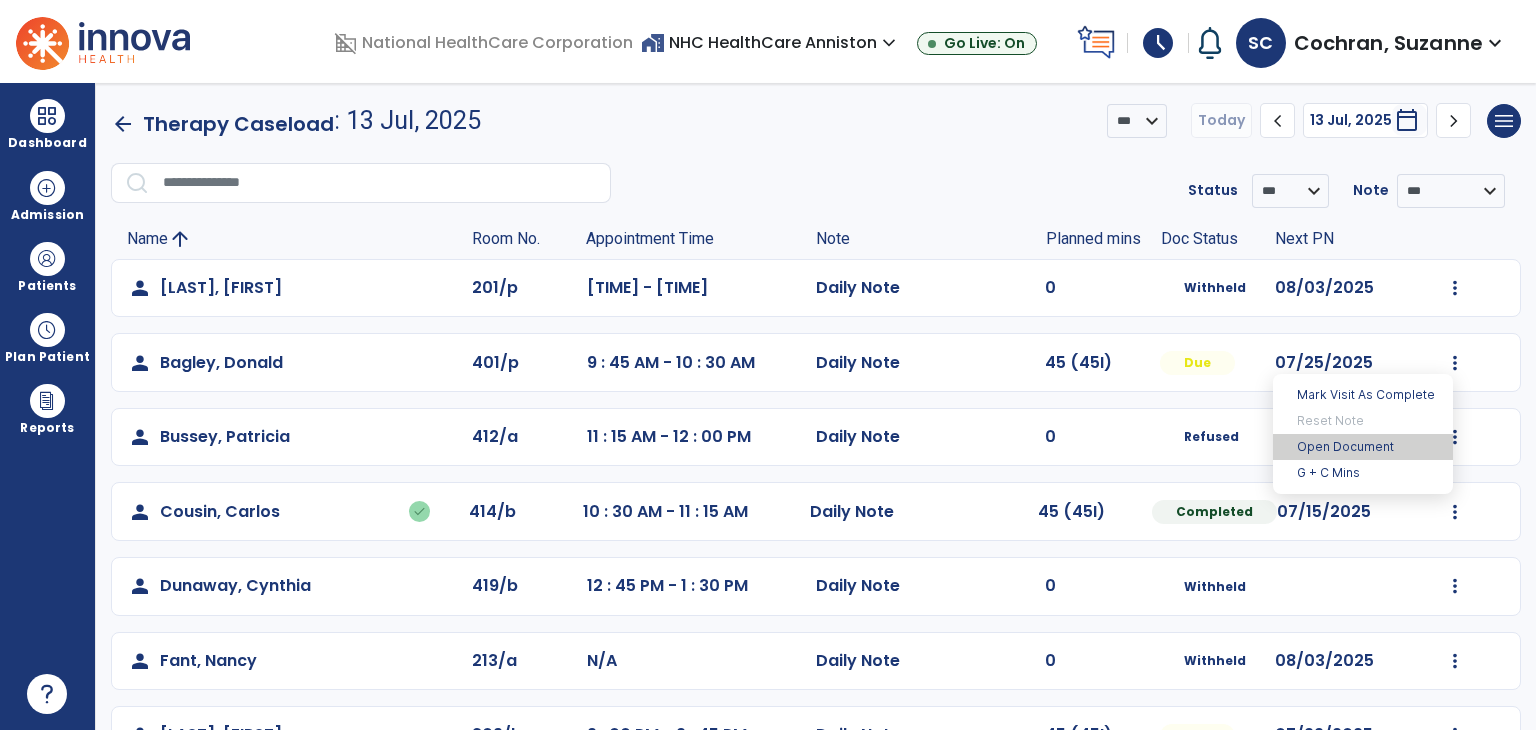 click on "Open Document" at bounding box center (1363, 447) 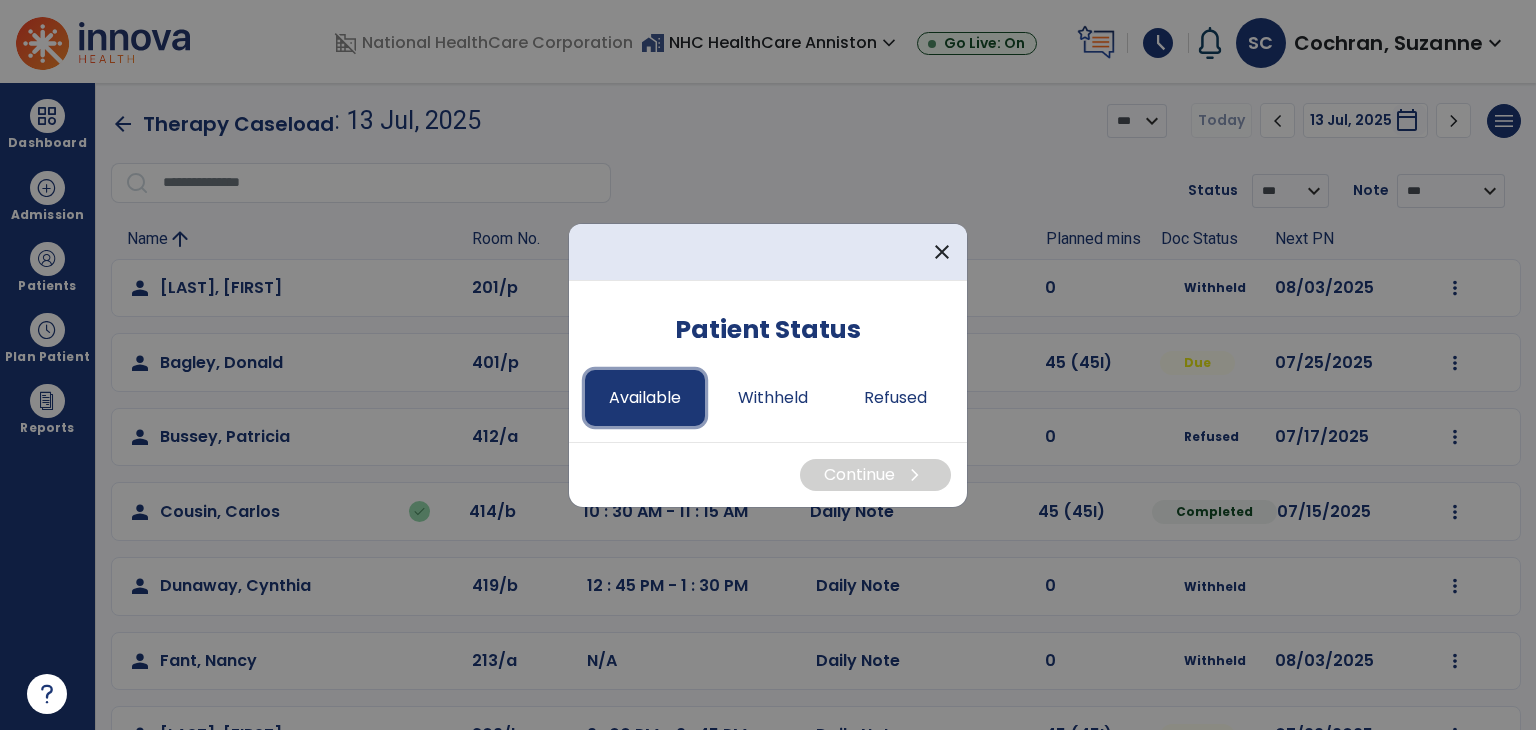 click on "Available" at bounding box center [645, 398] 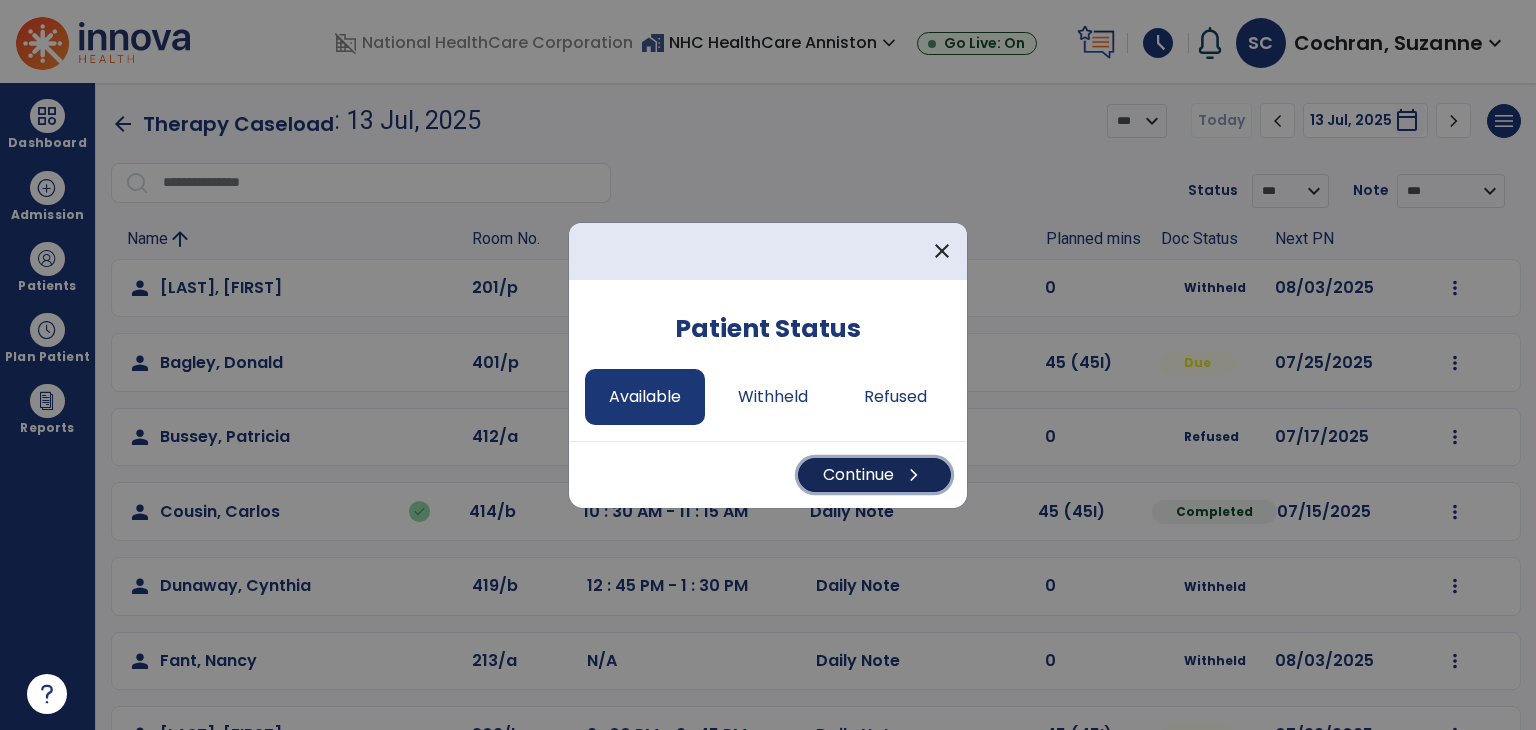 click on "Continue   chevron_right" at bounding box center [874, 475] 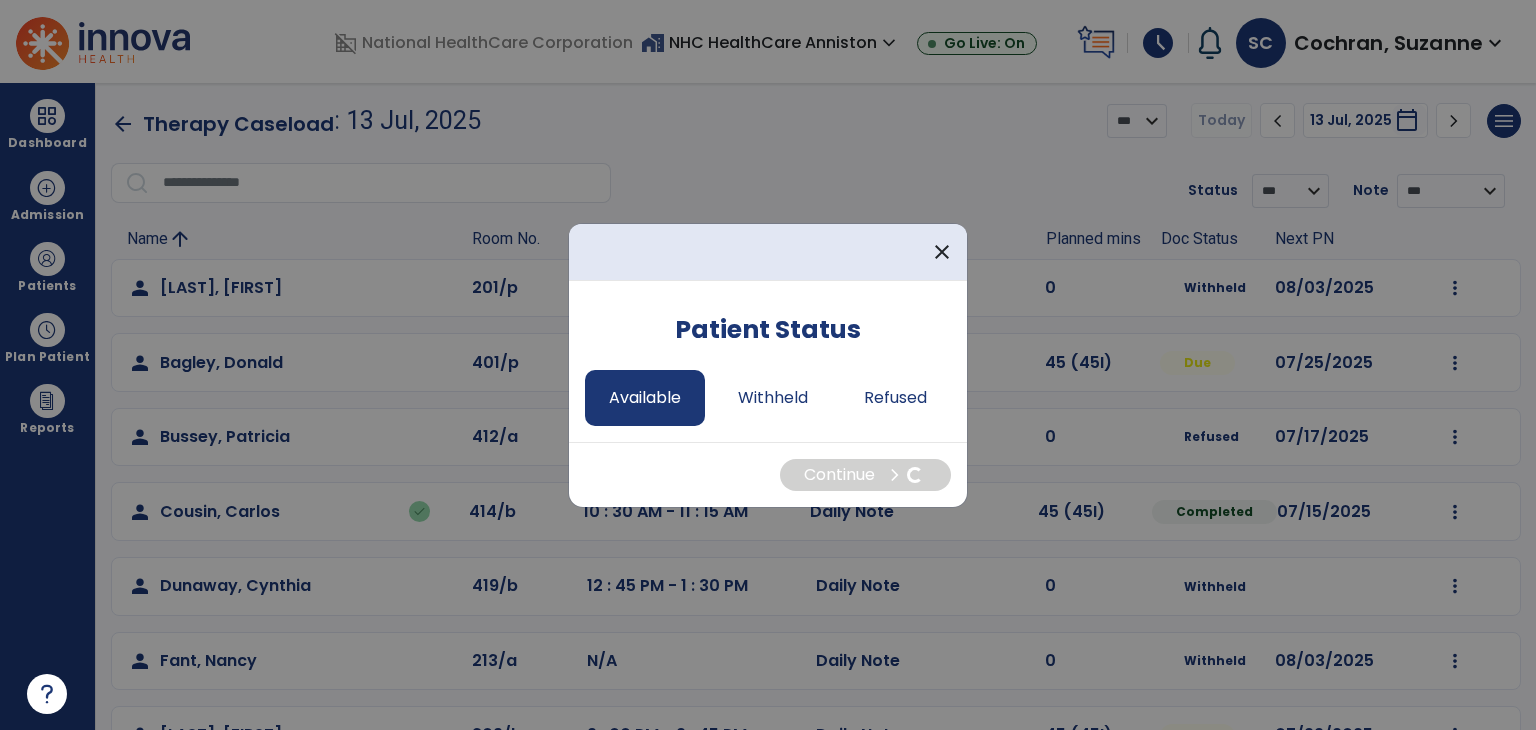 select on "*" 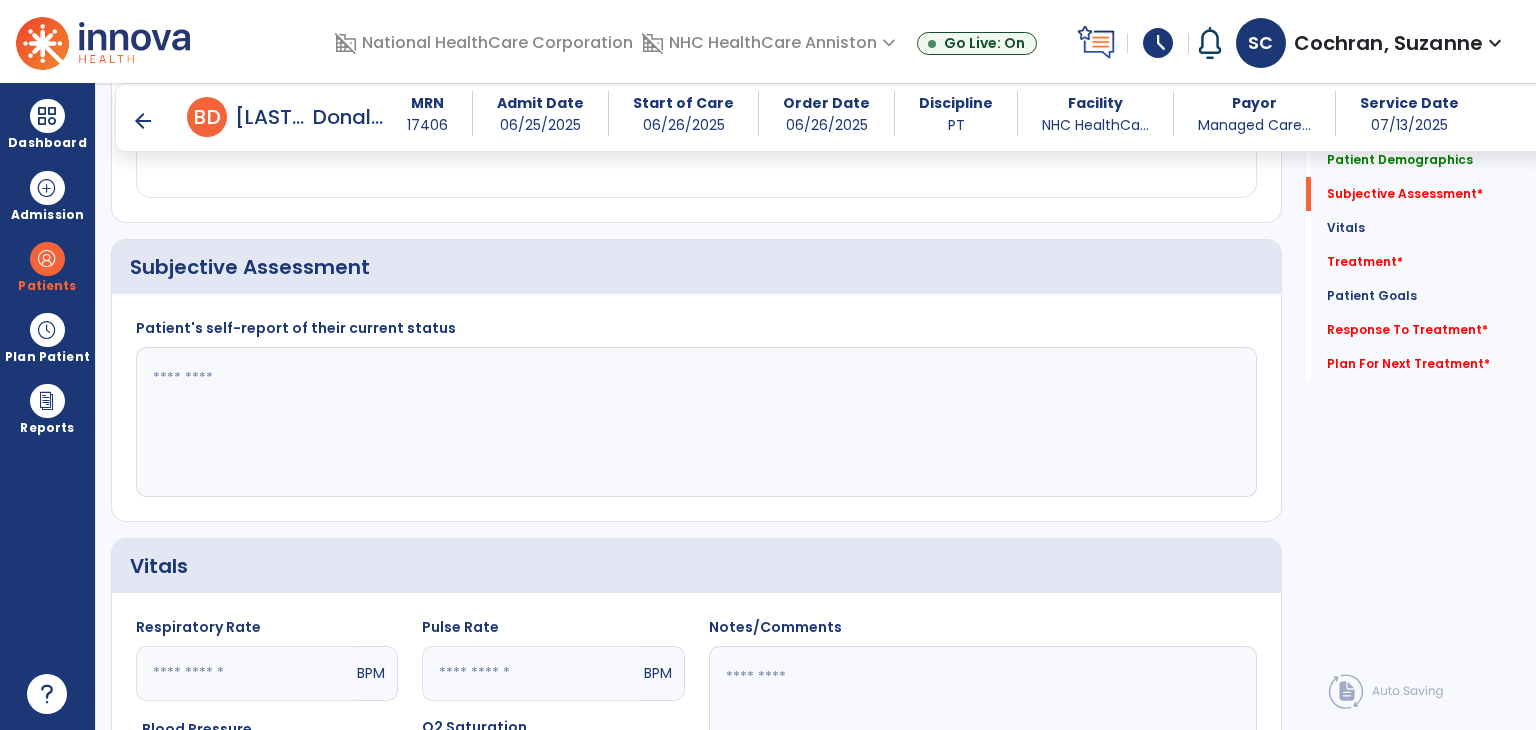 scroll, scrollTop: 400, scrollLeft: 0, axis: vertical 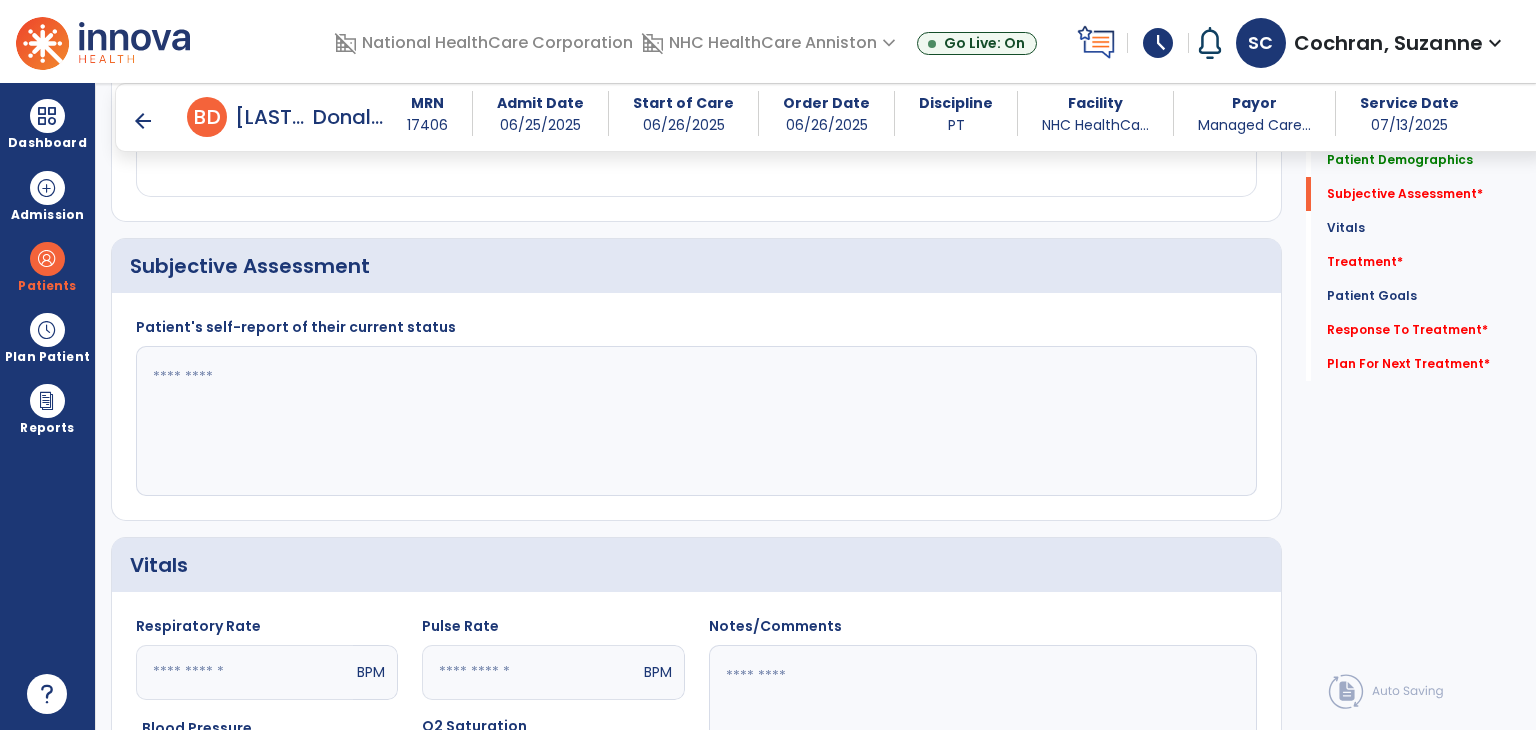 click 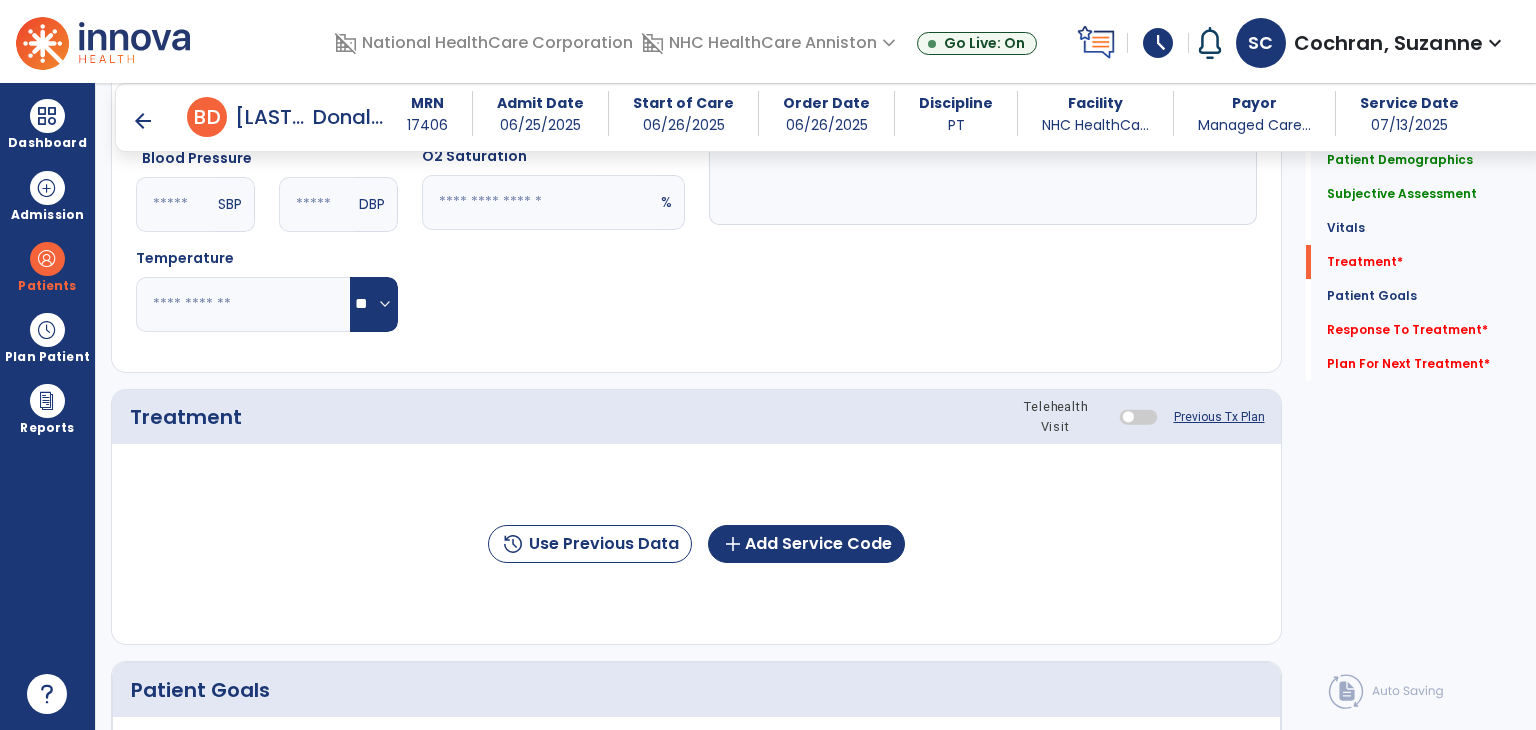 scroll, scrollTop: 1000, scrollLeft: 0, axis: vertical 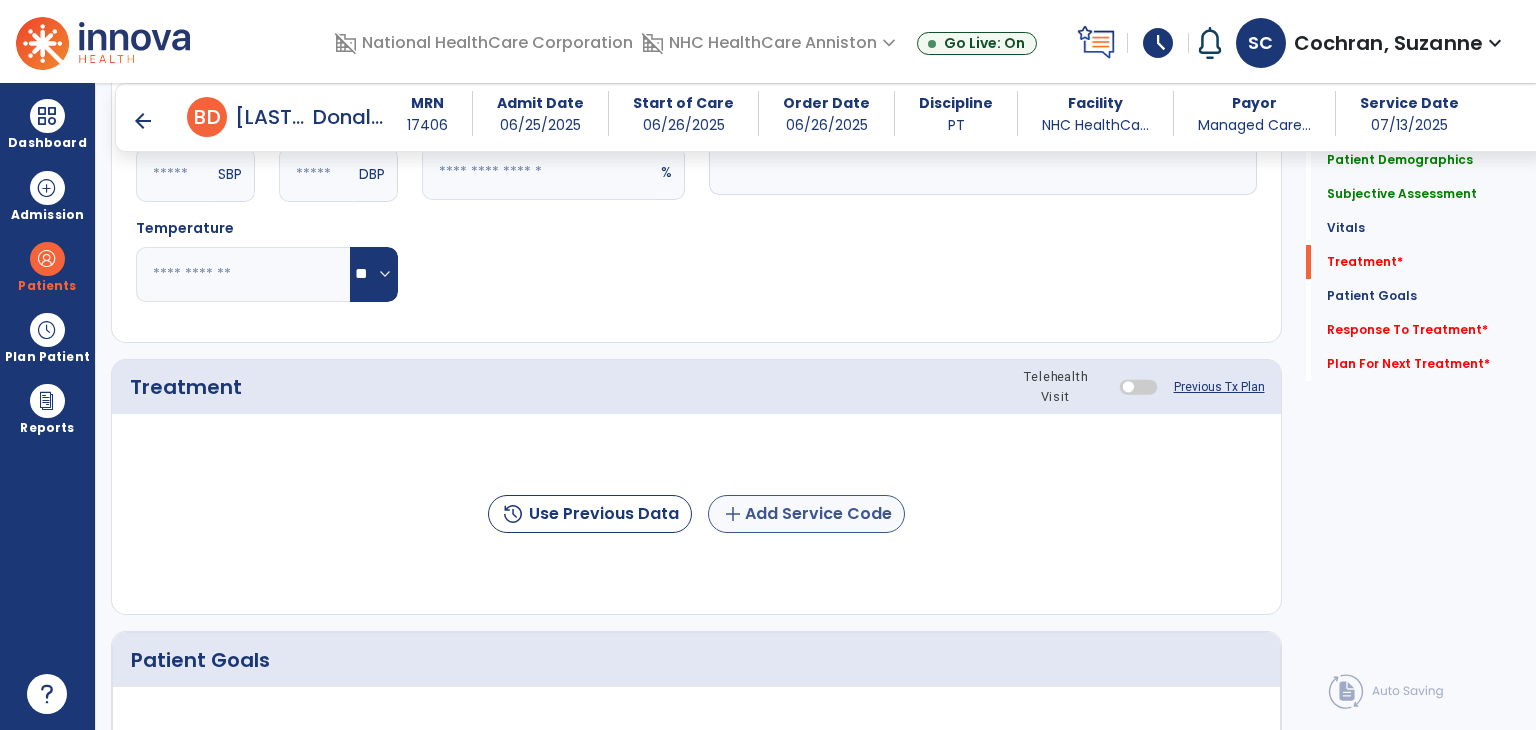 type on "**********" 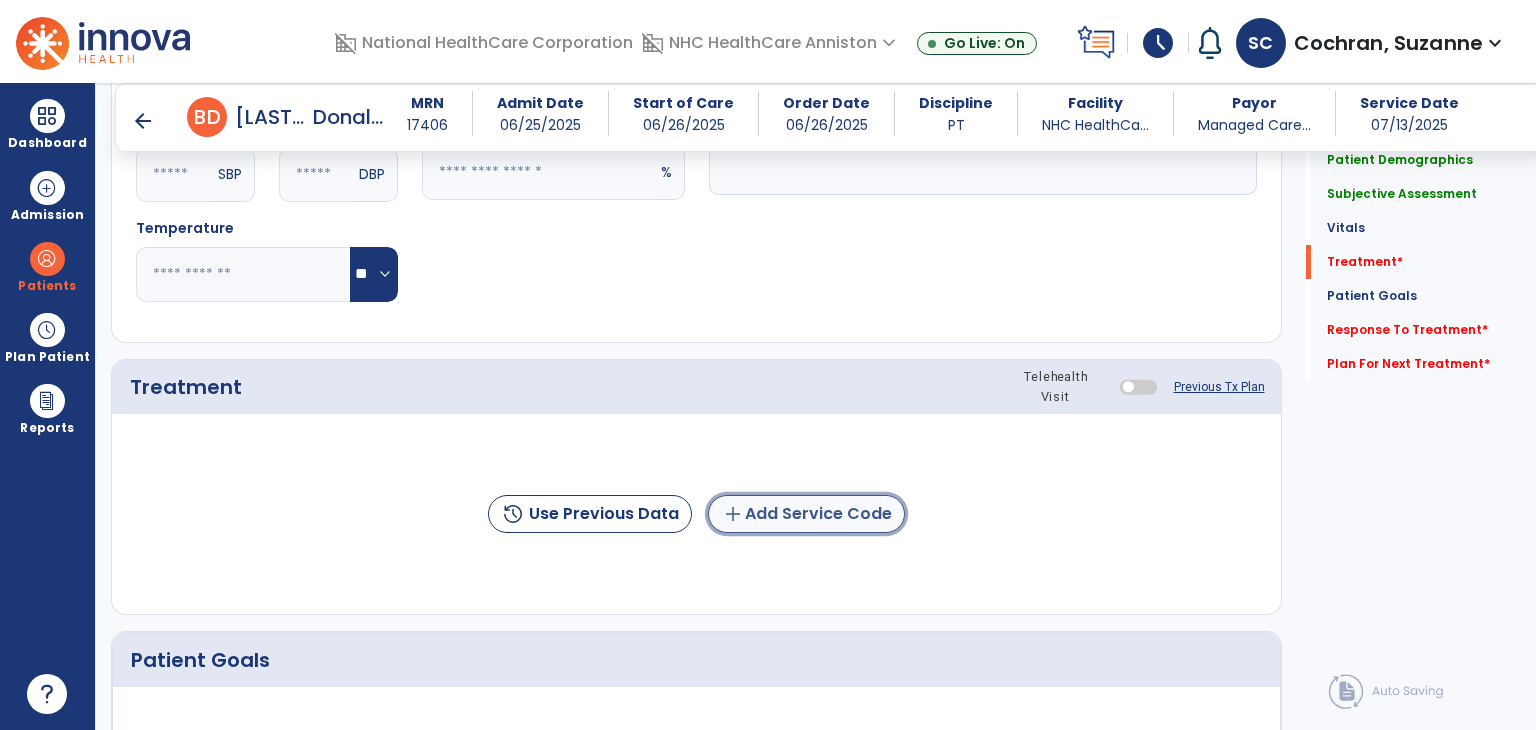 click on "add  Add Service Code" 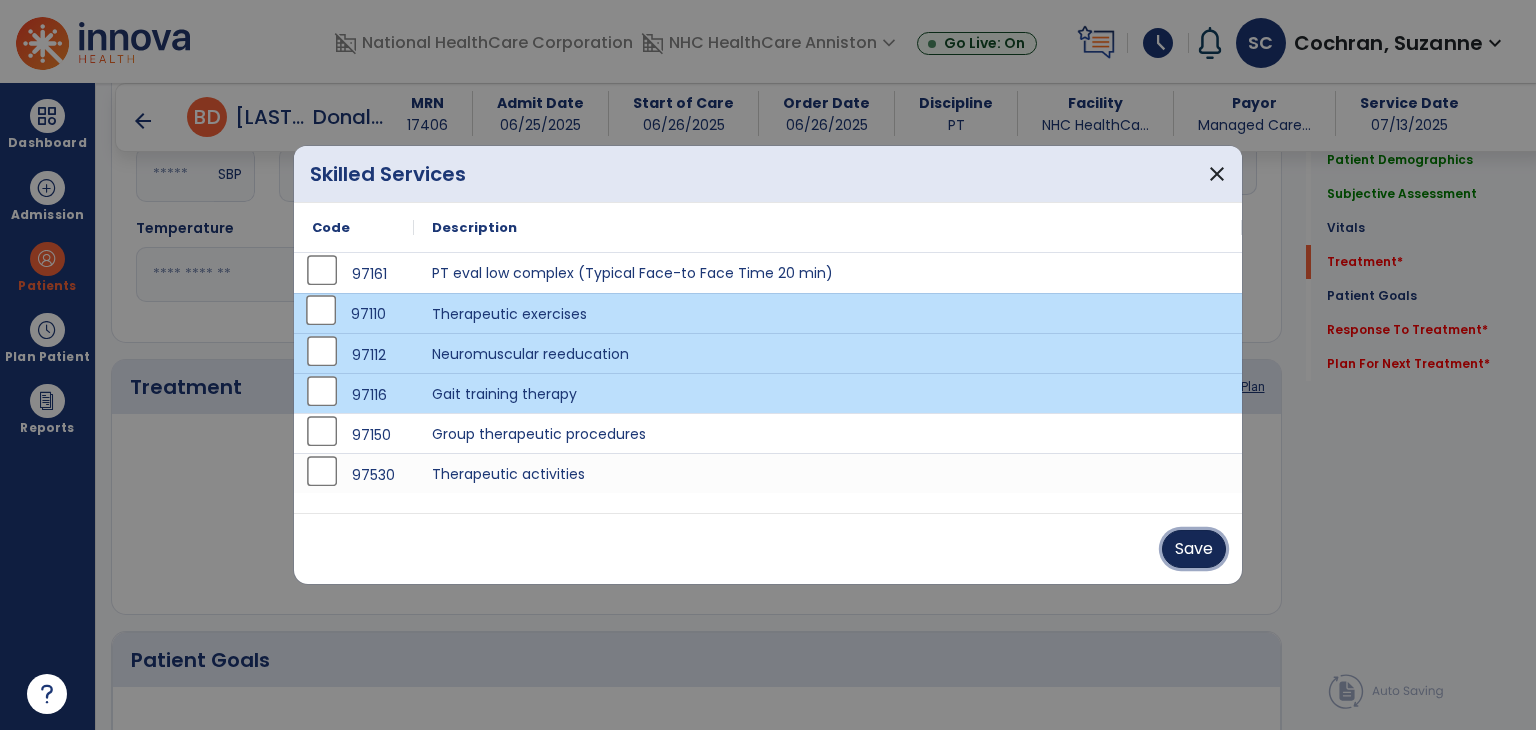 click on "Save" at bounding box center (1194, 549) 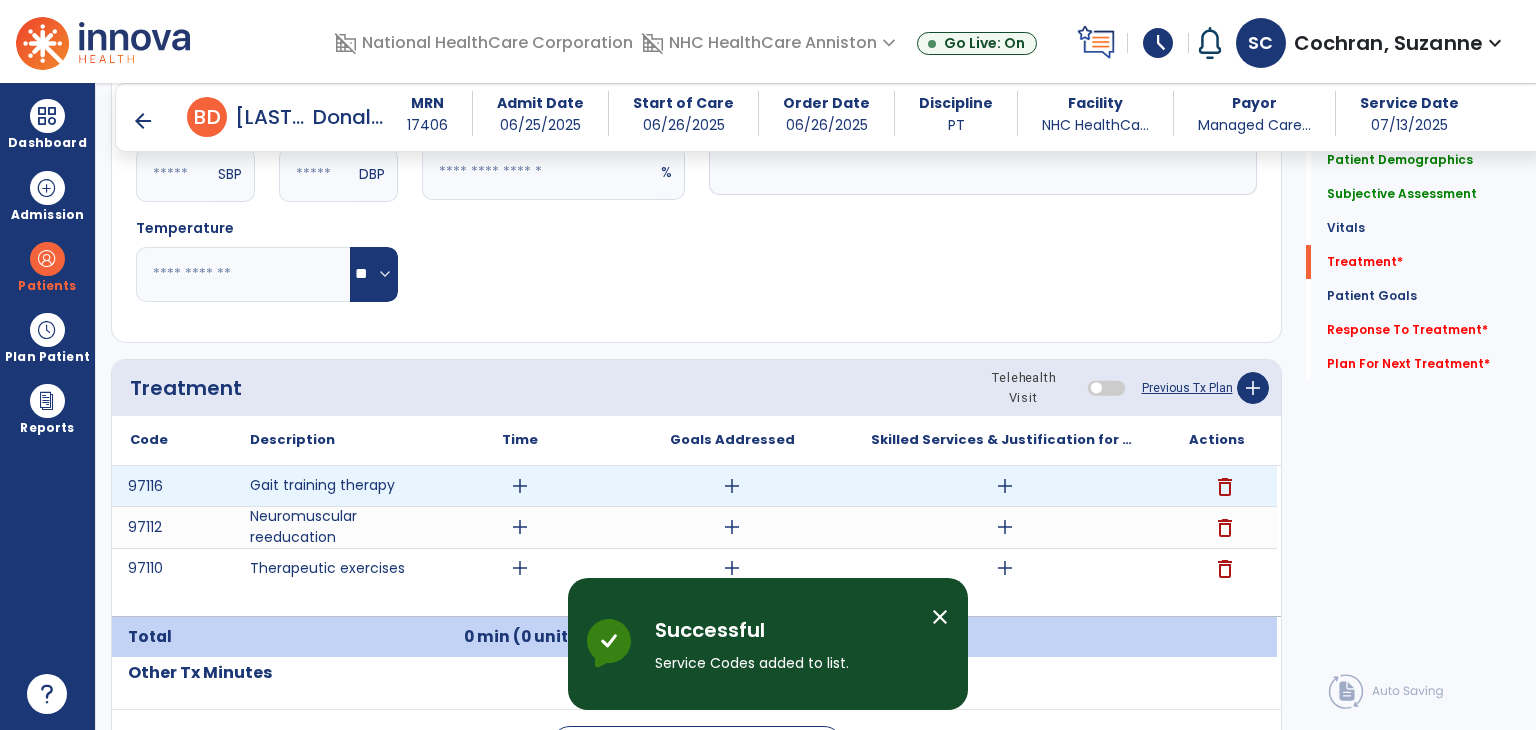 click on "add" at bounding box center [520, 486] 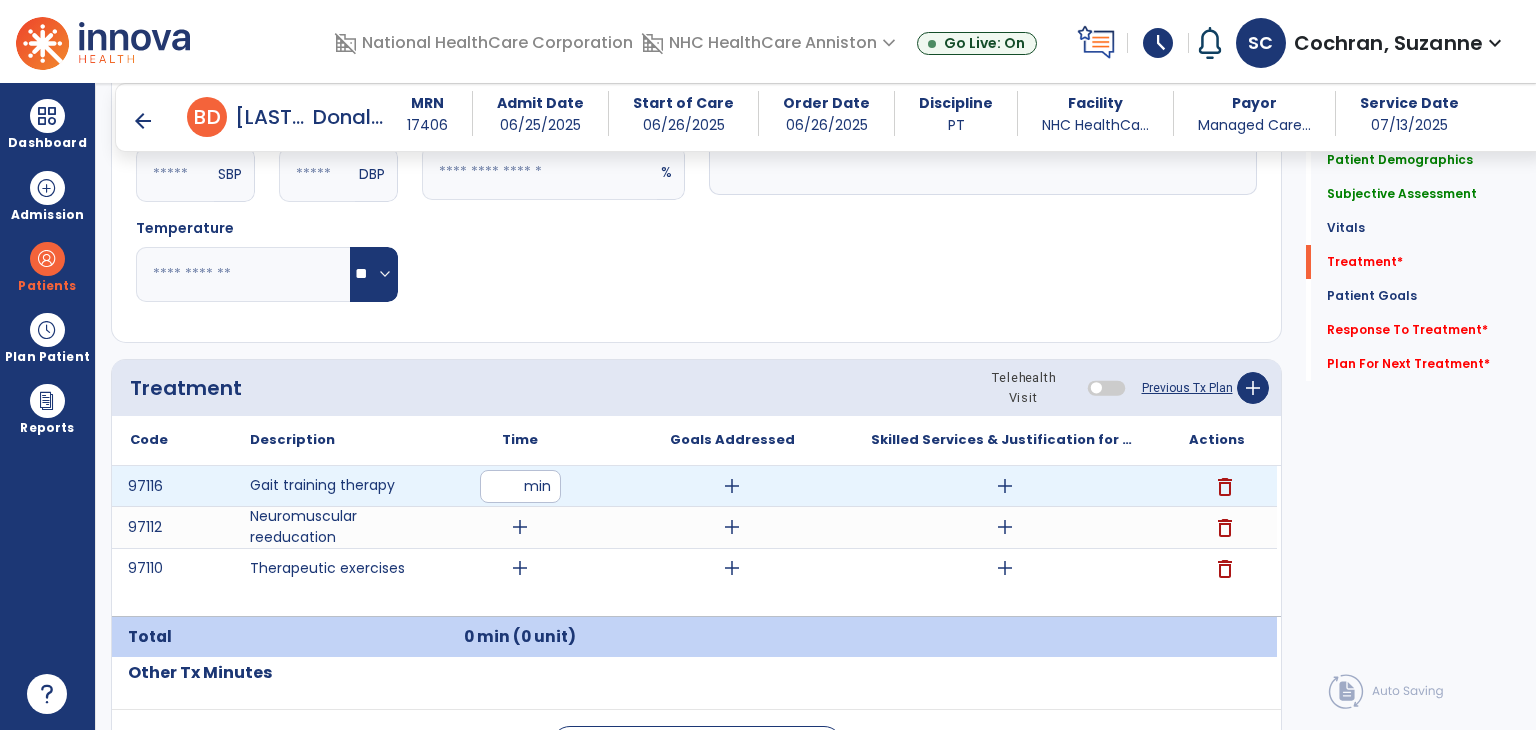 type on "**" 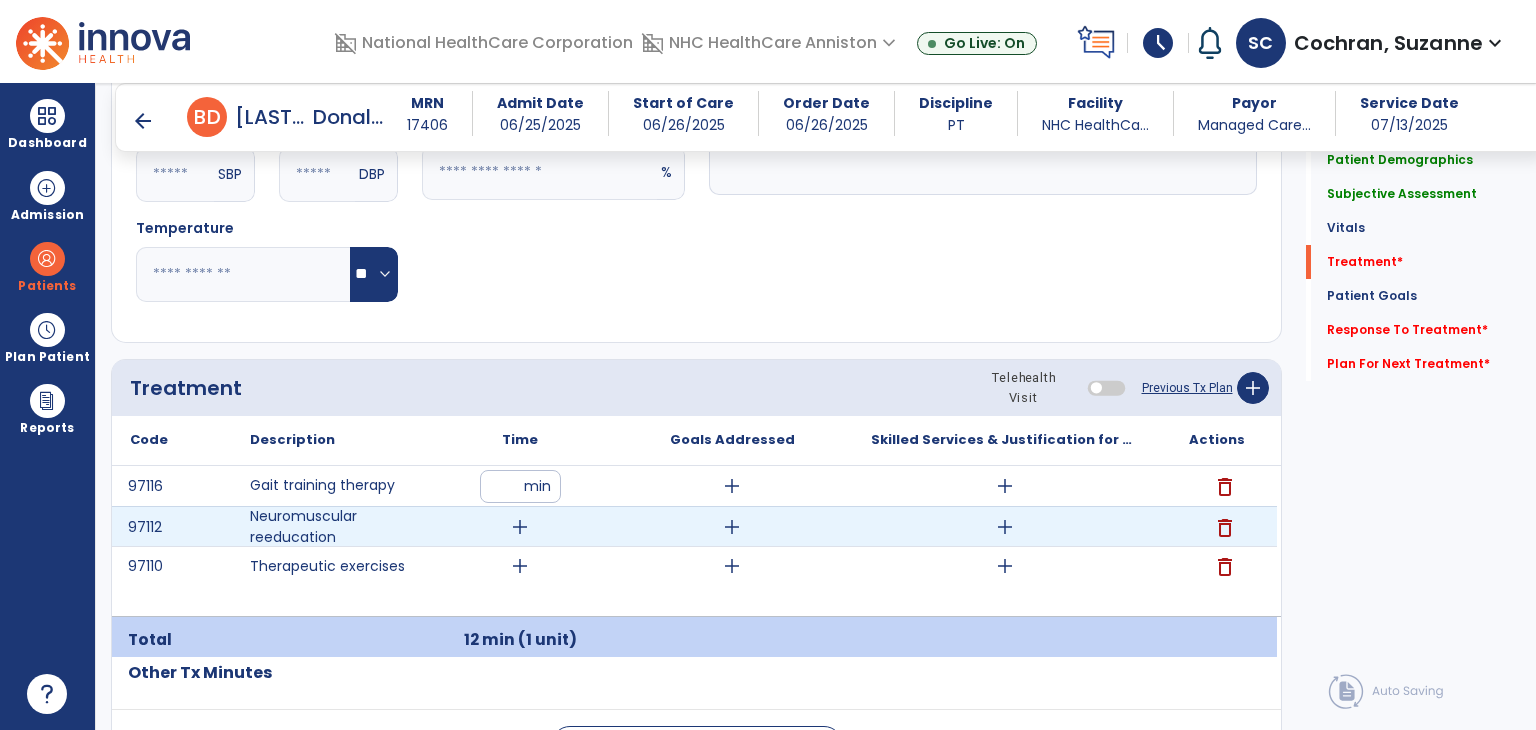 click on "add" at bounding box center [520, 527] 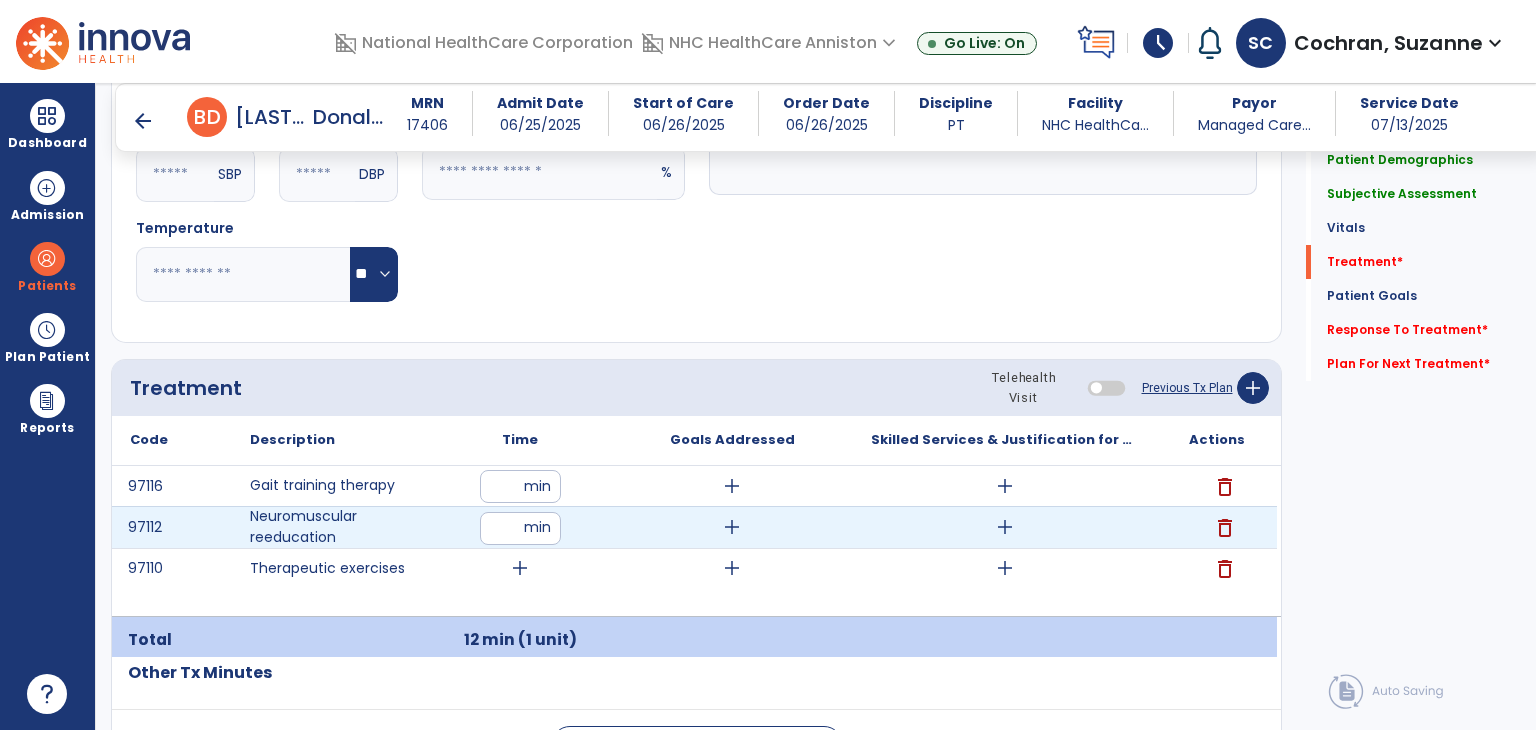 type on "**" 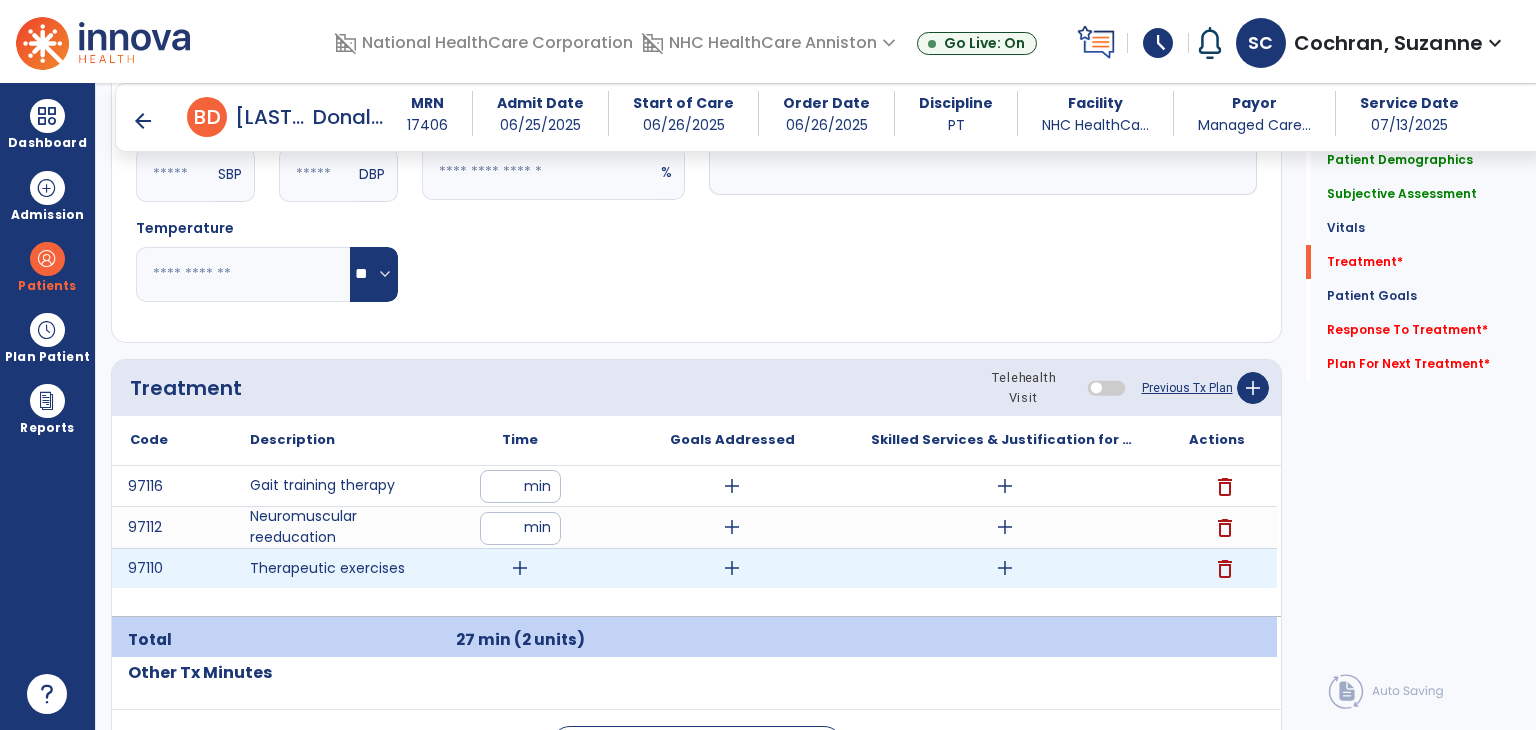 click on "add" at bounding box center [520, 568] 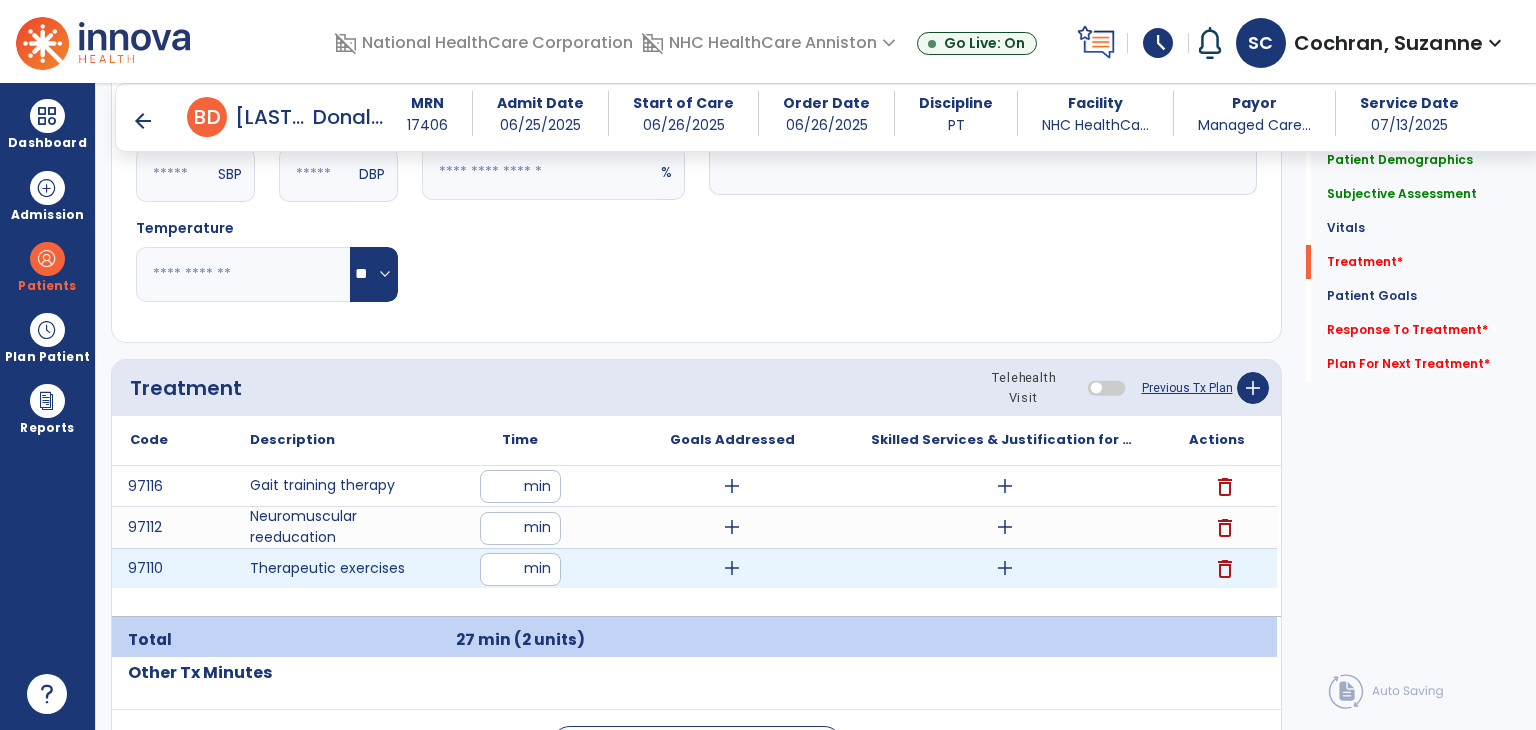 type on "**" 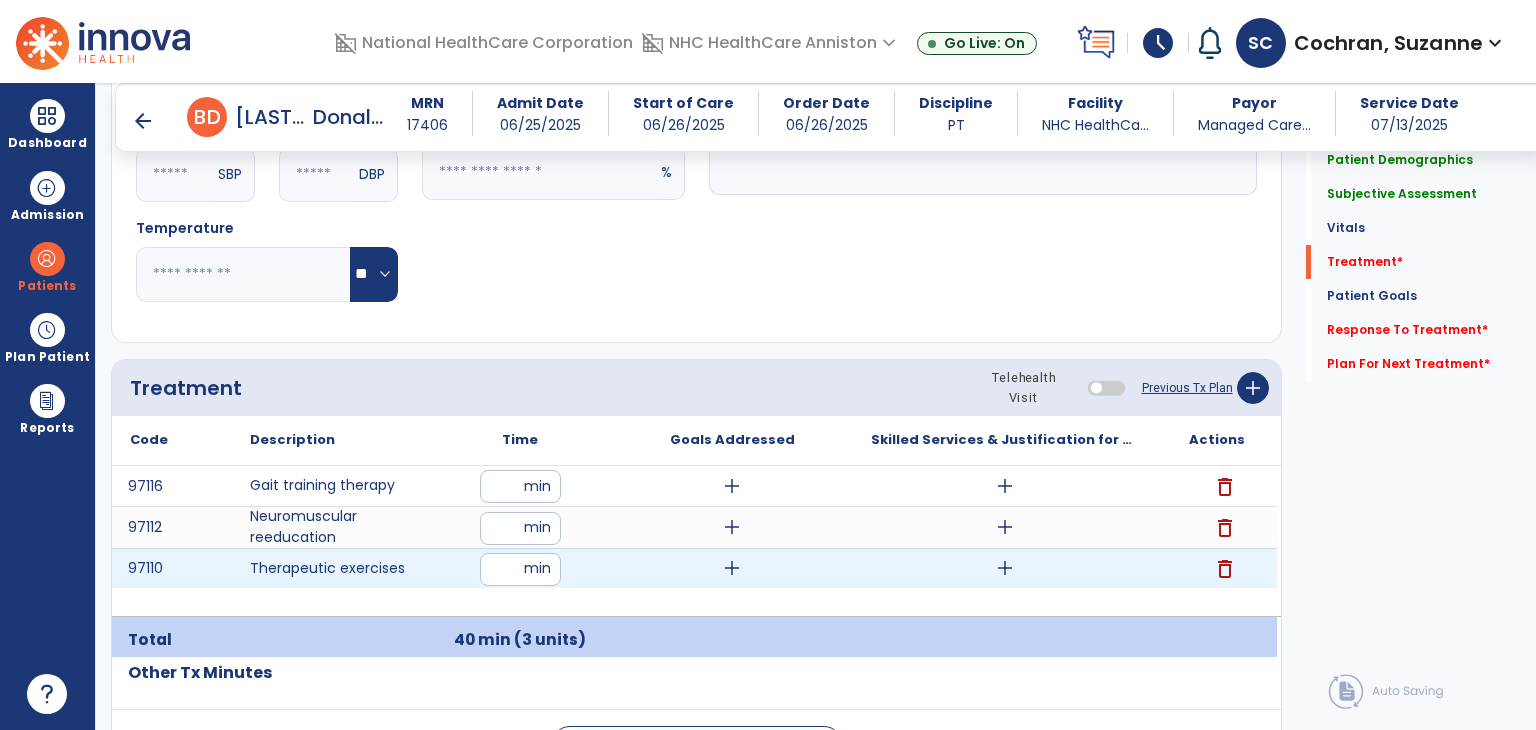 click on "**" at bounding box center (520, 569) 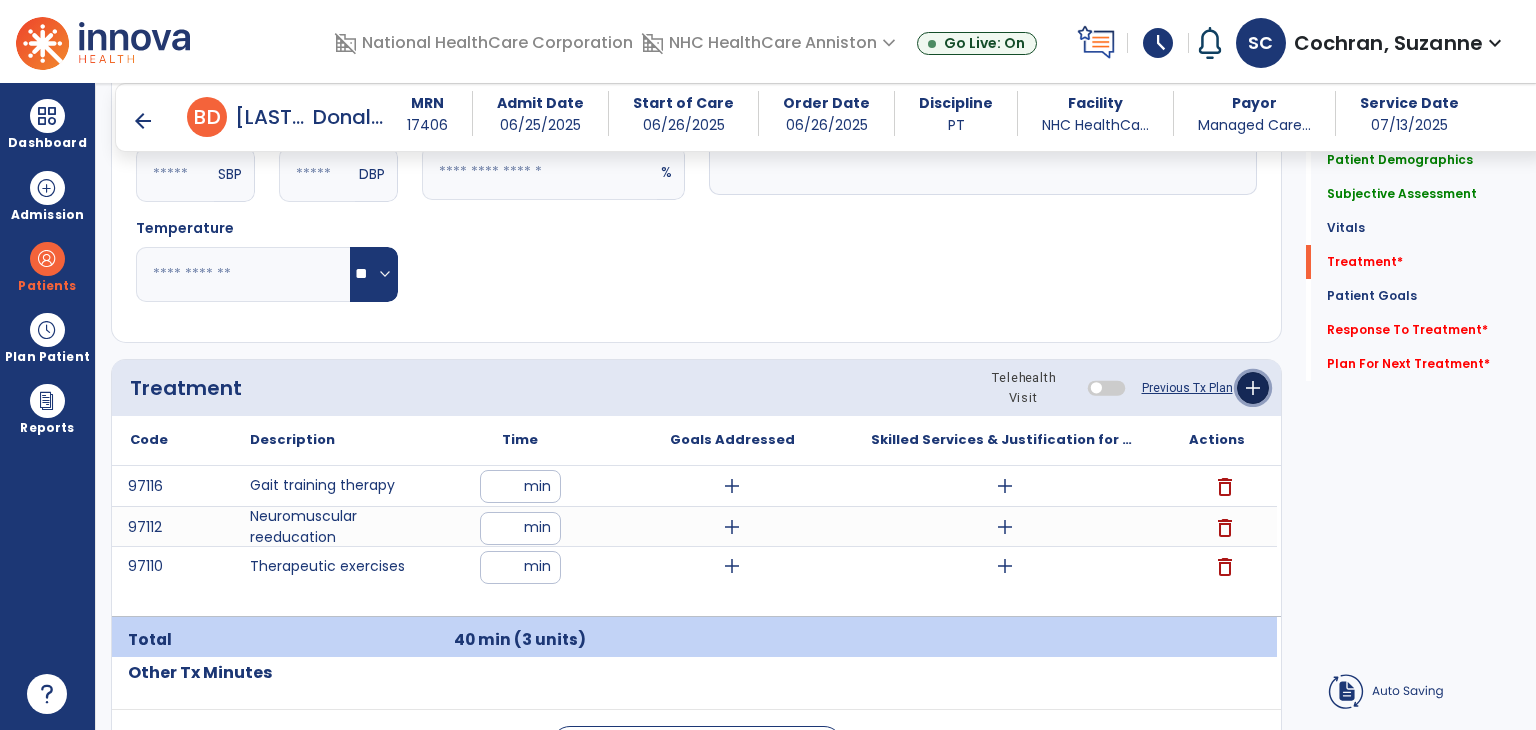 click on "add" 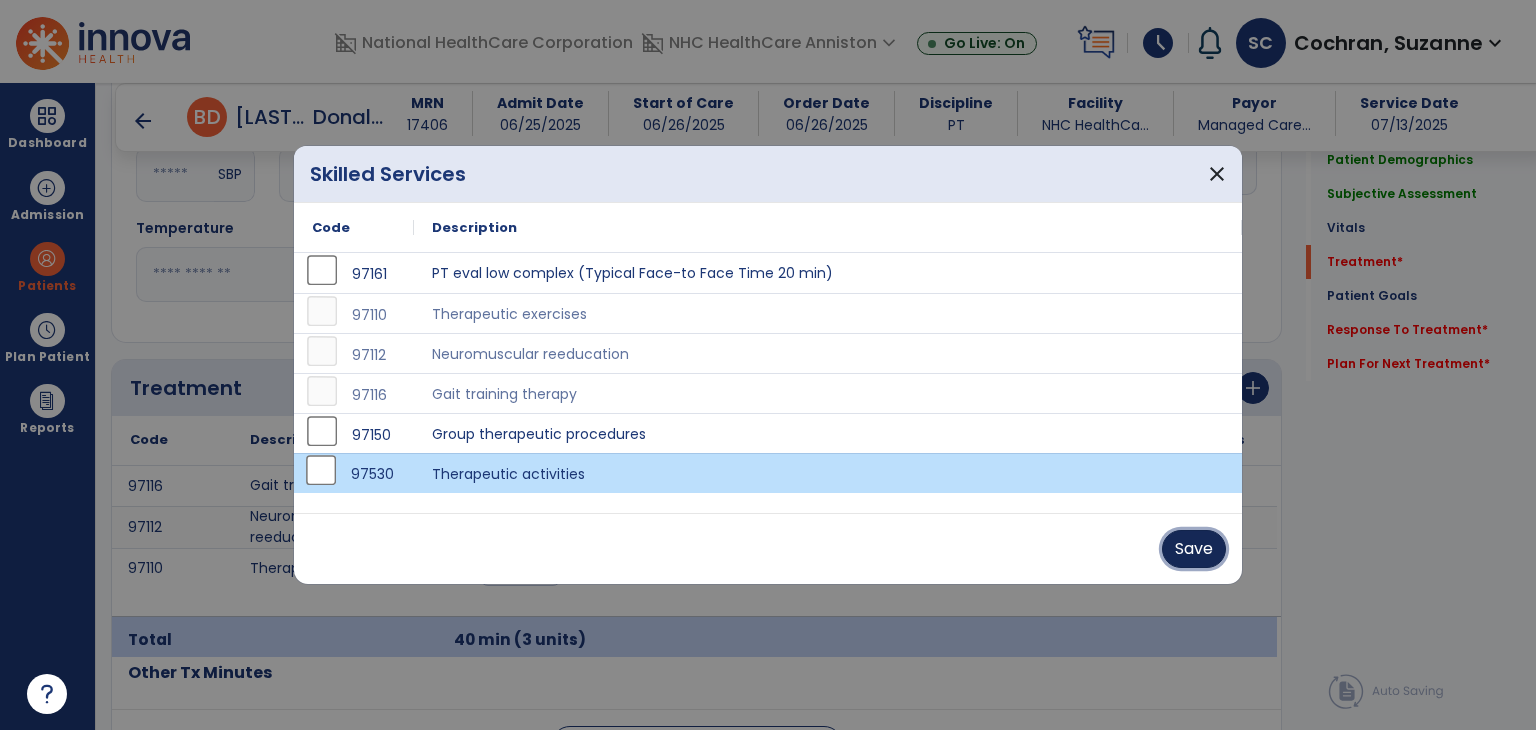 click on "Save" at bounding box center [1194, 549] 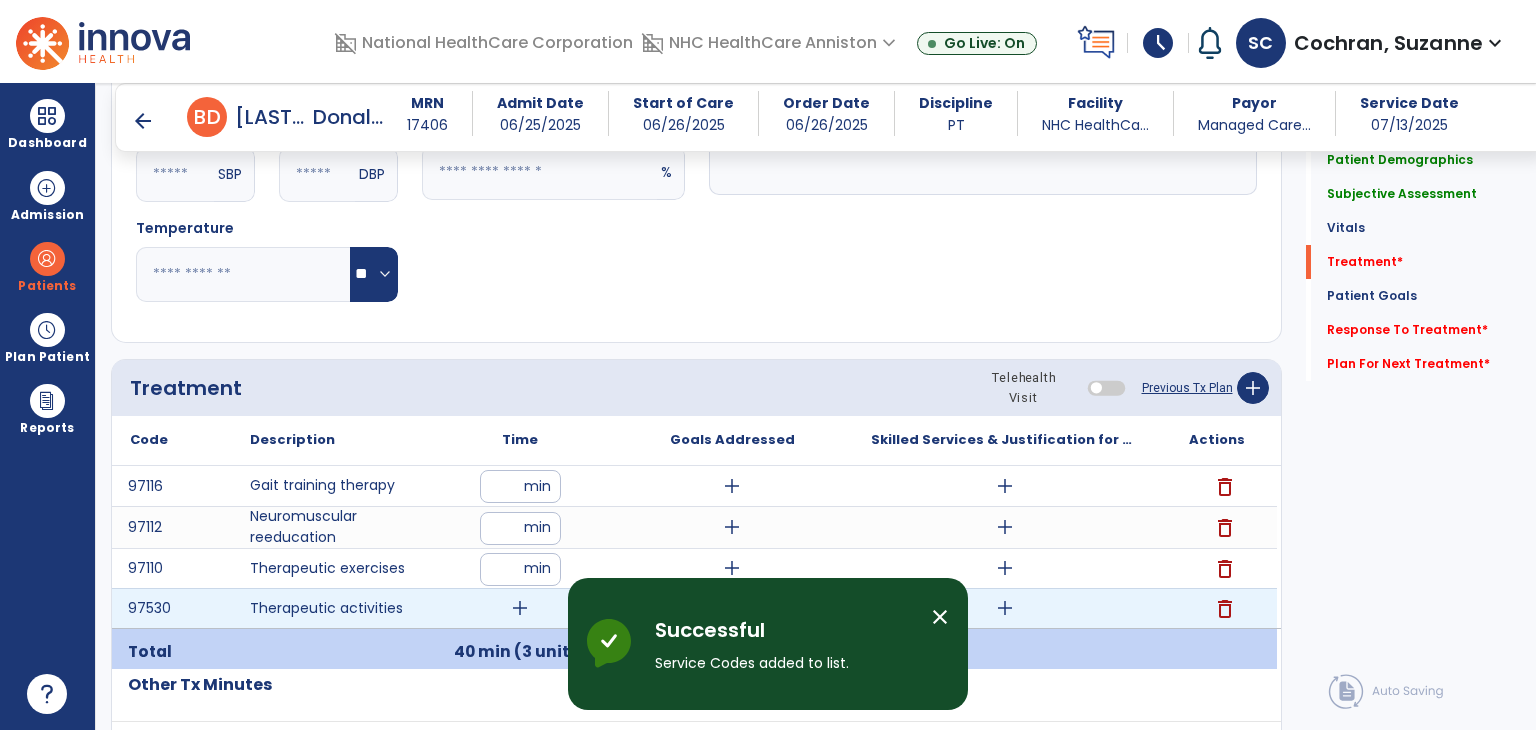 click on "add" at bounding box center (520, 608) 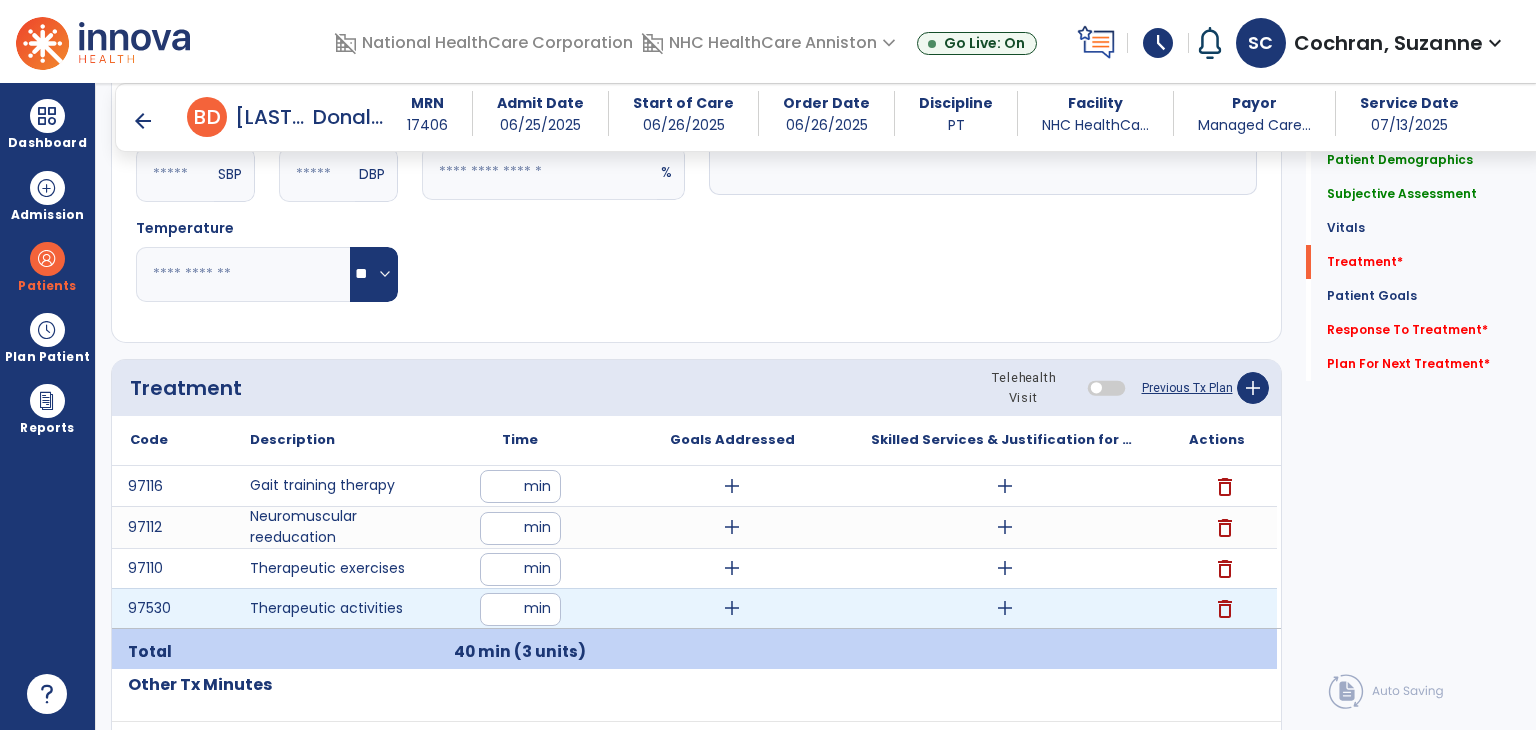 type on "*" 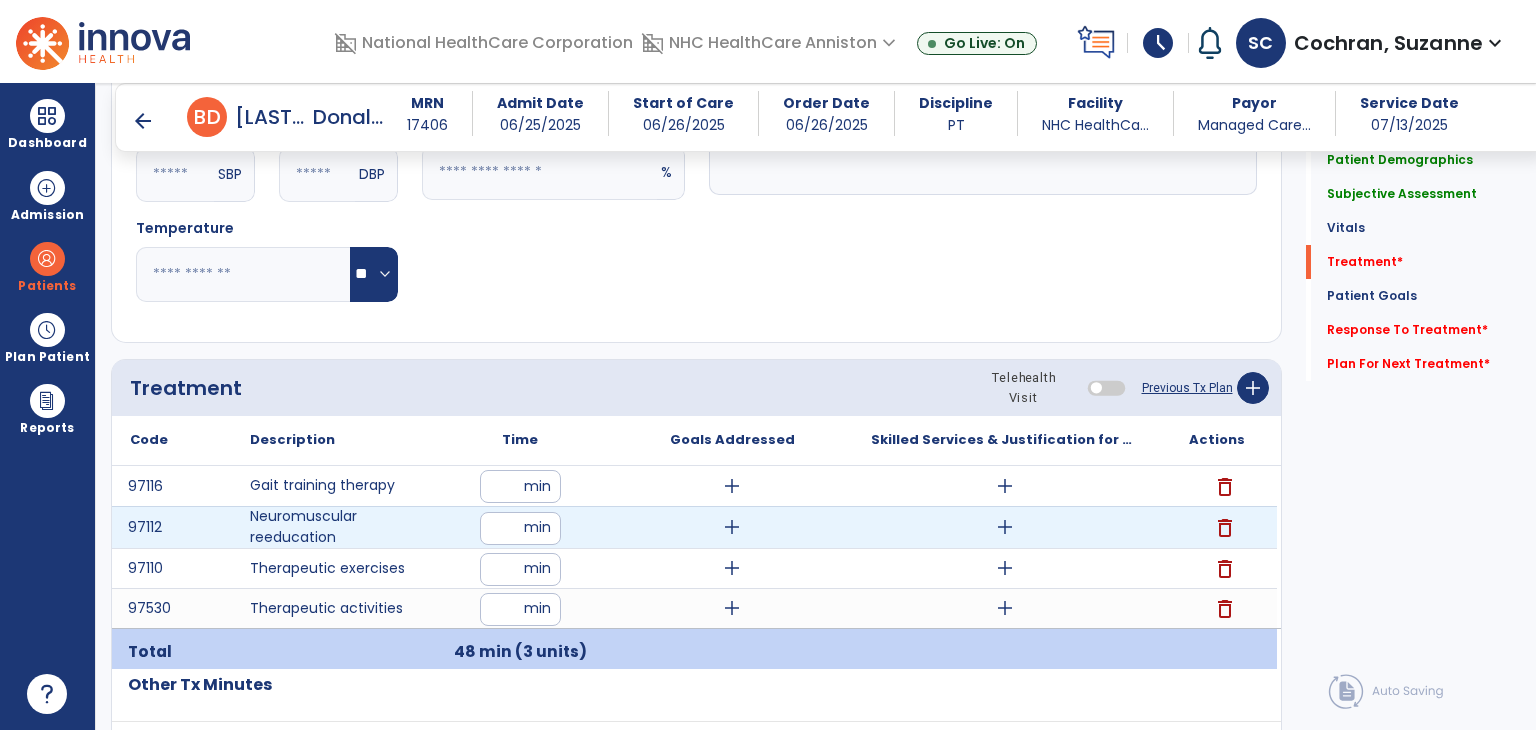 click on "**" at bounding box center (520, 528) 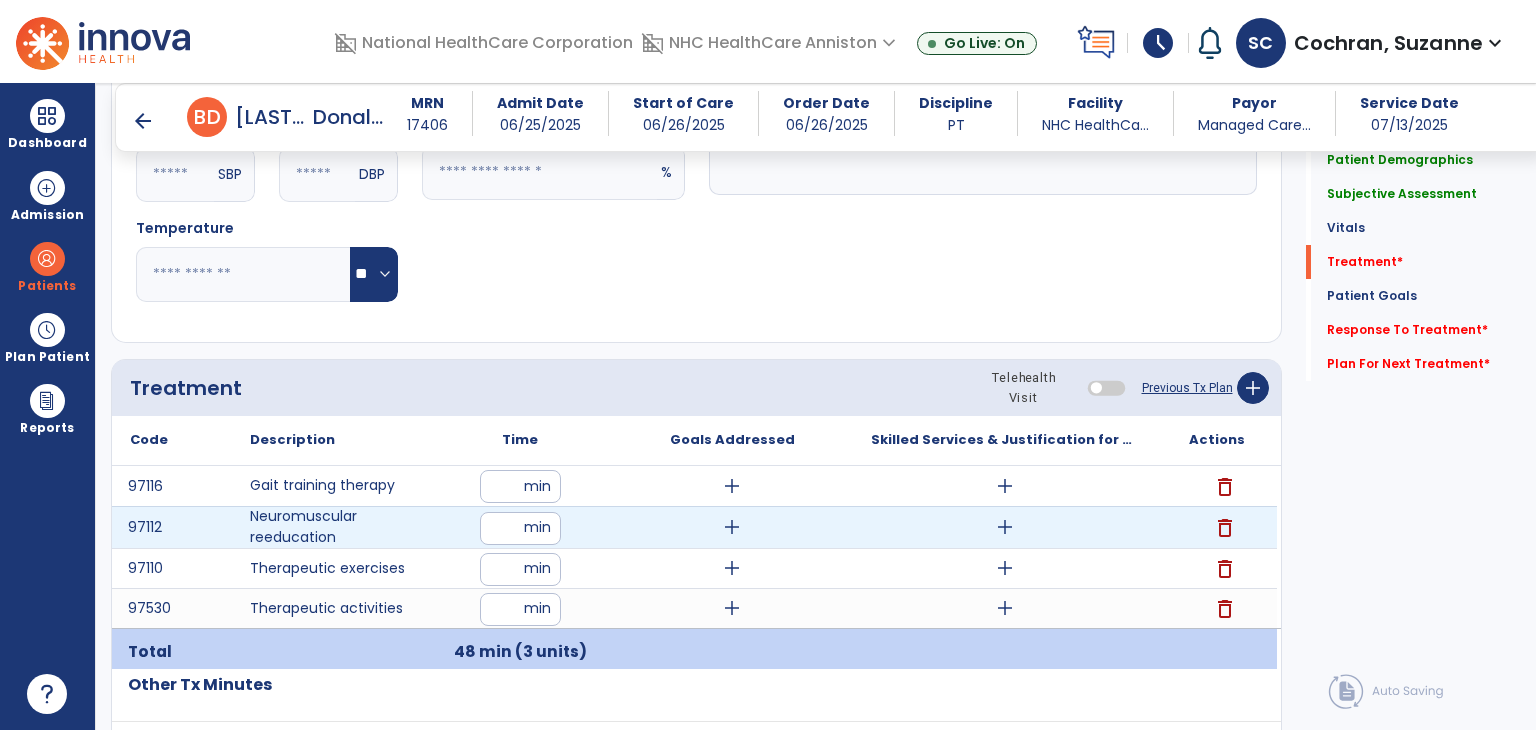 type on "**" 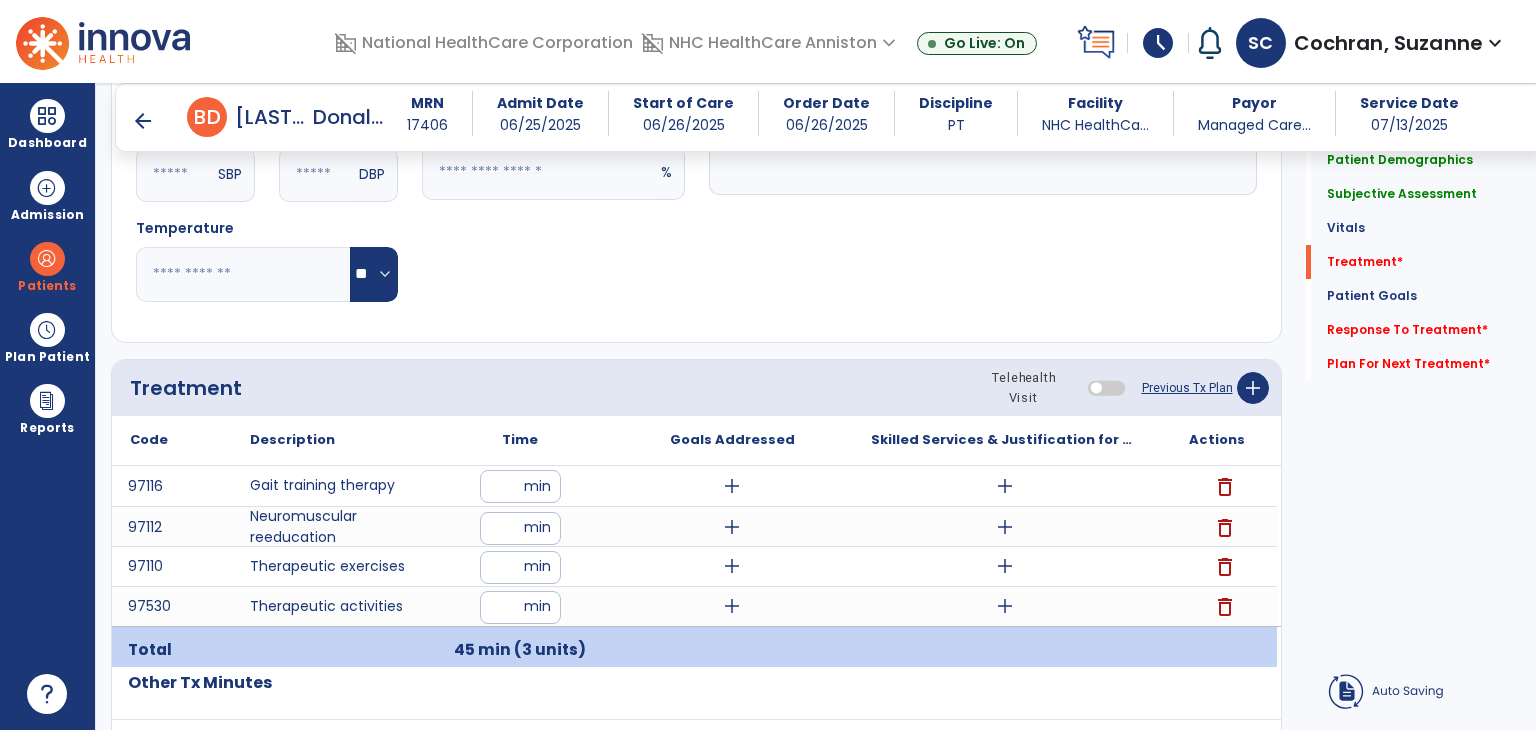 click on "Treatment Telehealth Visit  Previous Tx Plan   add" 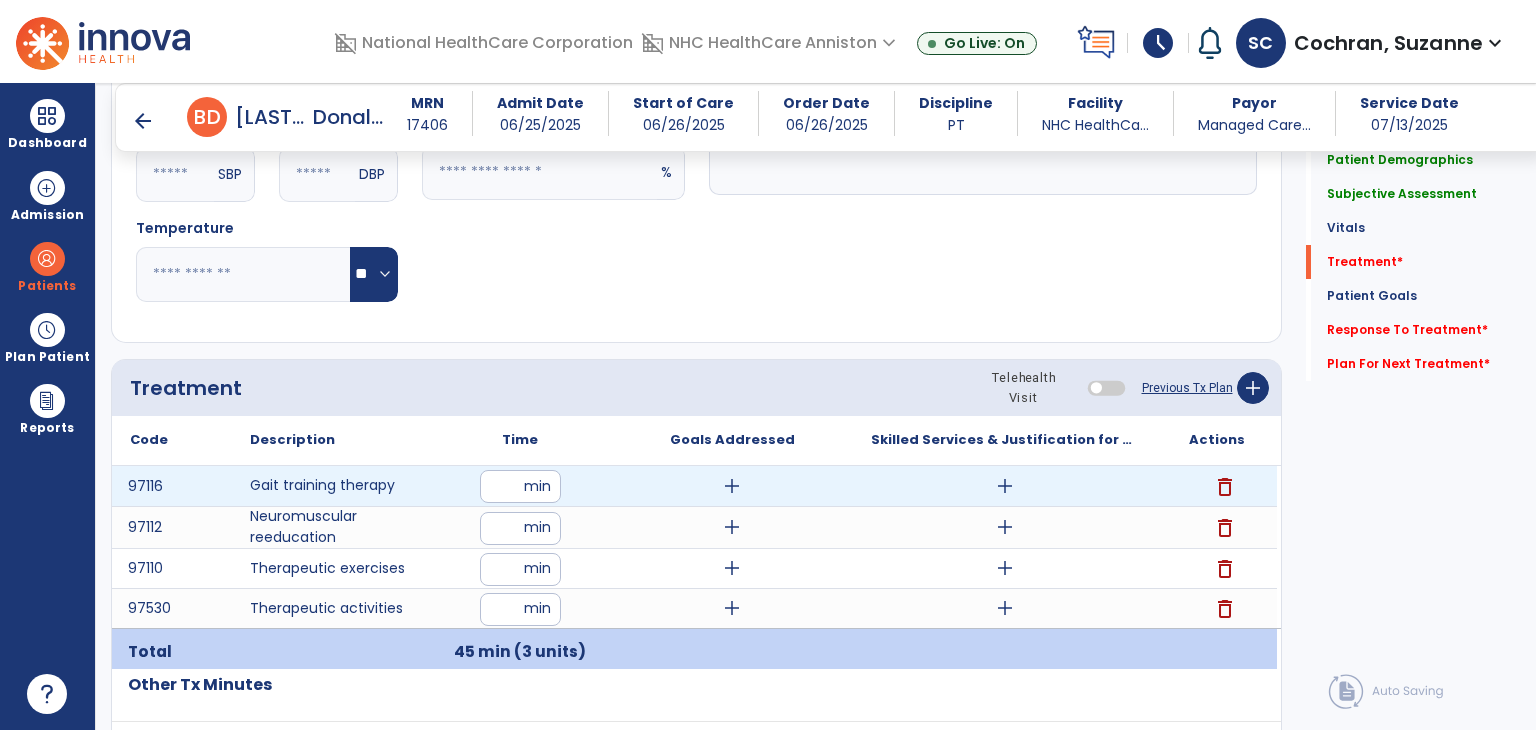 click on "add" at bounding box center (1005, 486) 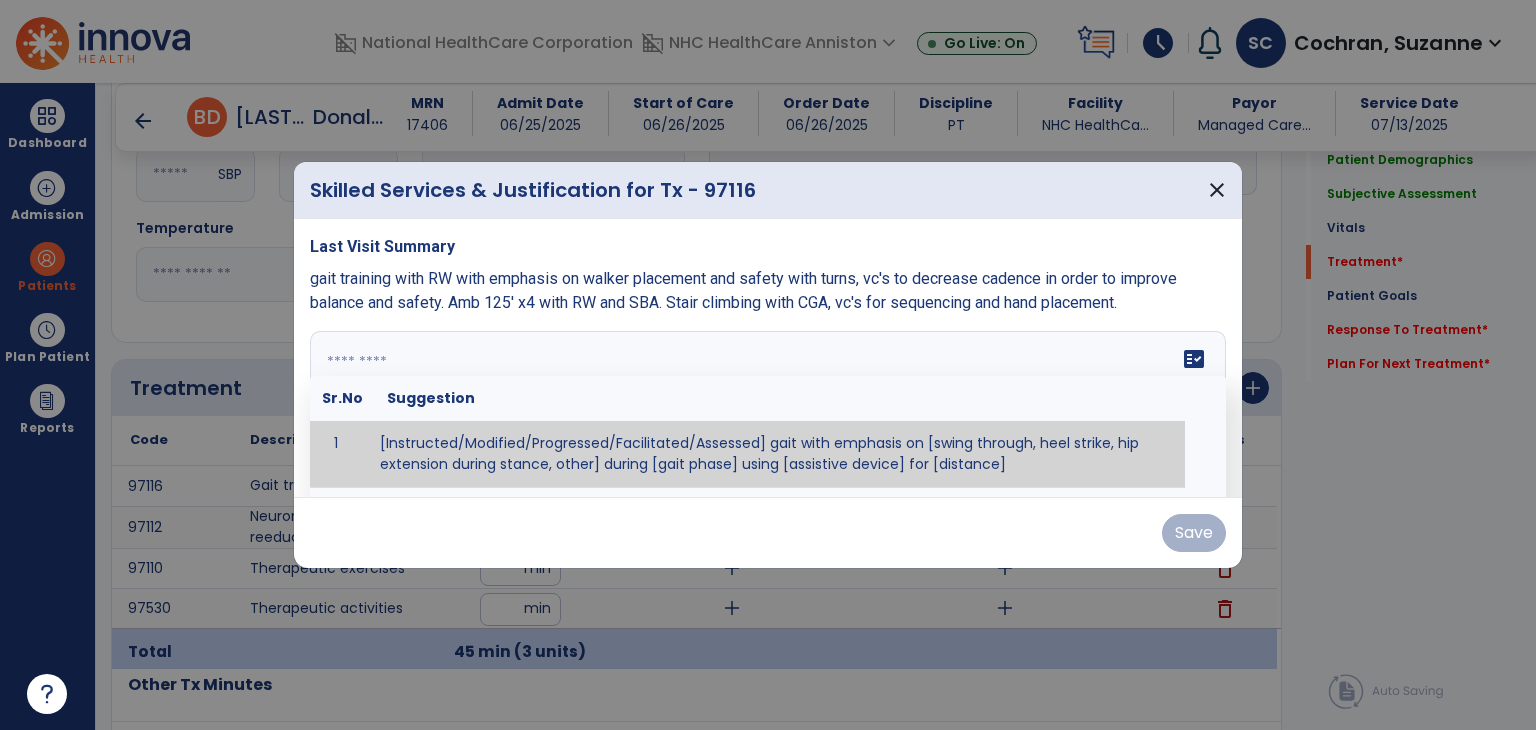 click on "fact_check  Sr.No Suggestion 1 [Instructed/Modified/Progressed/Facilitated/Assessed] gait with emphasis on [swing through, heel strike, hip extension during stance, other] during [gait phase] using [assistive device] for [distance] 2 [Instructed/Modified/Progressed/Facilitated/Assessed] use of [assistive device] and [NWB, PWB, step-to gait pattern, step through gait pattern] 3 [Instructed/Modified/Progressed/Facilitated/Assessed] patient's ability to [ascend/descend # of steps, perform directional changes, walk on even/uneven surfaces, pick-up objects off floor, velocity changes, other] using [assistive device]. 4 [Instructed/Modified/Progressed/Facilitated/Assessed] pre-gait activities including [identify exercise] in order to prepare for gait training. 5" at bounding box center (768, 406) 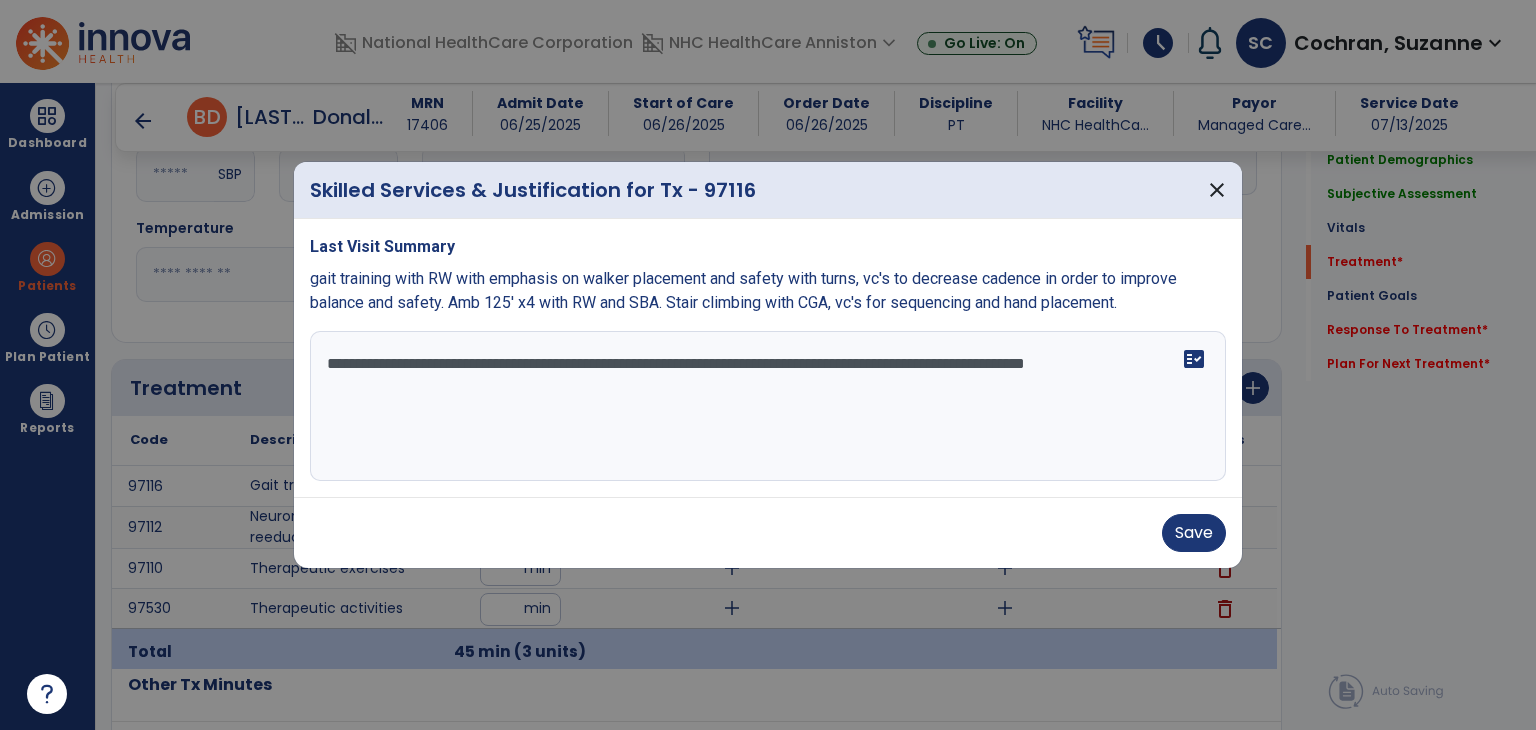 click on "**********" at bounding box center (768, 406) 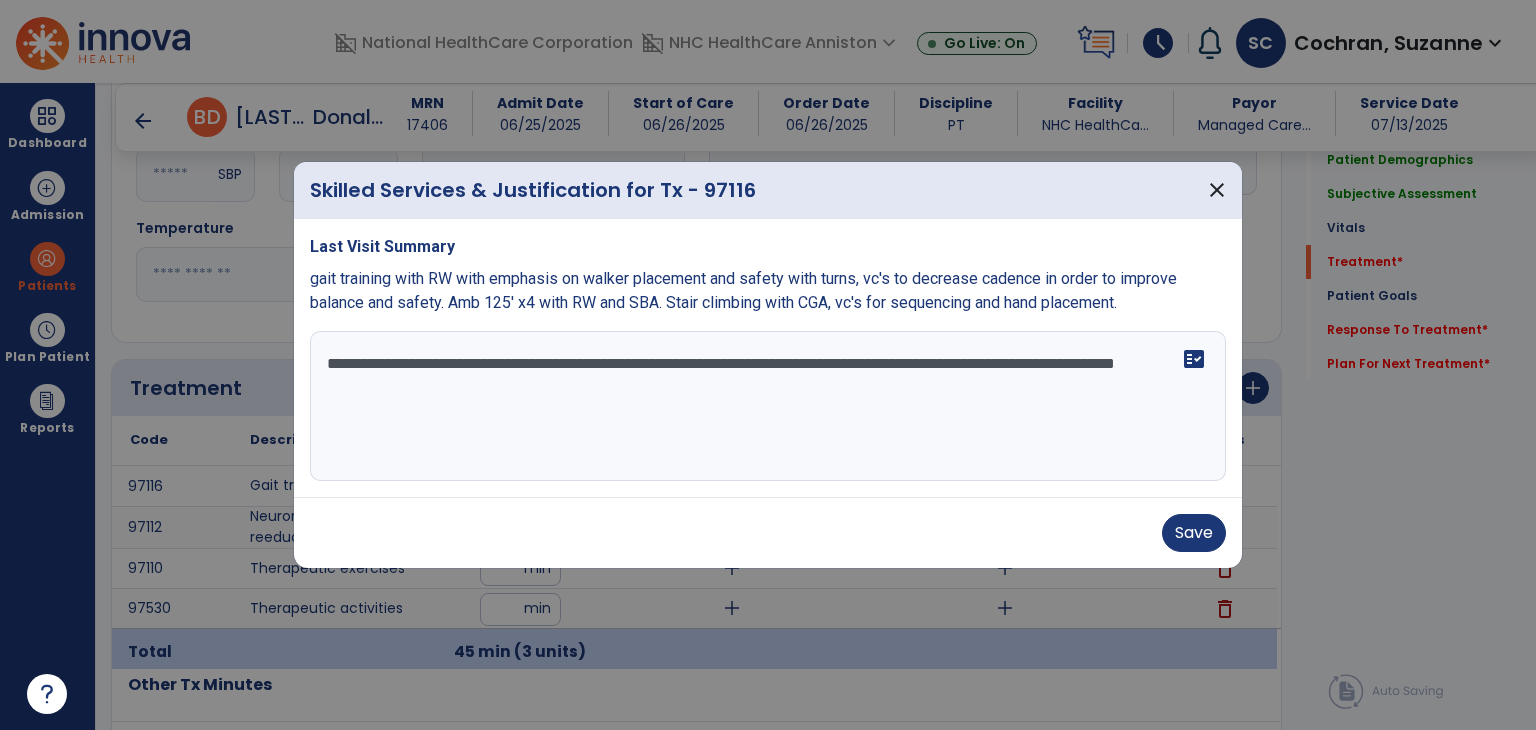 click on "**********" at bounding box center (768, 406) 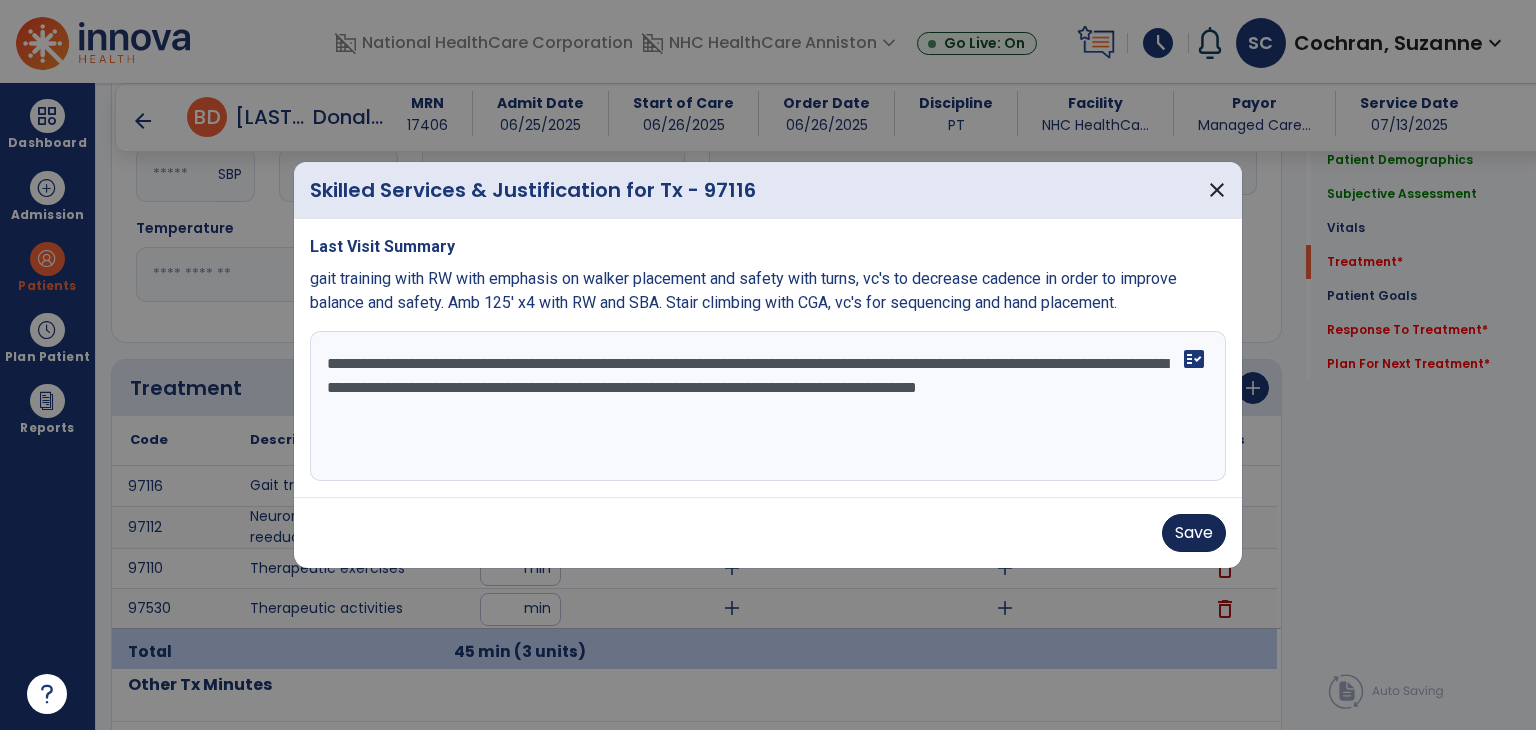 type on "**********" 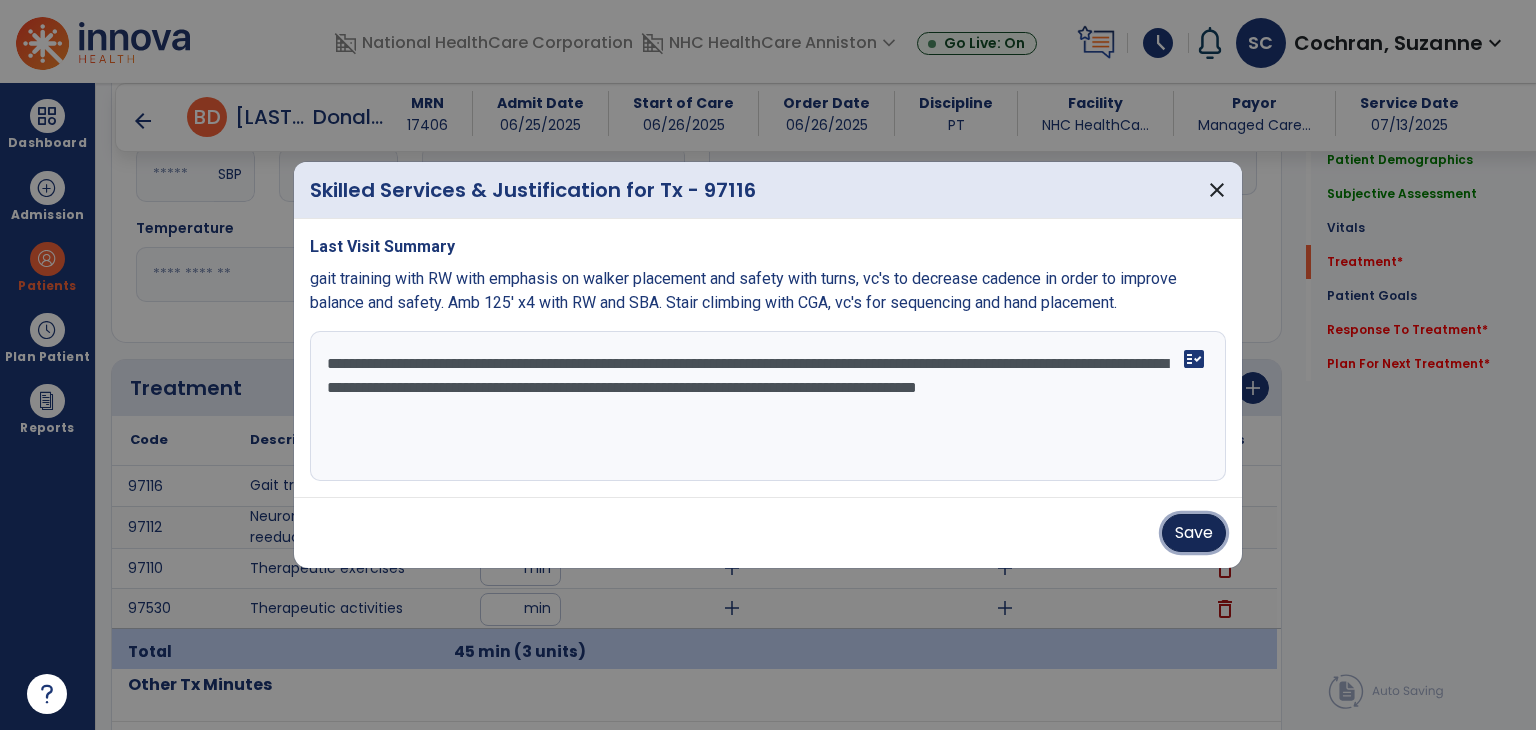 click on "Save" at bounding box center [1194, 533] 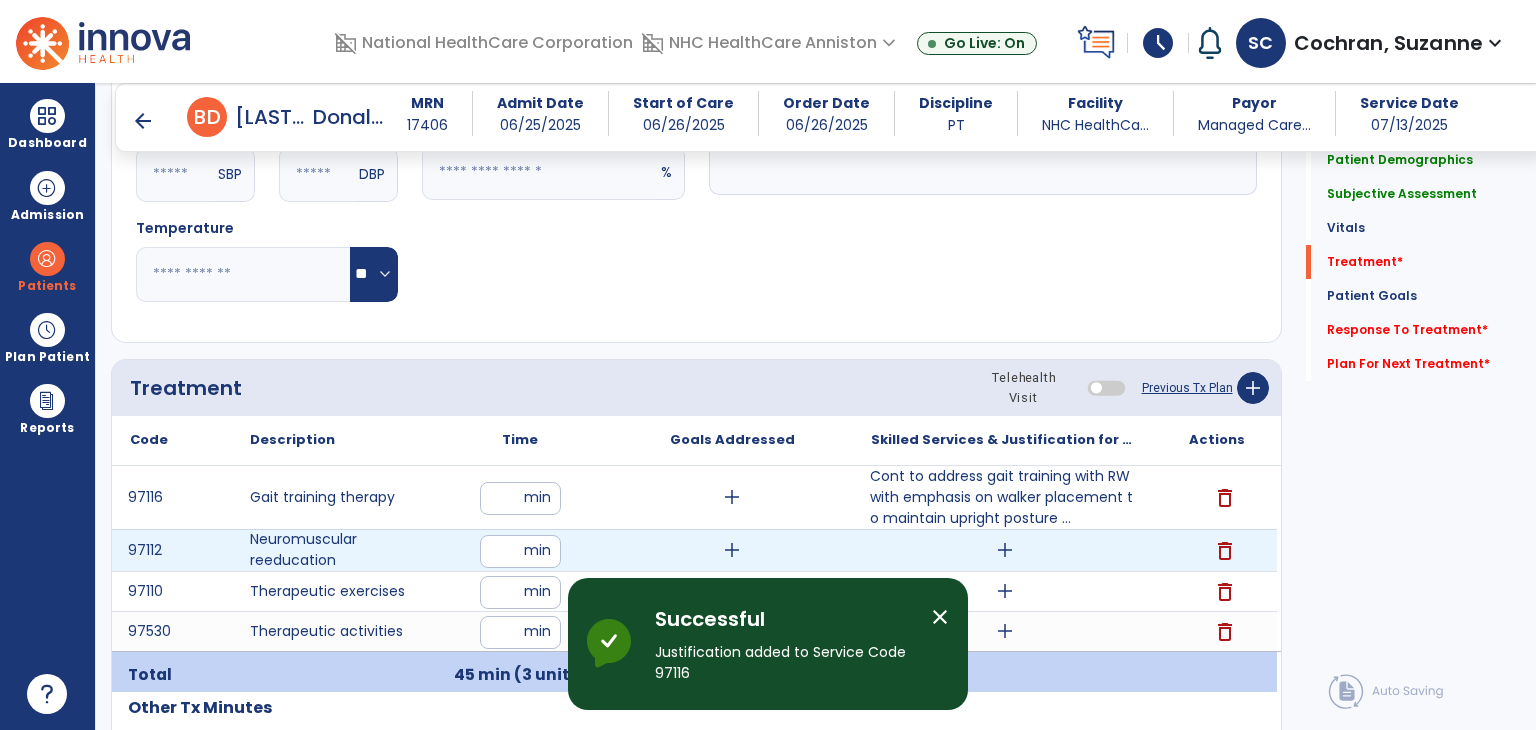 drag, startPoint x: 1030, startPoint y: 549, endPoint x: 1109, endPoint y: 253, distance: 306.3609 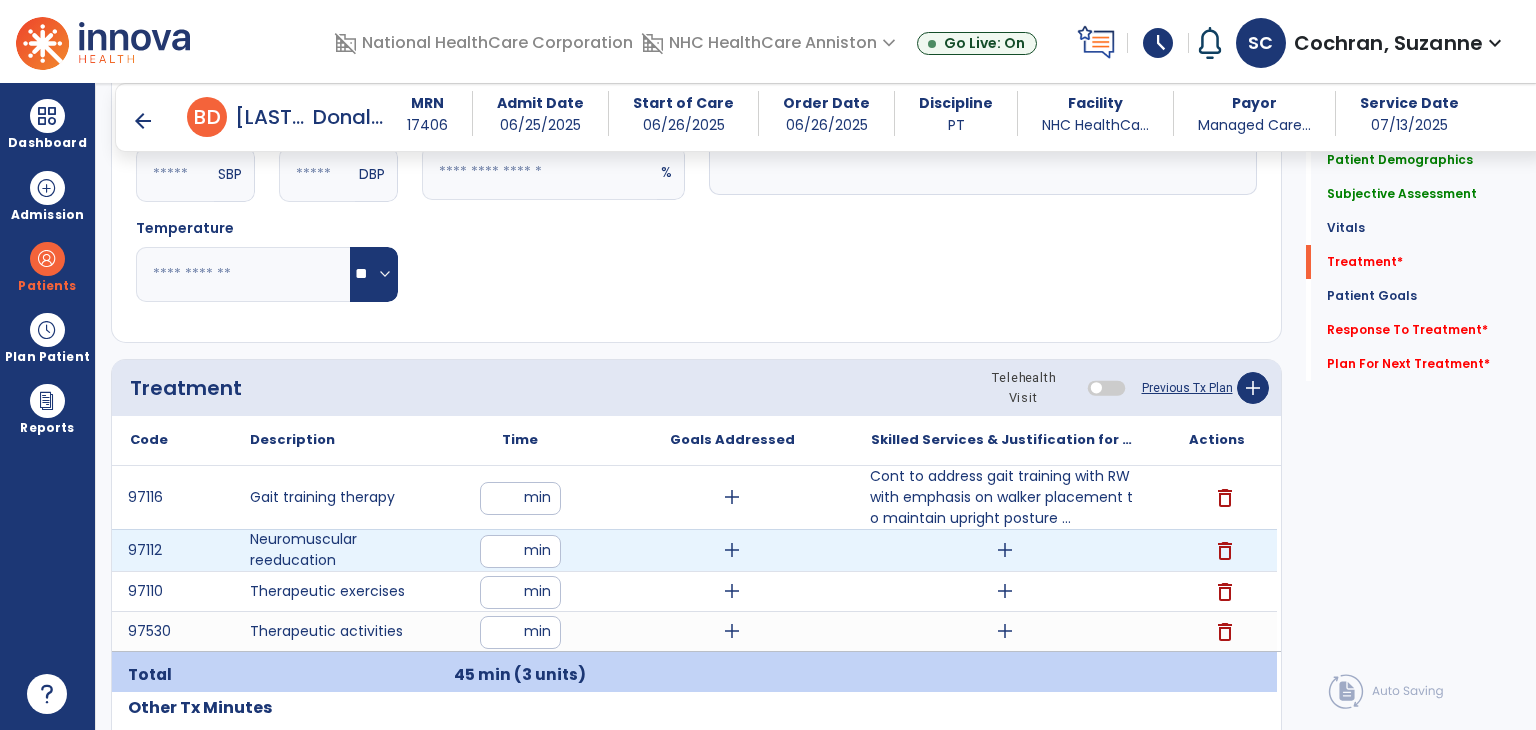 click on "add" at bounding box center [1005, 550] 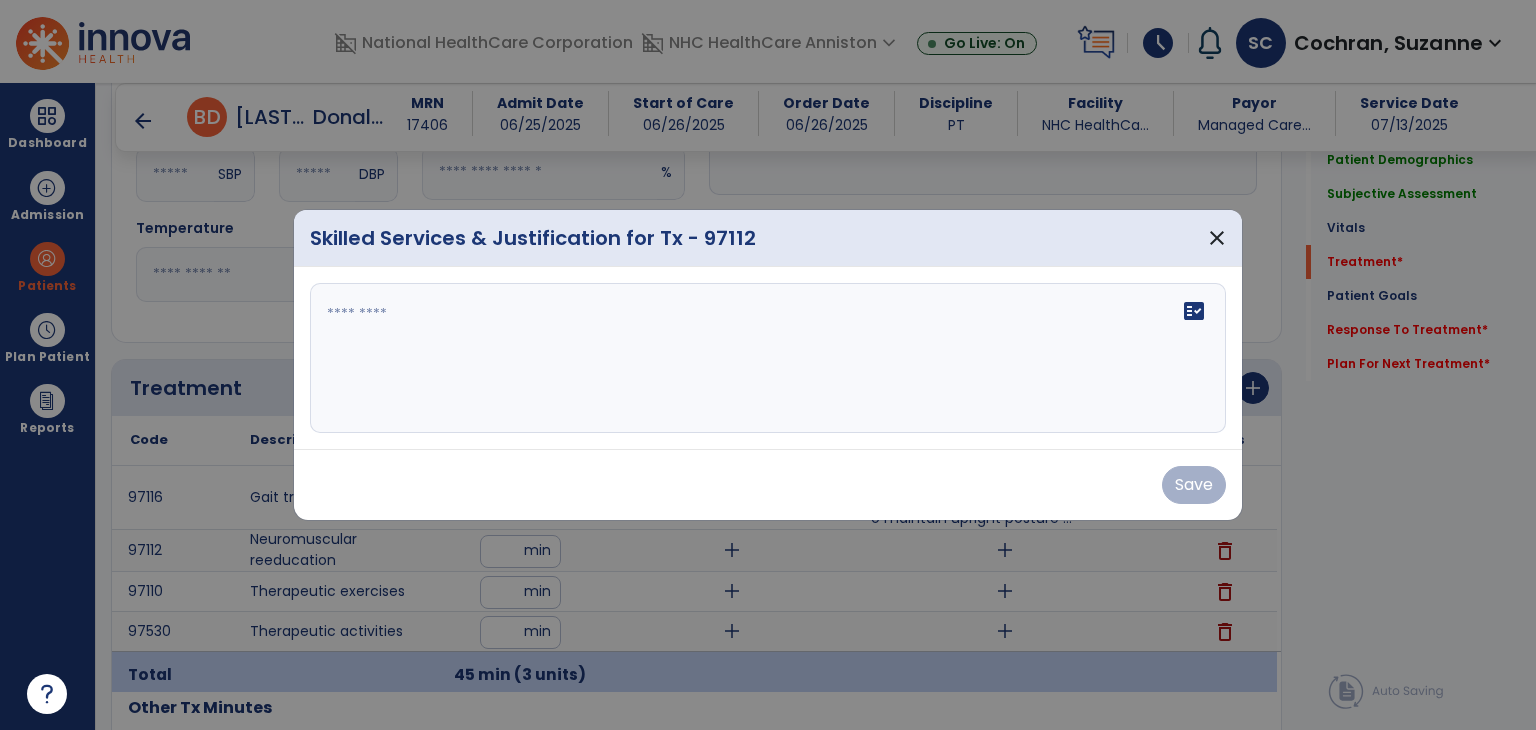 click on "fact_check" at bounding box center [768, 358] 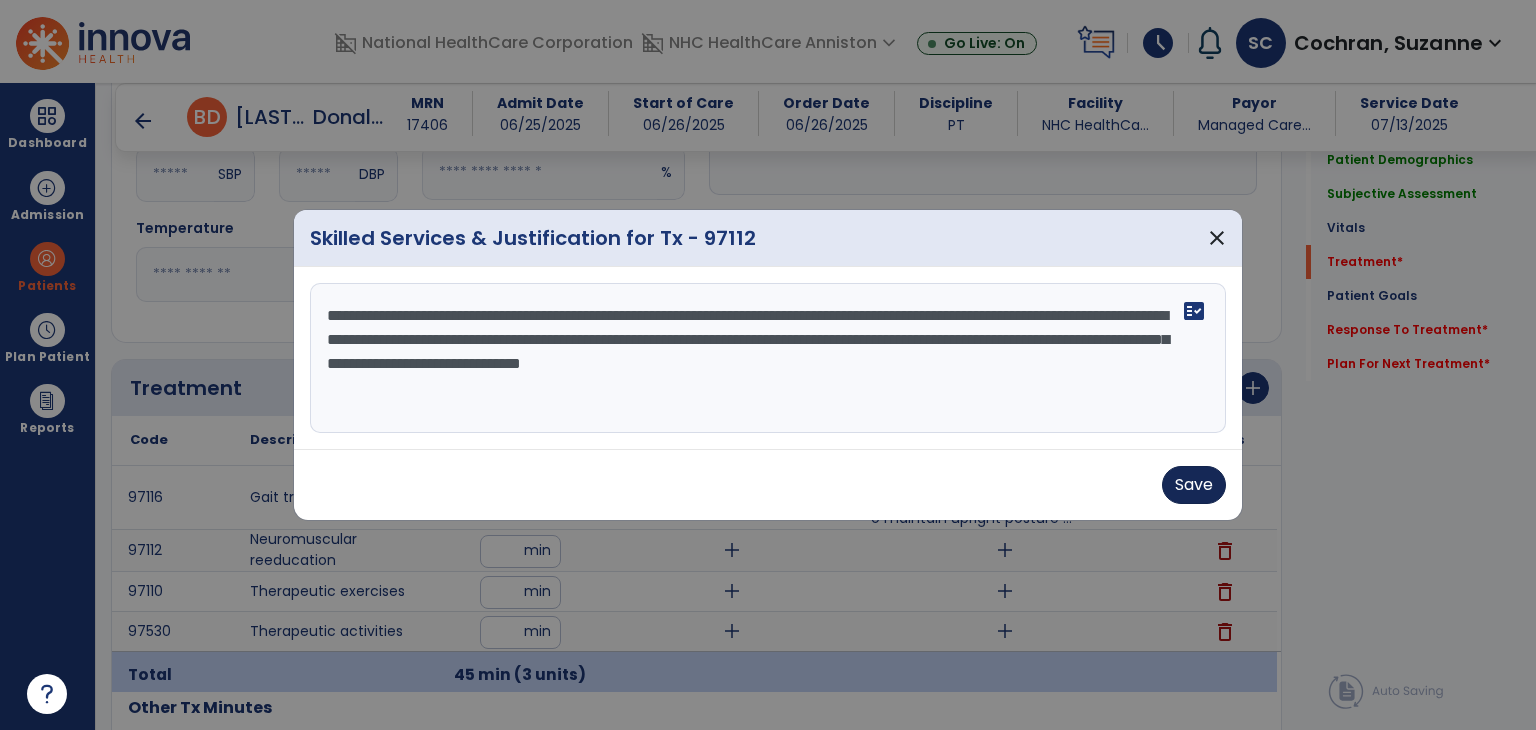 type on "**********" 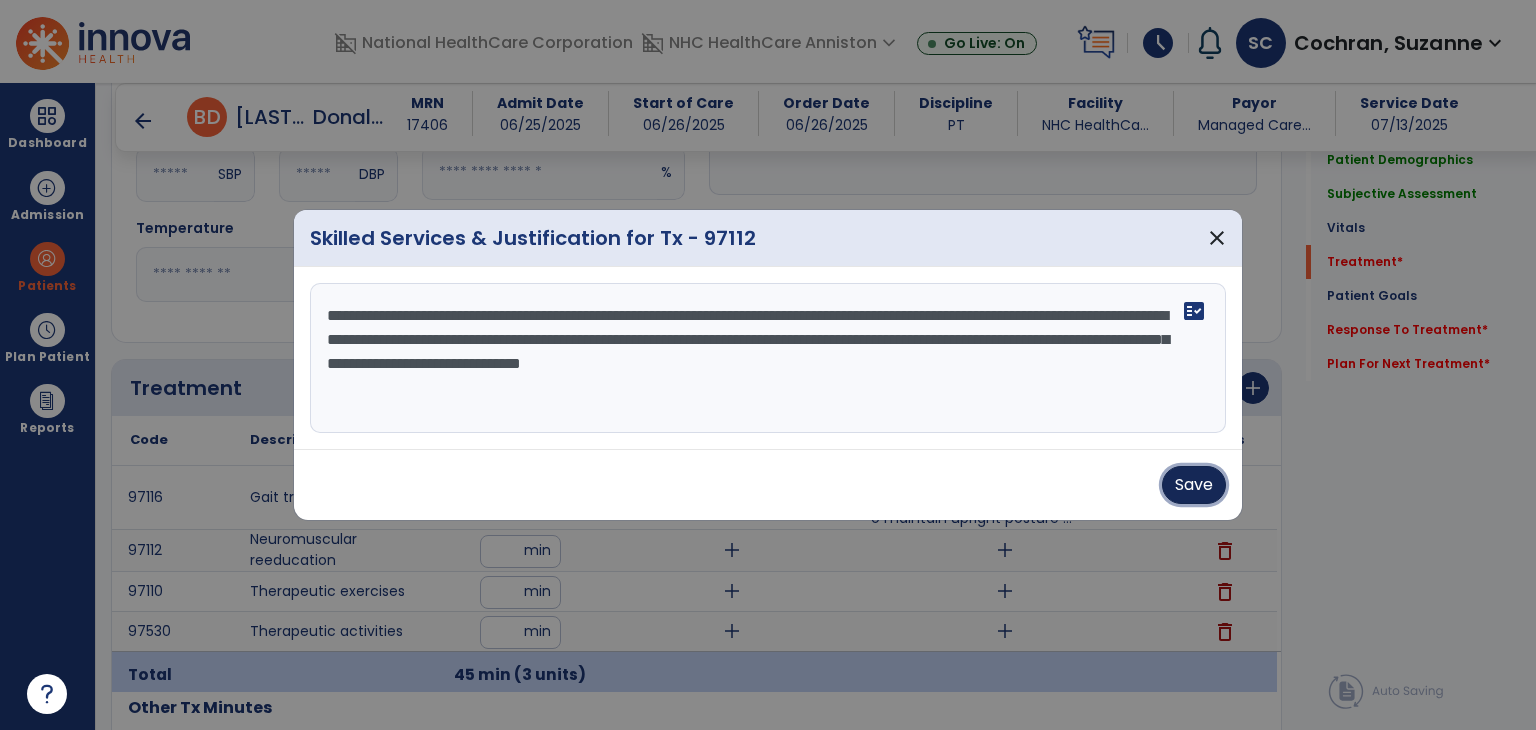 click on "Save" at bounding box center [1194, 485] 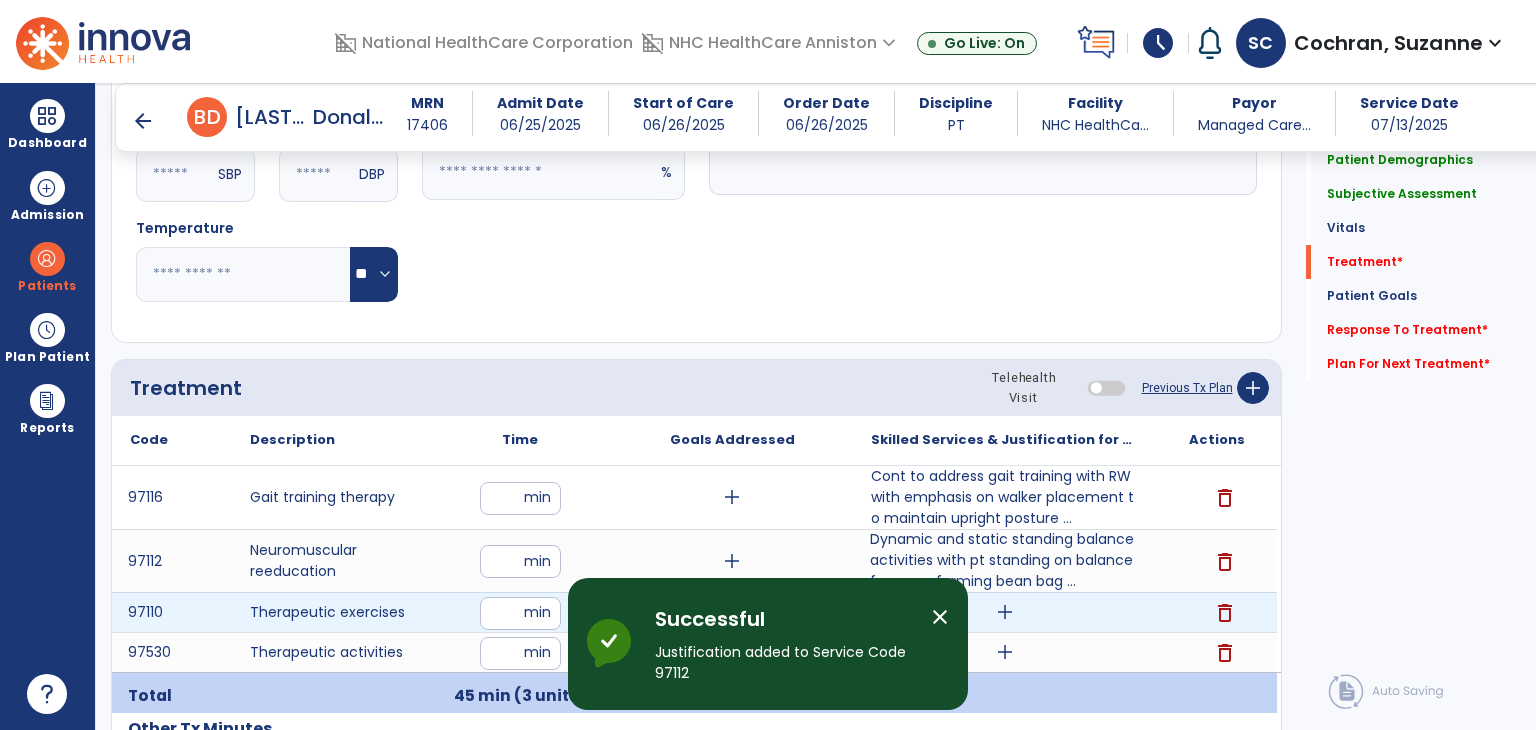 click on "add" at bounding box center (1005, 612) 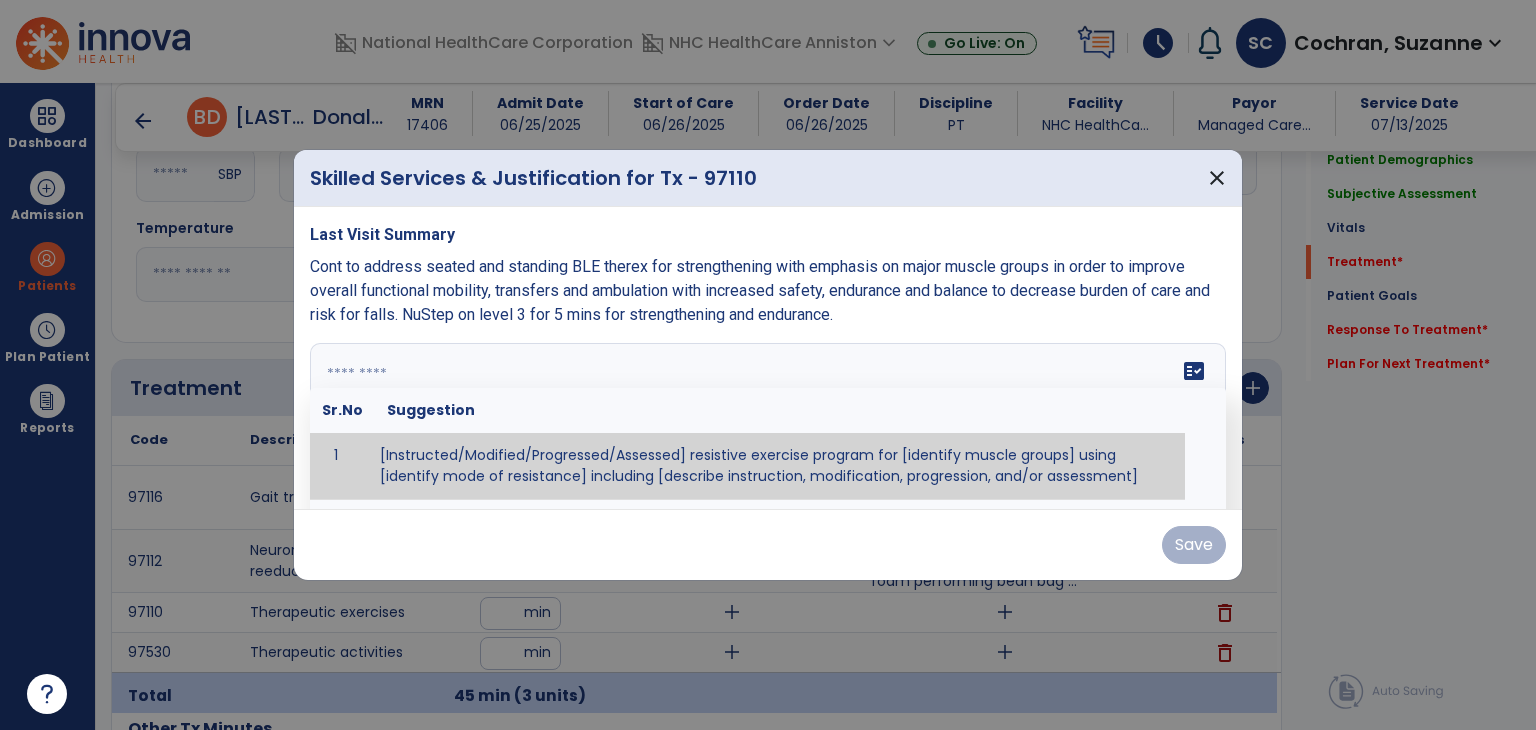 click at bounding box center (766, 418) 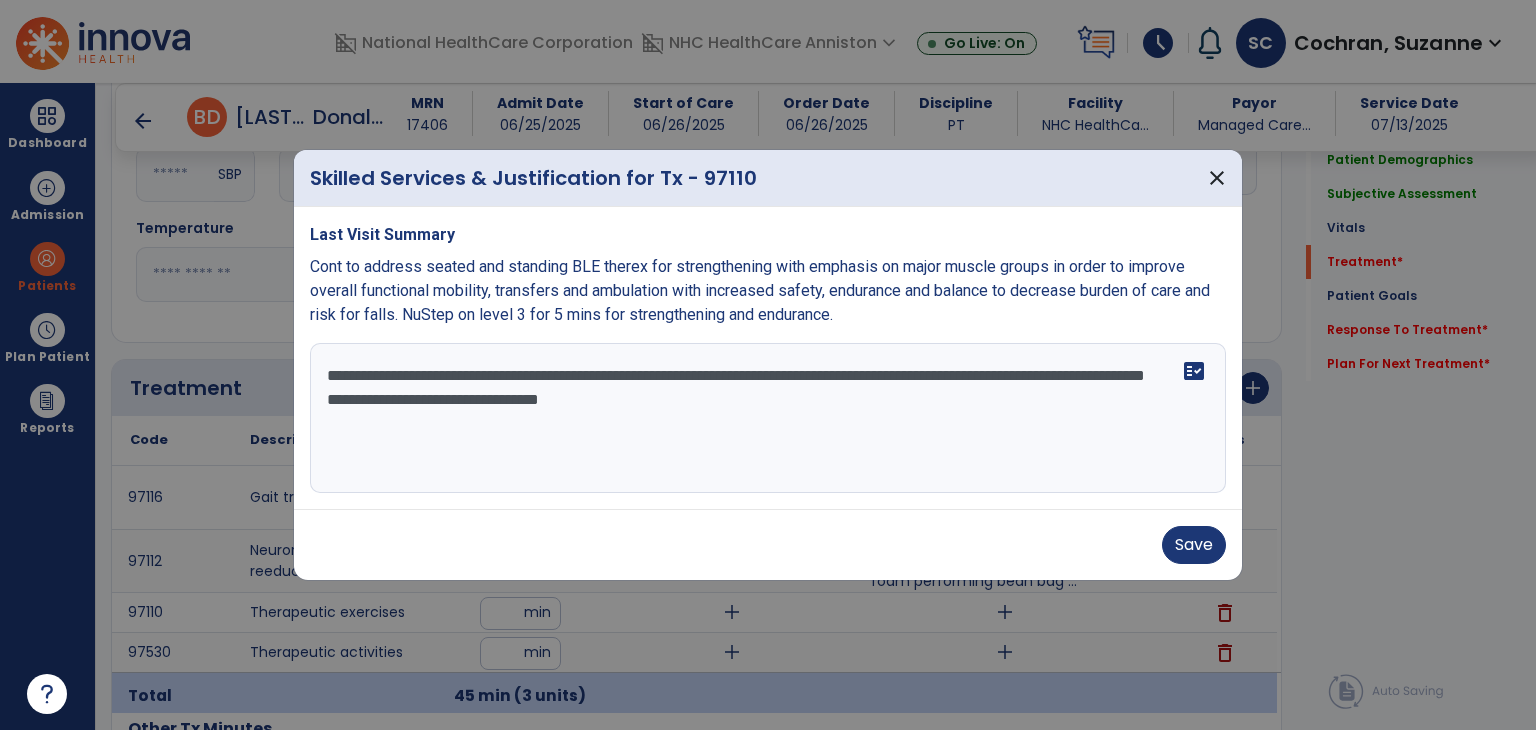 click on "**********" at bounding box center [768, 418] 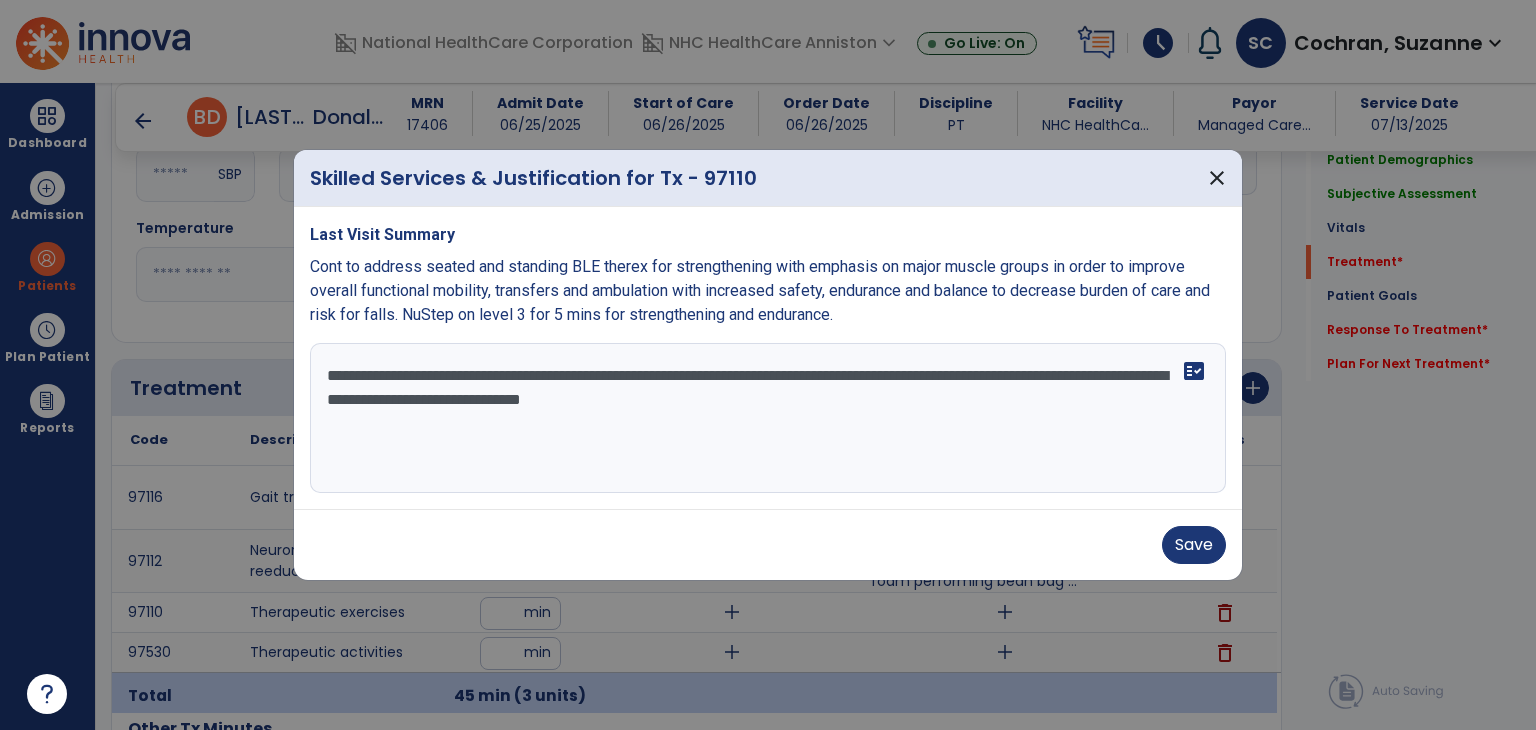 click on "**********" at bounding box center [768, 418] 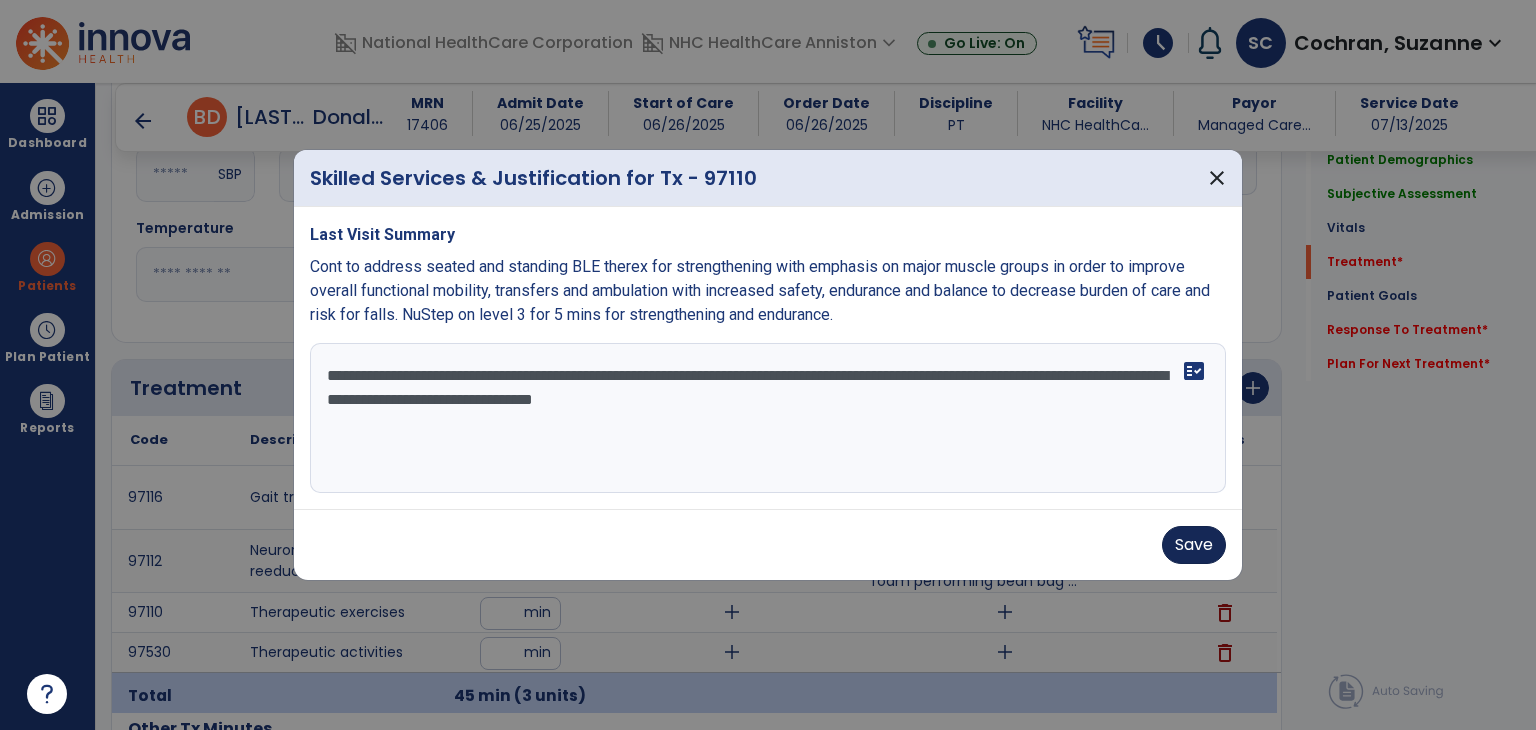 type on "**********" 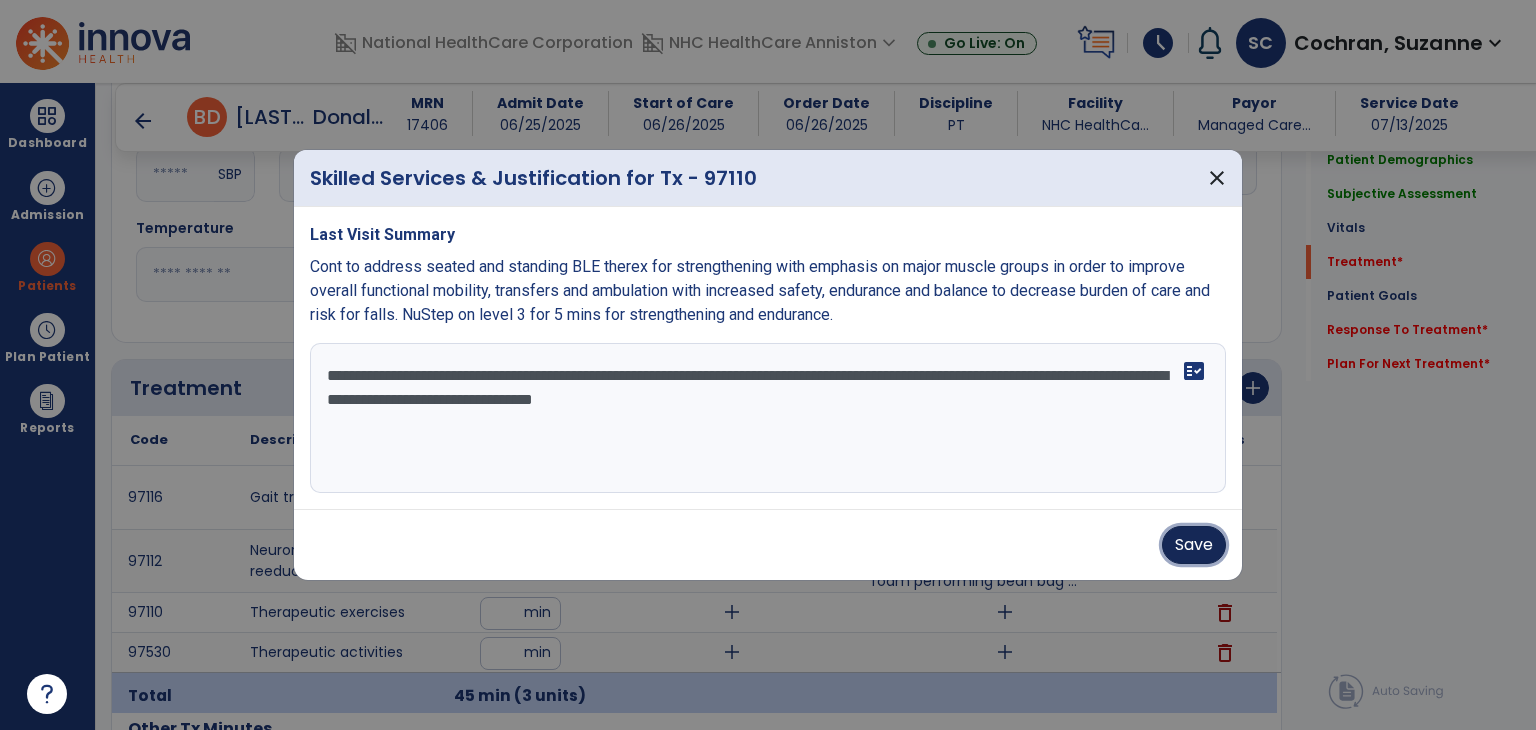 click on "Save" at bounding box center [1194, 545] 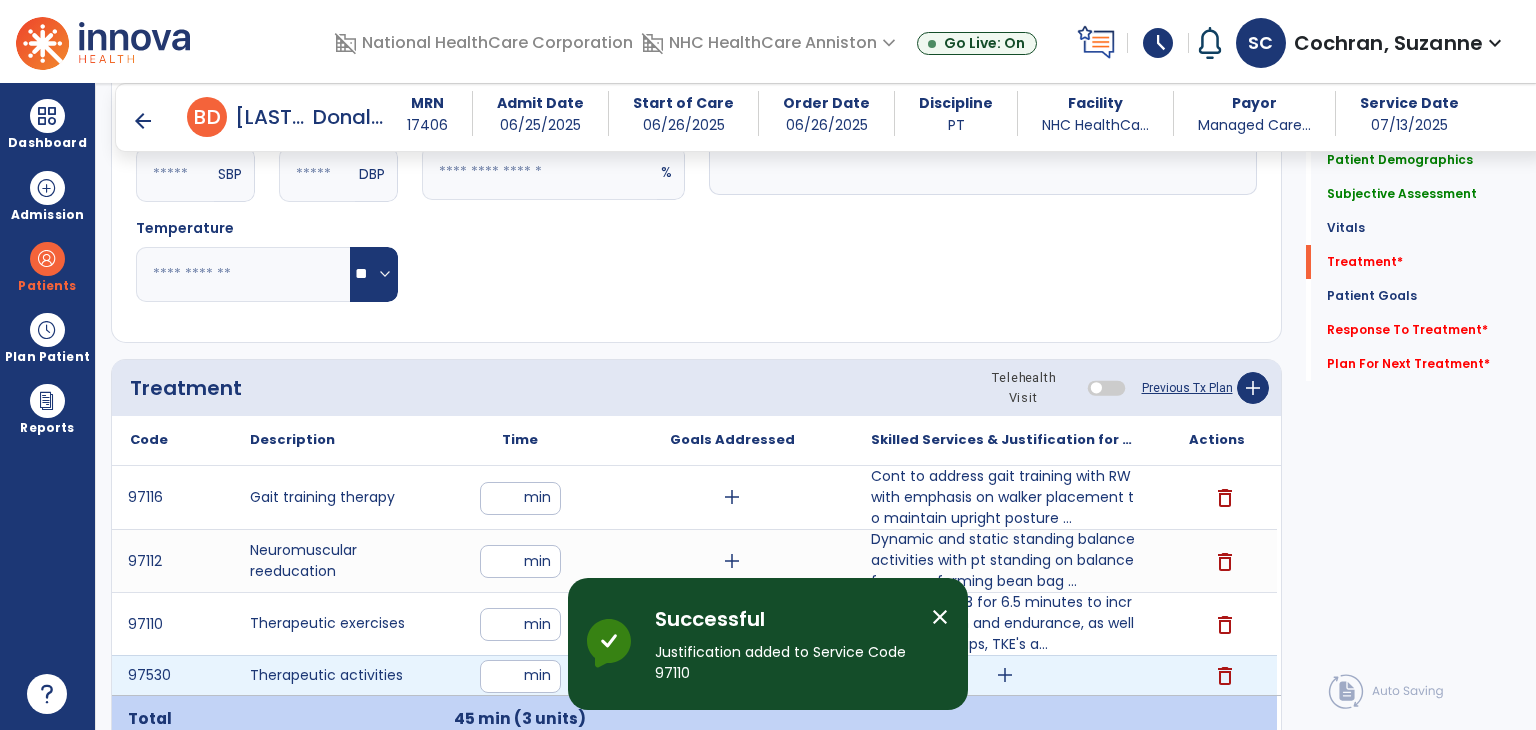 click on "add" at bounding box center [1005, 675] 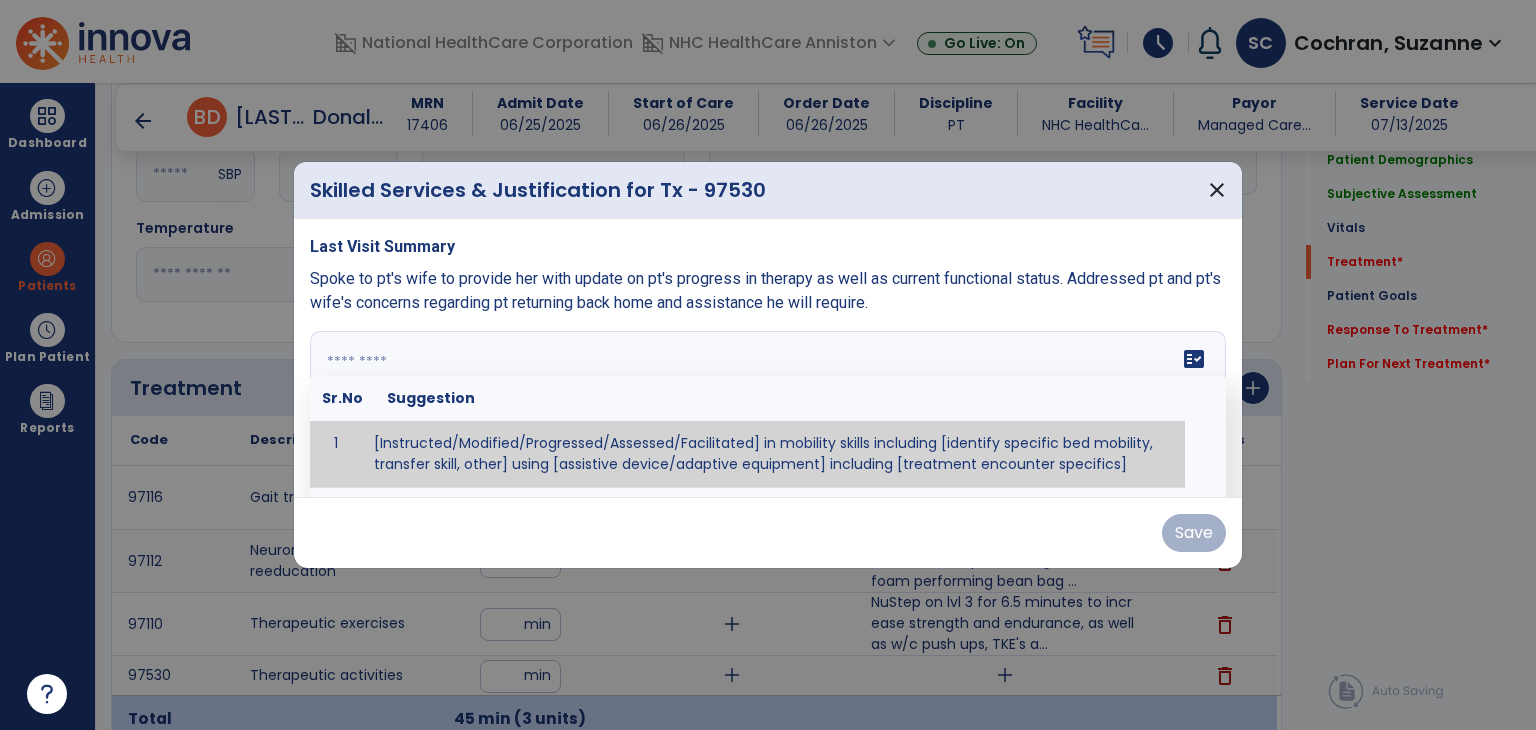 click on "fact_check  Sr.No Suggestion 1 [Instructed/Modified/Progressed/Assessed/Facilitated] in mobility skills including [identify specific bed mobility, transfer skill, other] using [assistive device/adaptive equipment] including [treatment encounter specifics]" at bounding box center (768, 406) 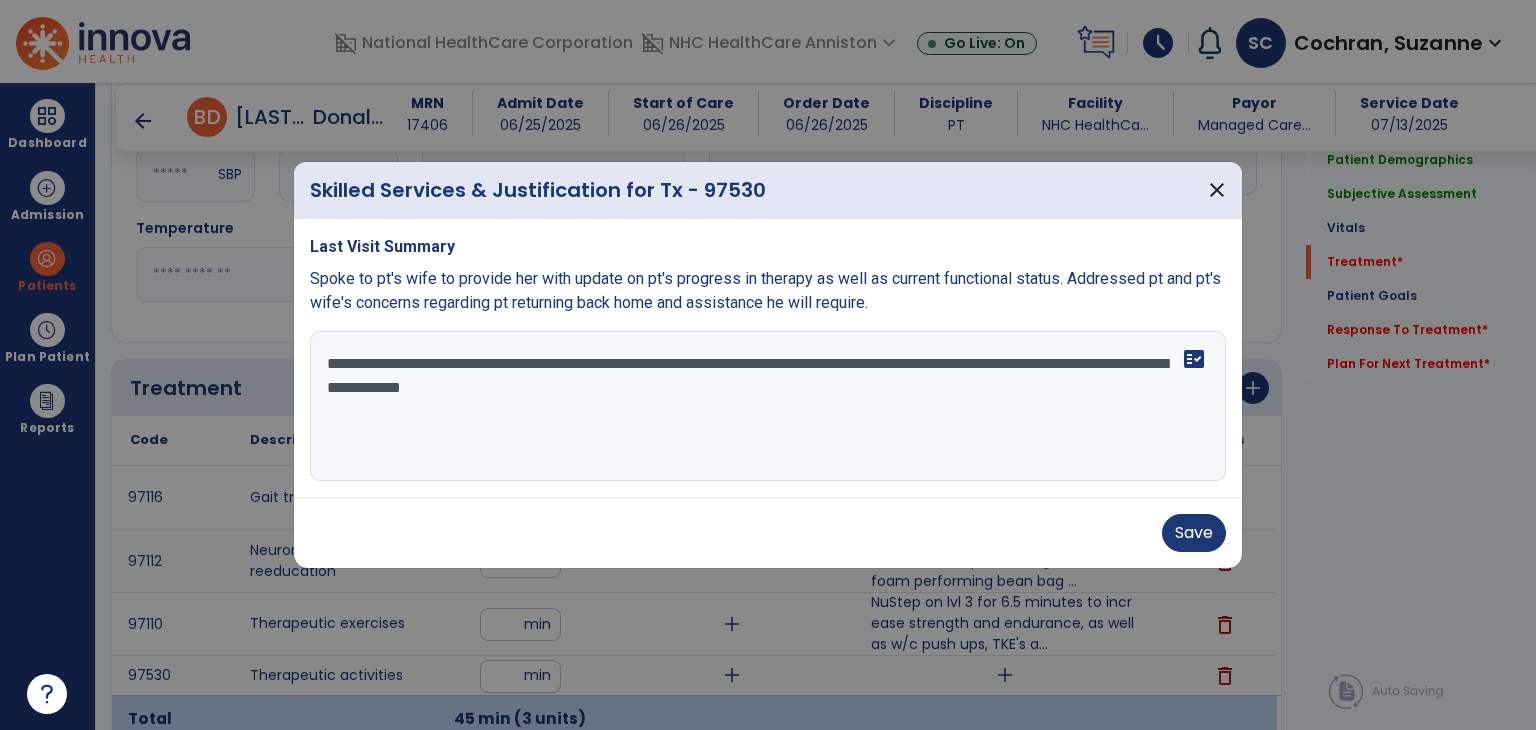 click on "**********" at bounding box center (768, 406) 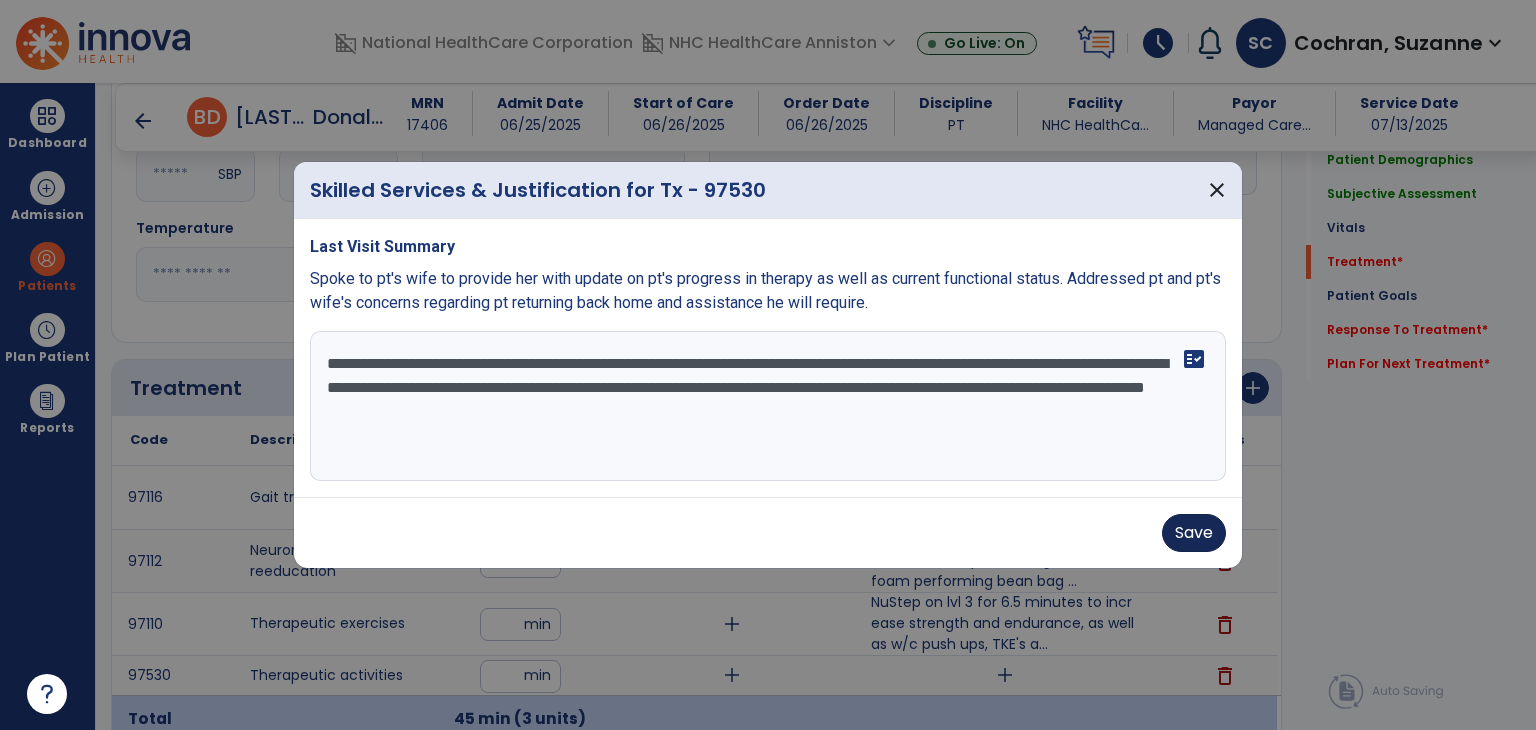 type on "**********" 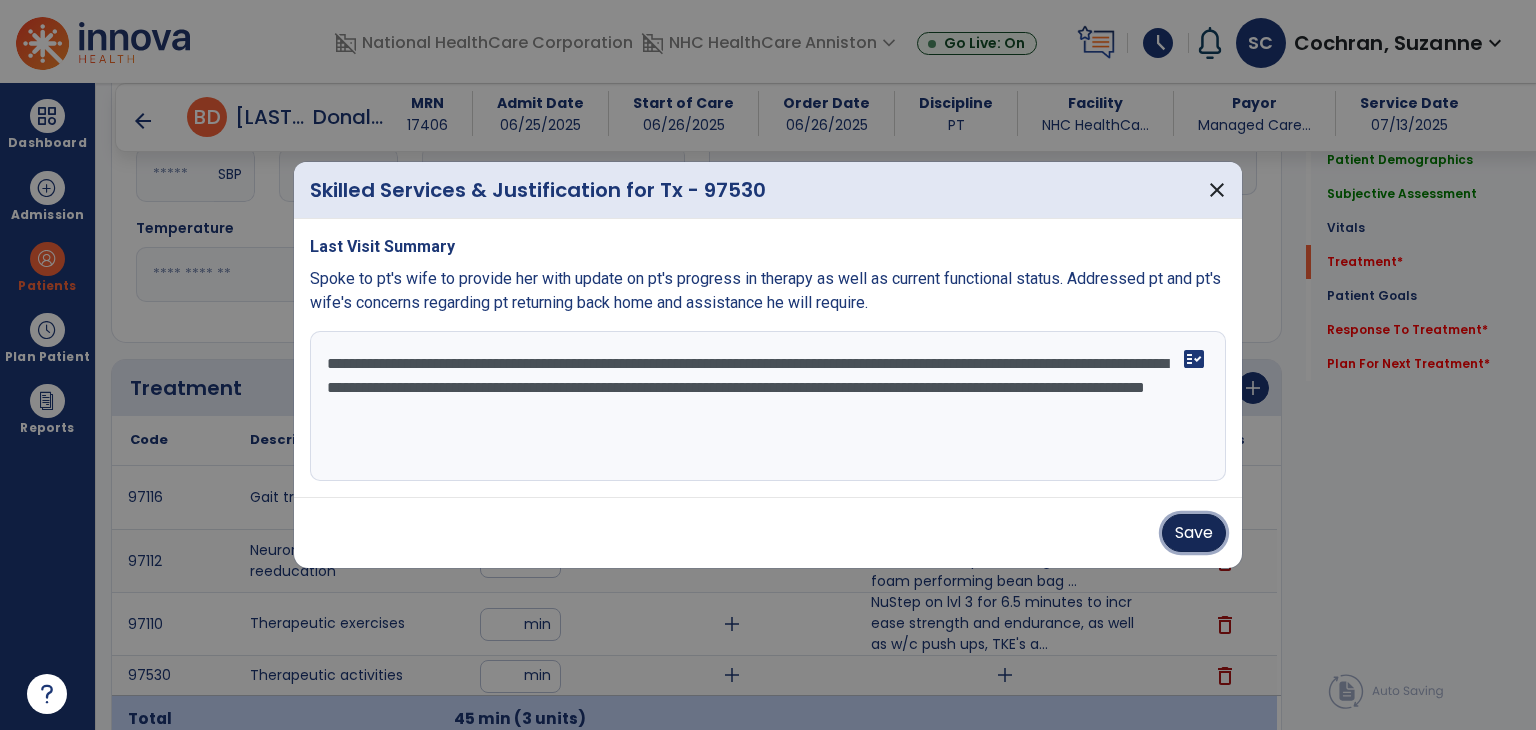 click on "Save" at bounding box center (1194, 533) 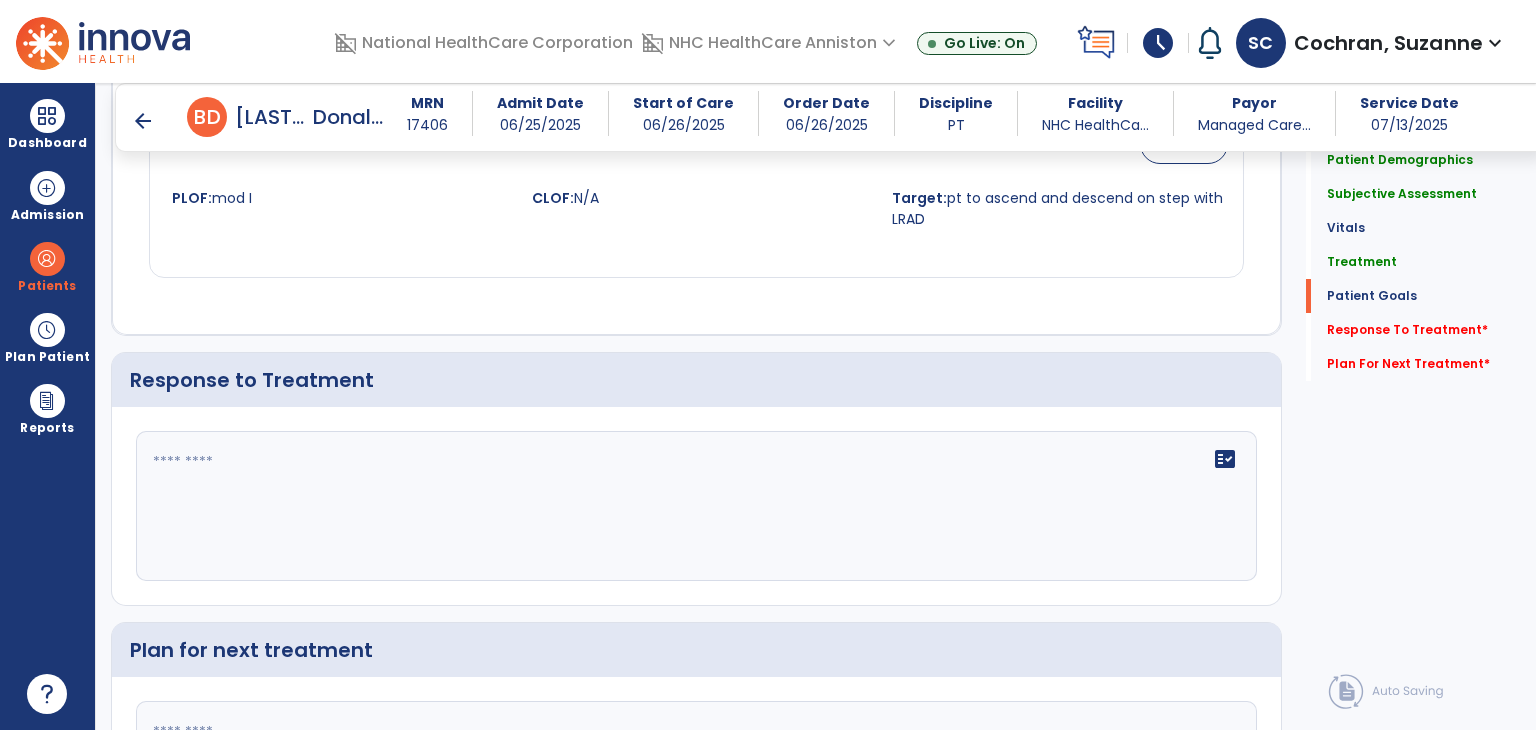 scroll, scrollTop: 2980, scrollLeft: 0, axis: vertical 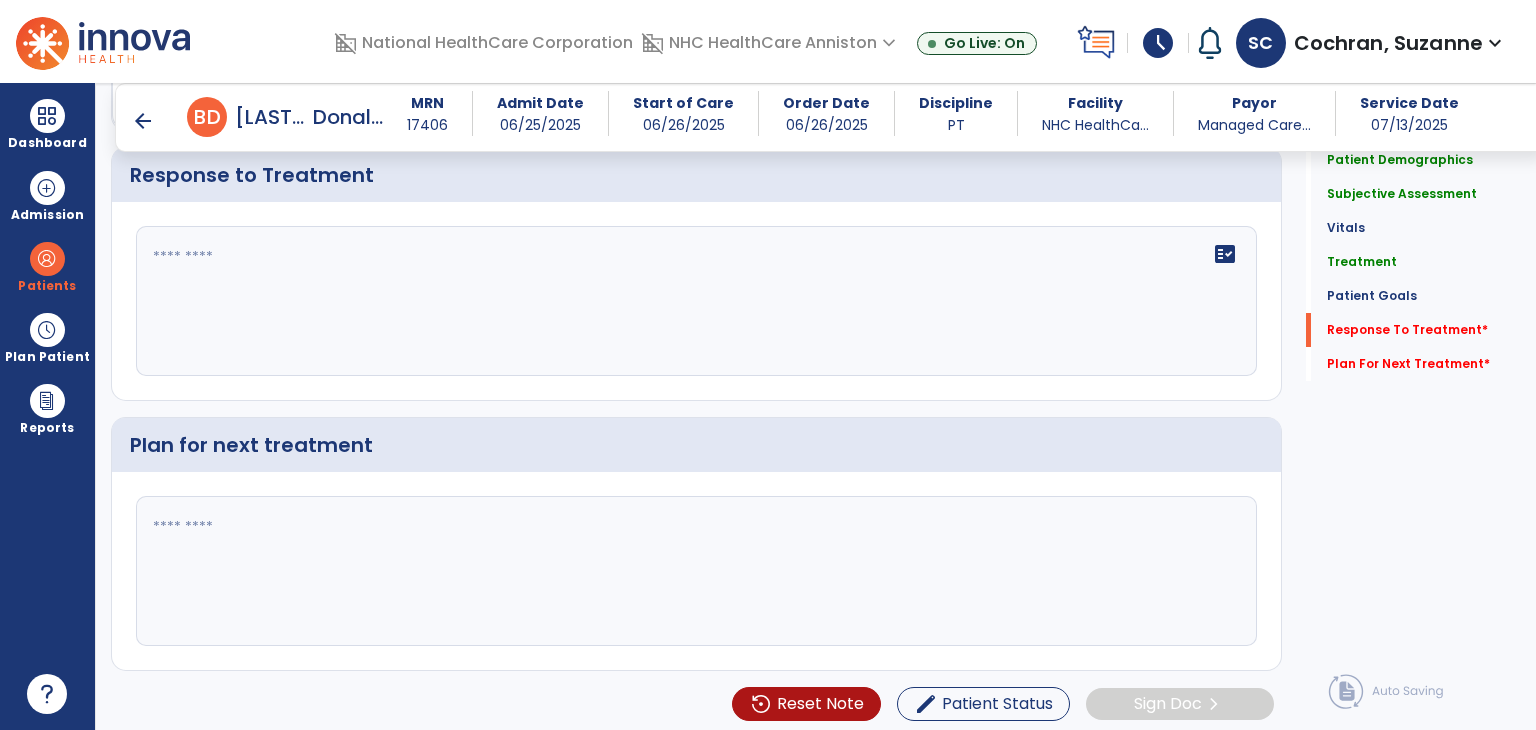 click on "fact_check" 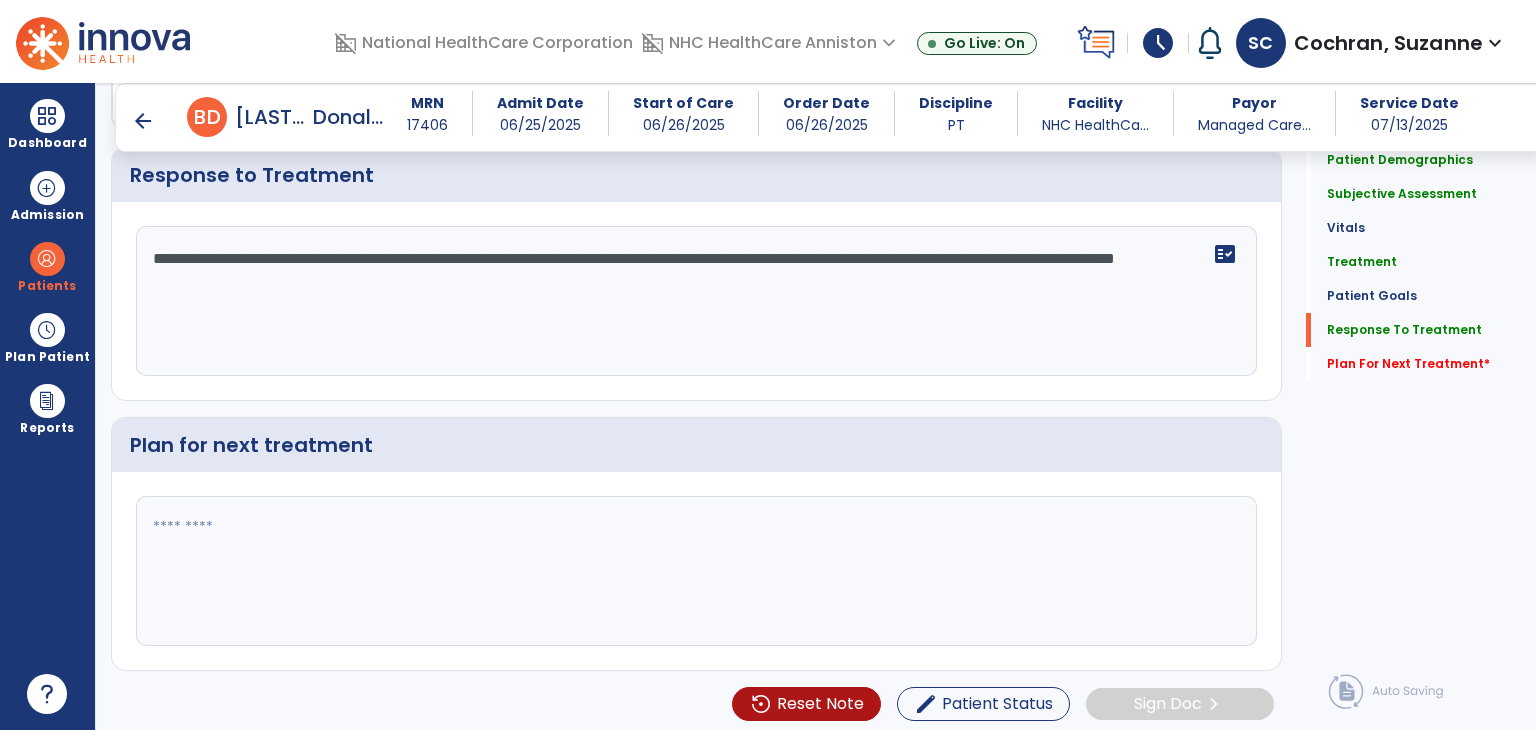 scroll, scrollTop: 2980, scrollLeft: 0, axis: vertical 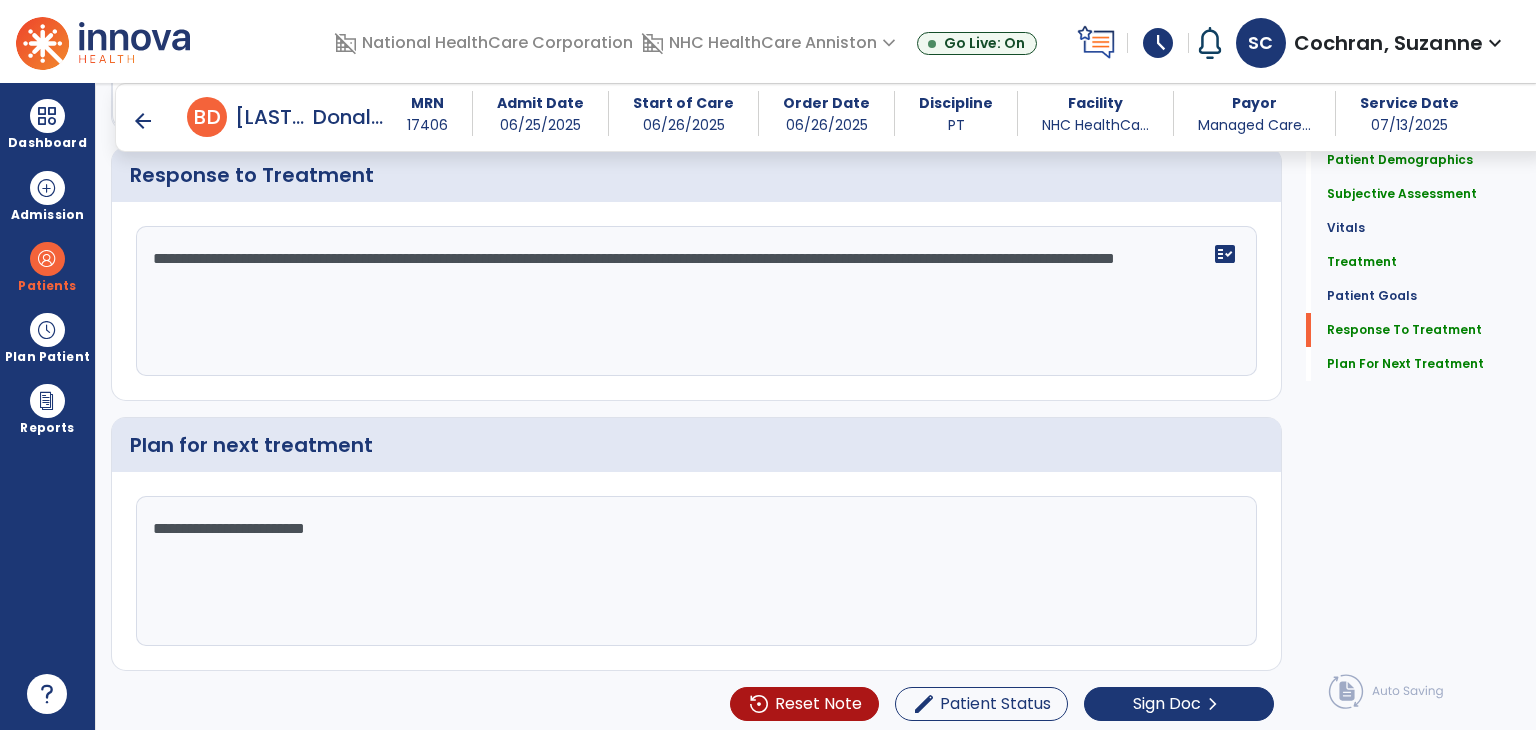 drag, startPoint x: 371, startPoint y: 529, endPoint x: 80, endPoint y: 553, distance: 291.988 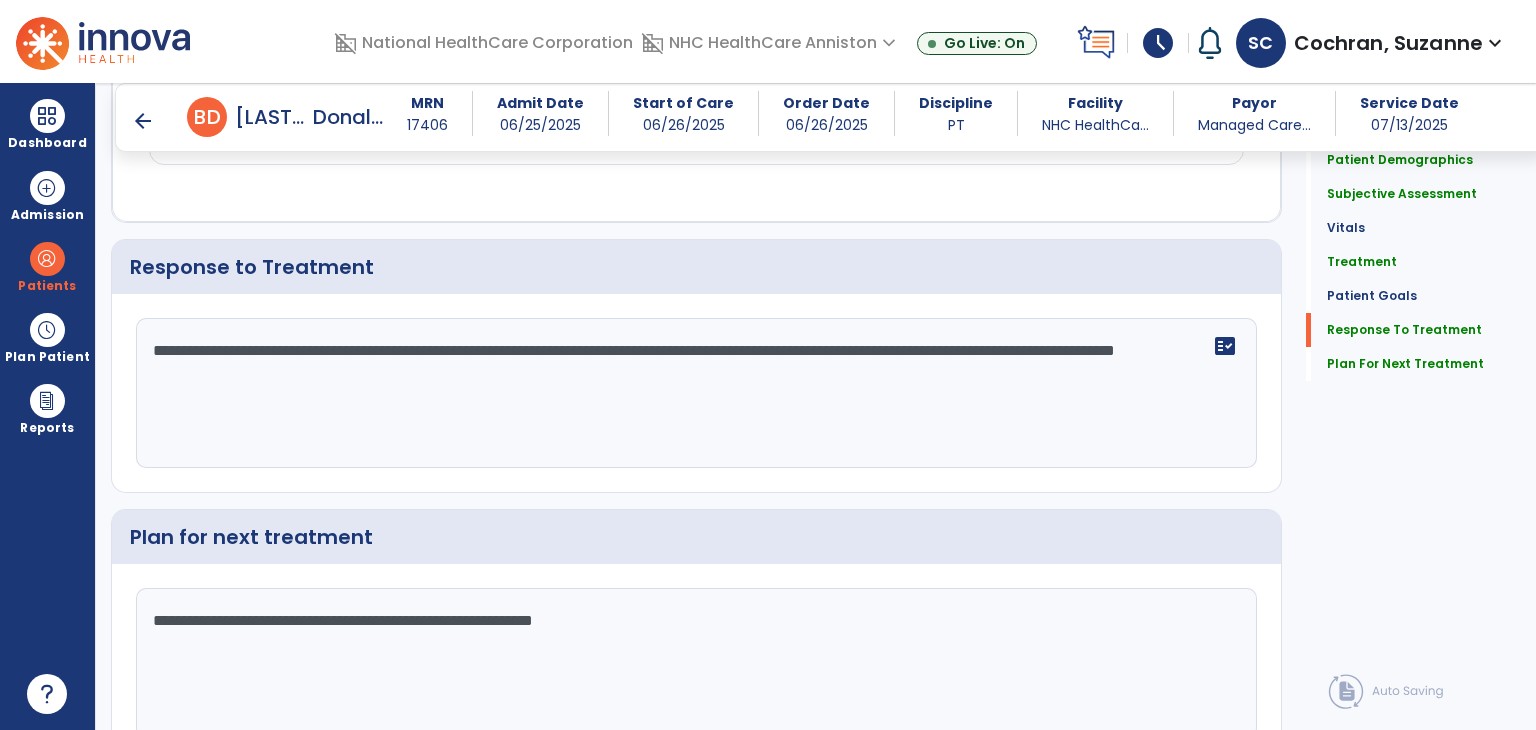 scroll, scrollTop: 2980, scrollLeft: 0, axis: vertical 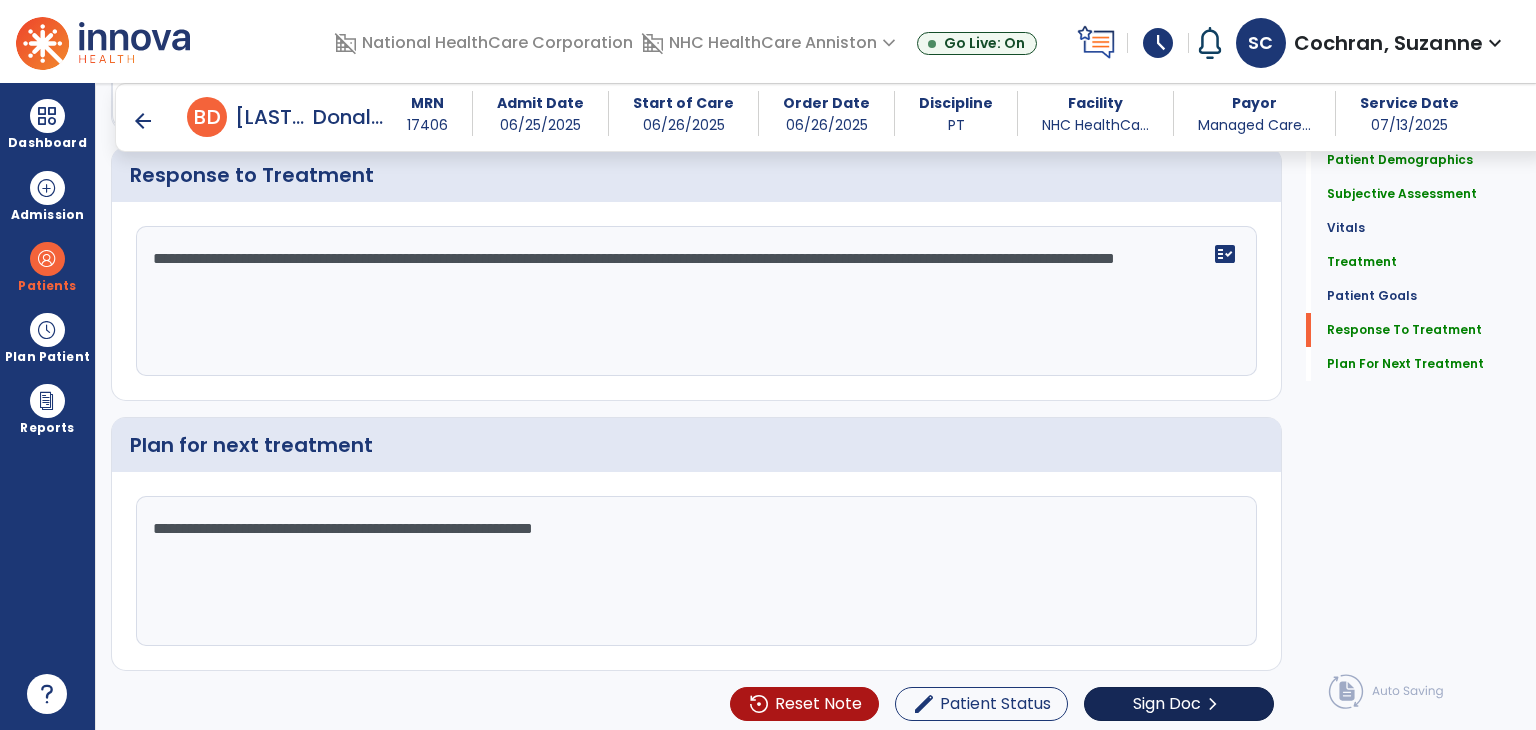 type on "**********" 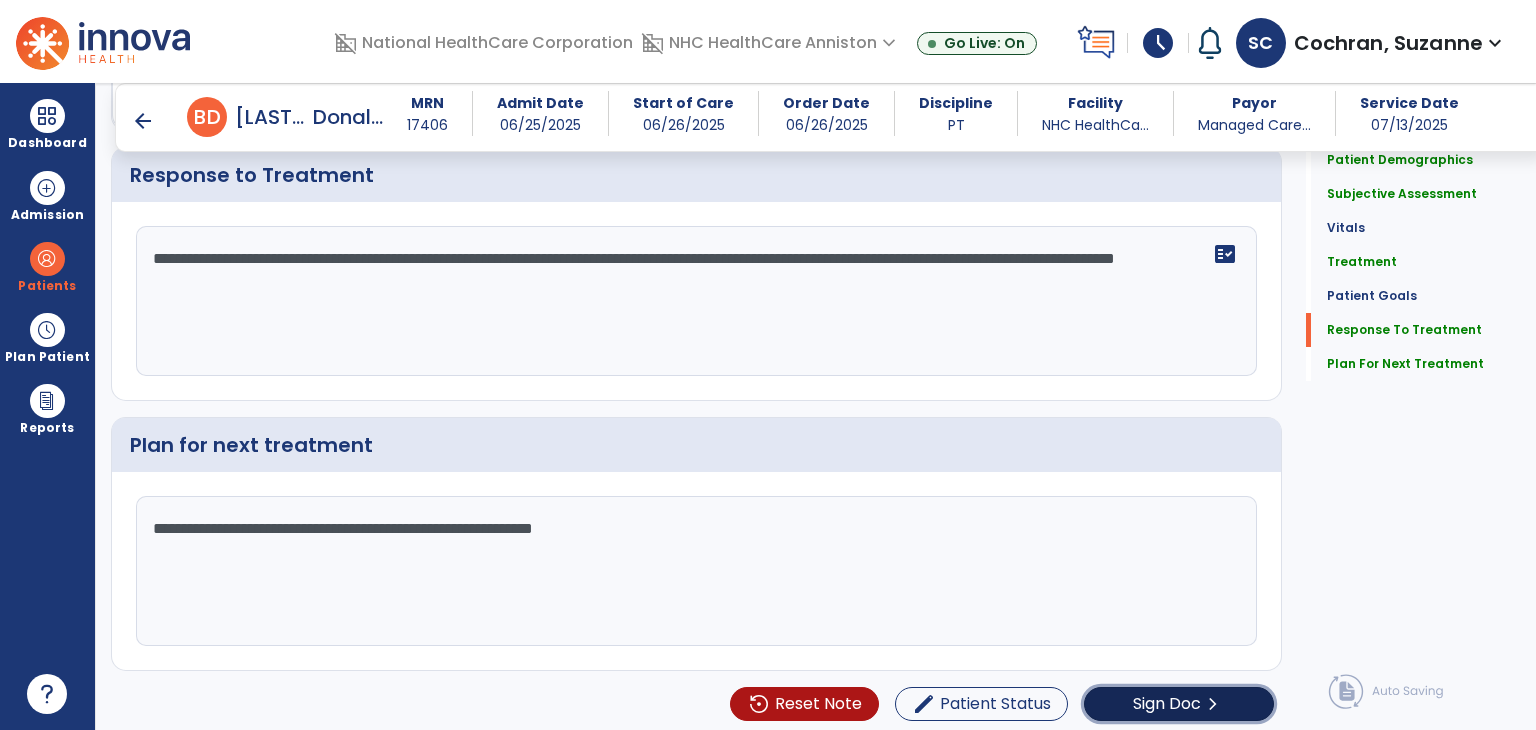 click on "Sign Doc" 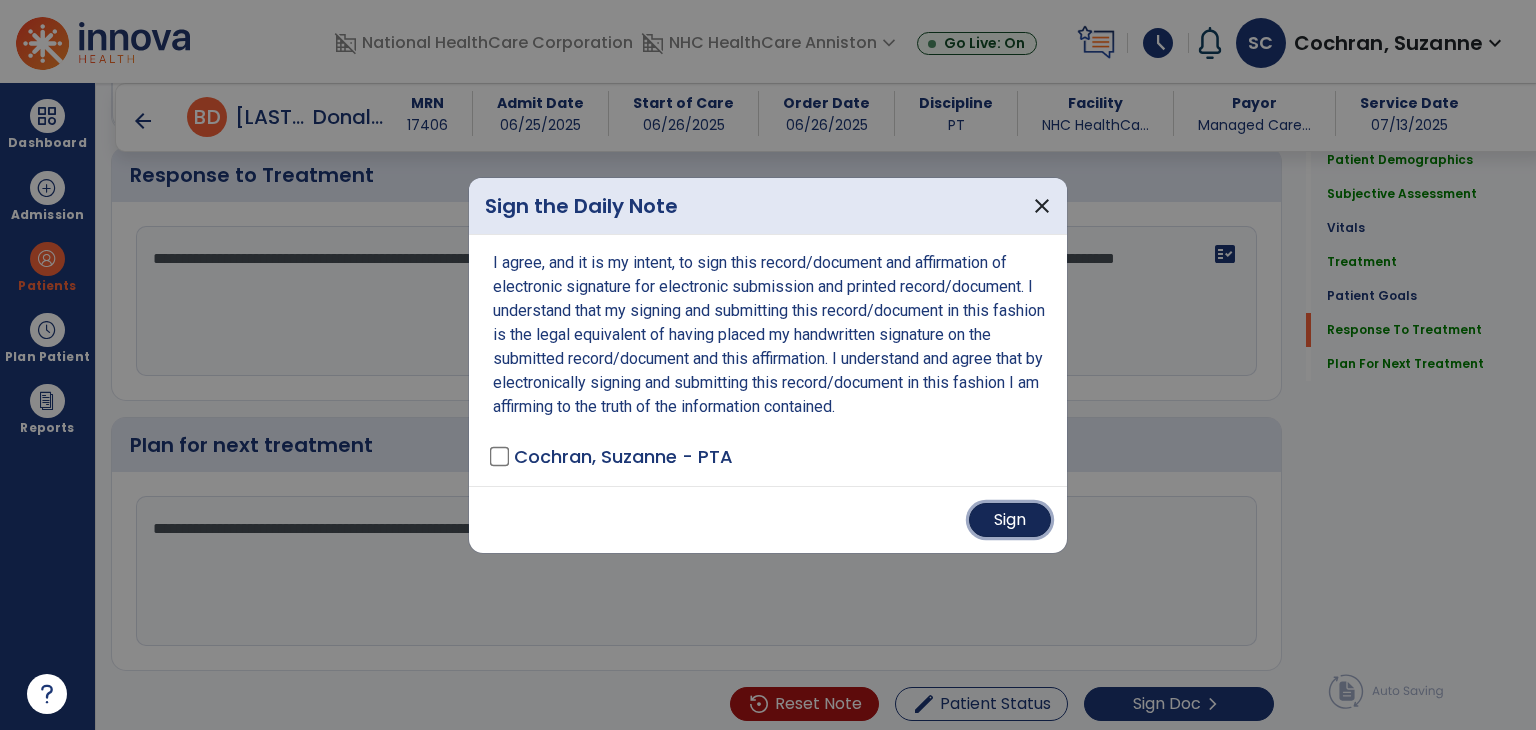 click on "Sign" at bounding box center (1010, 520) 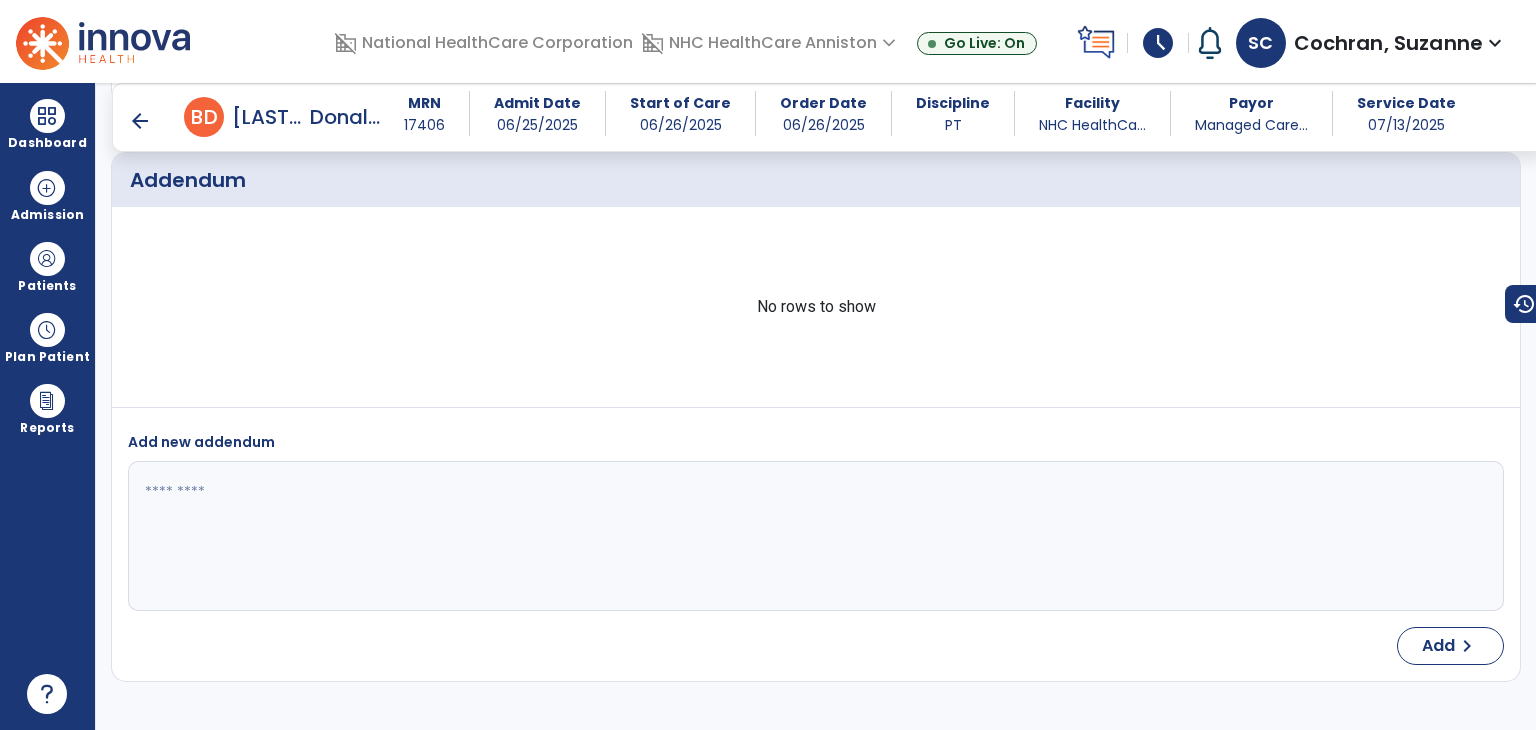 scroll, scrollTop: 4128, scrollLeft: 0, axis: vertical 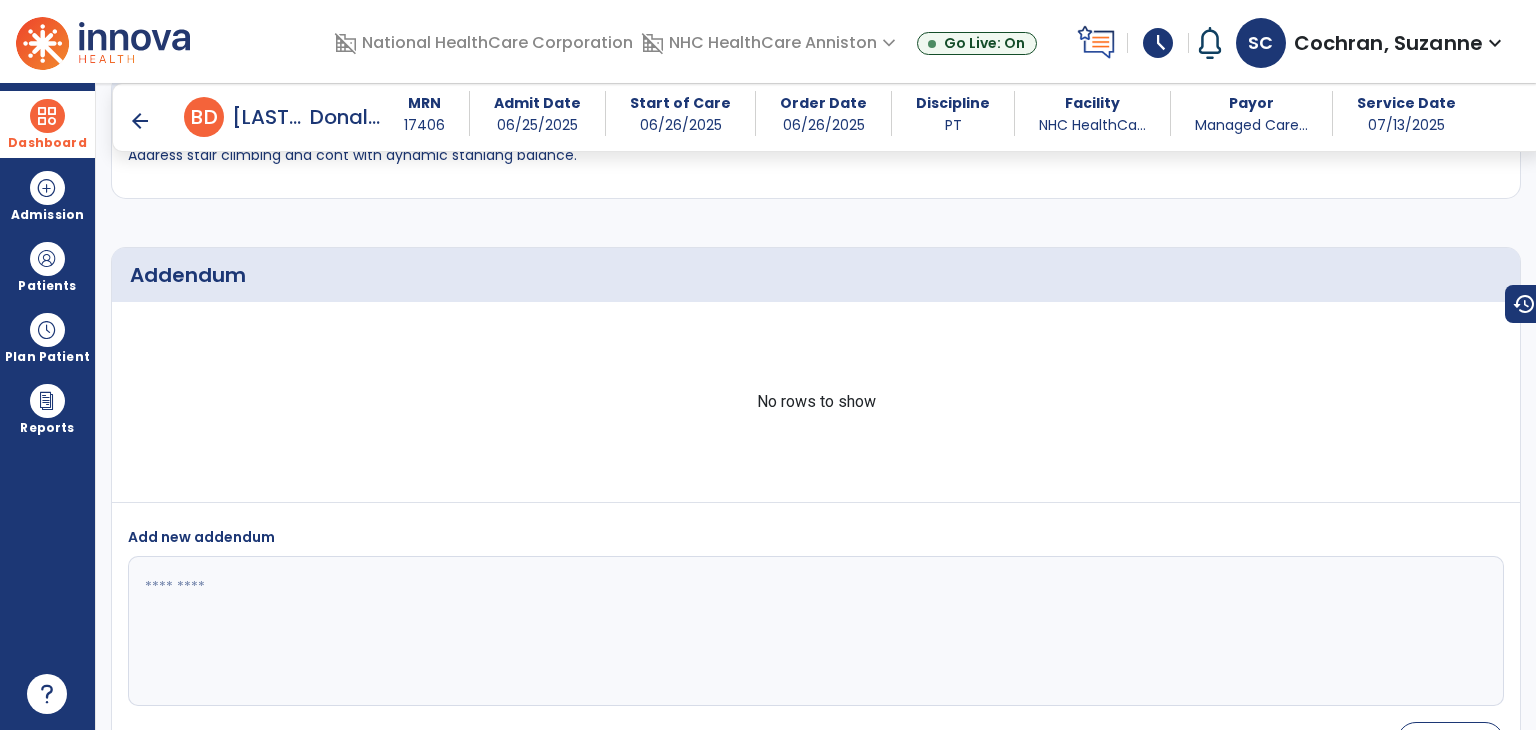 click at bounding box center [47, 116] 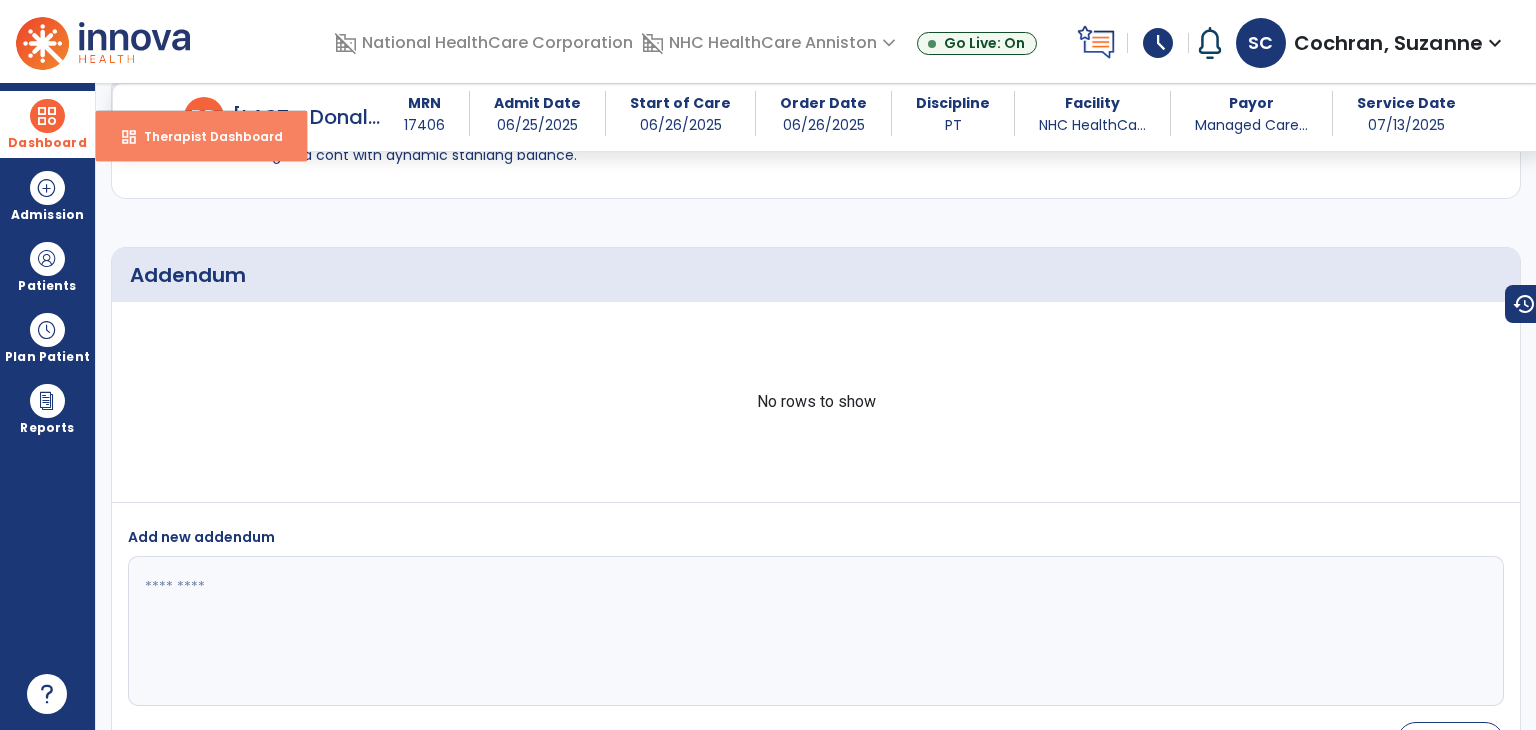 click on "Therapist Dashboard" at bounding box center [205, 136] 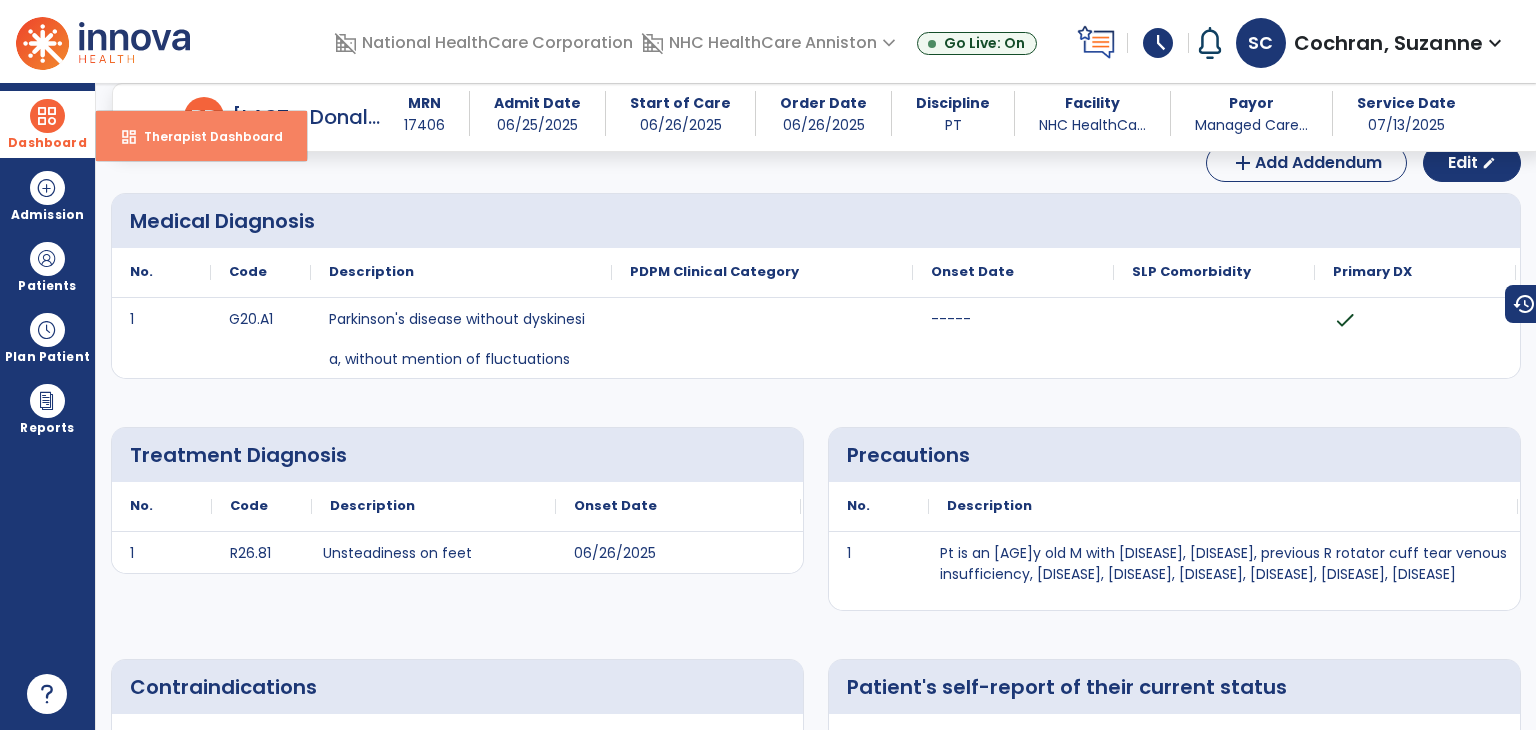 select on "****" 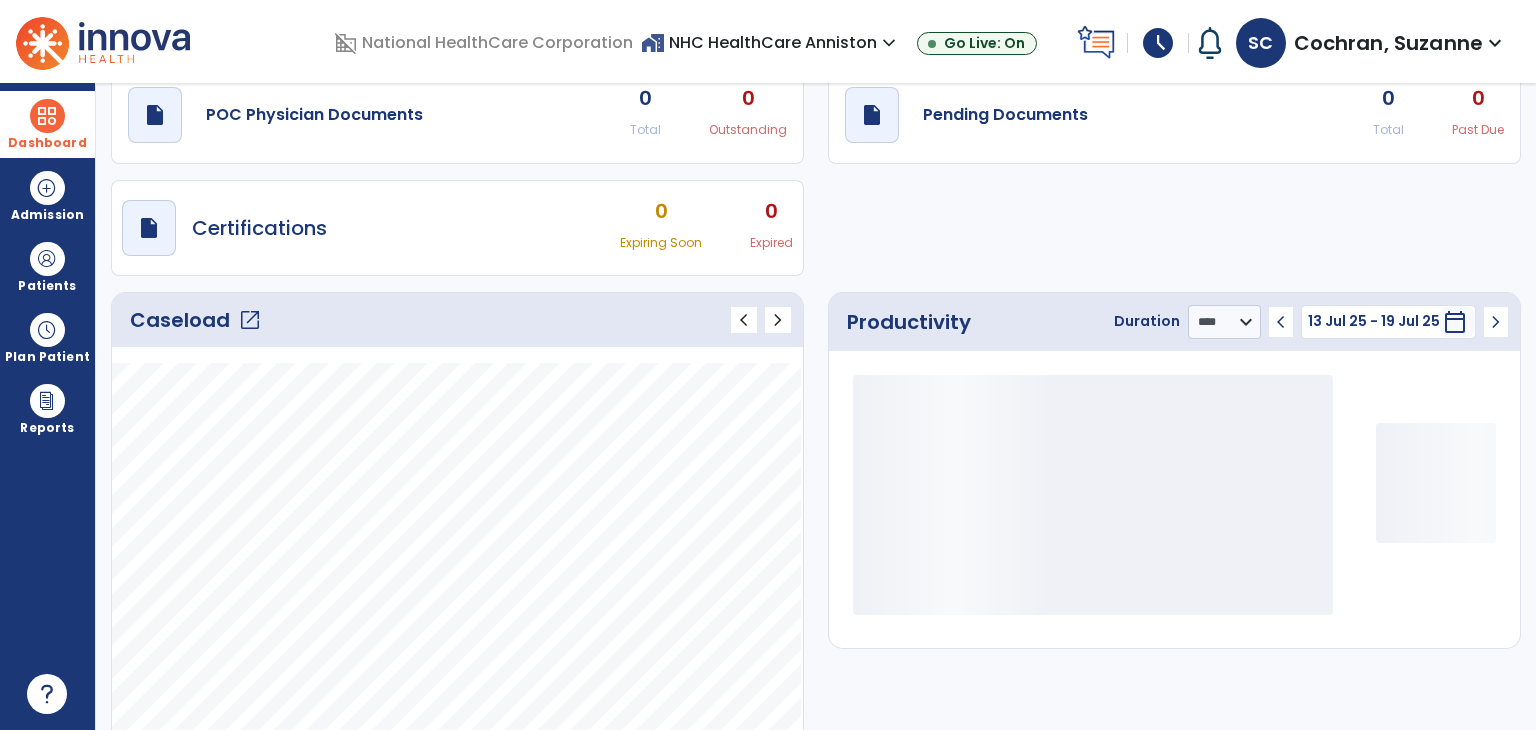 scroll, scrollTop: 75, scrollLeft: 0, axis: vertical 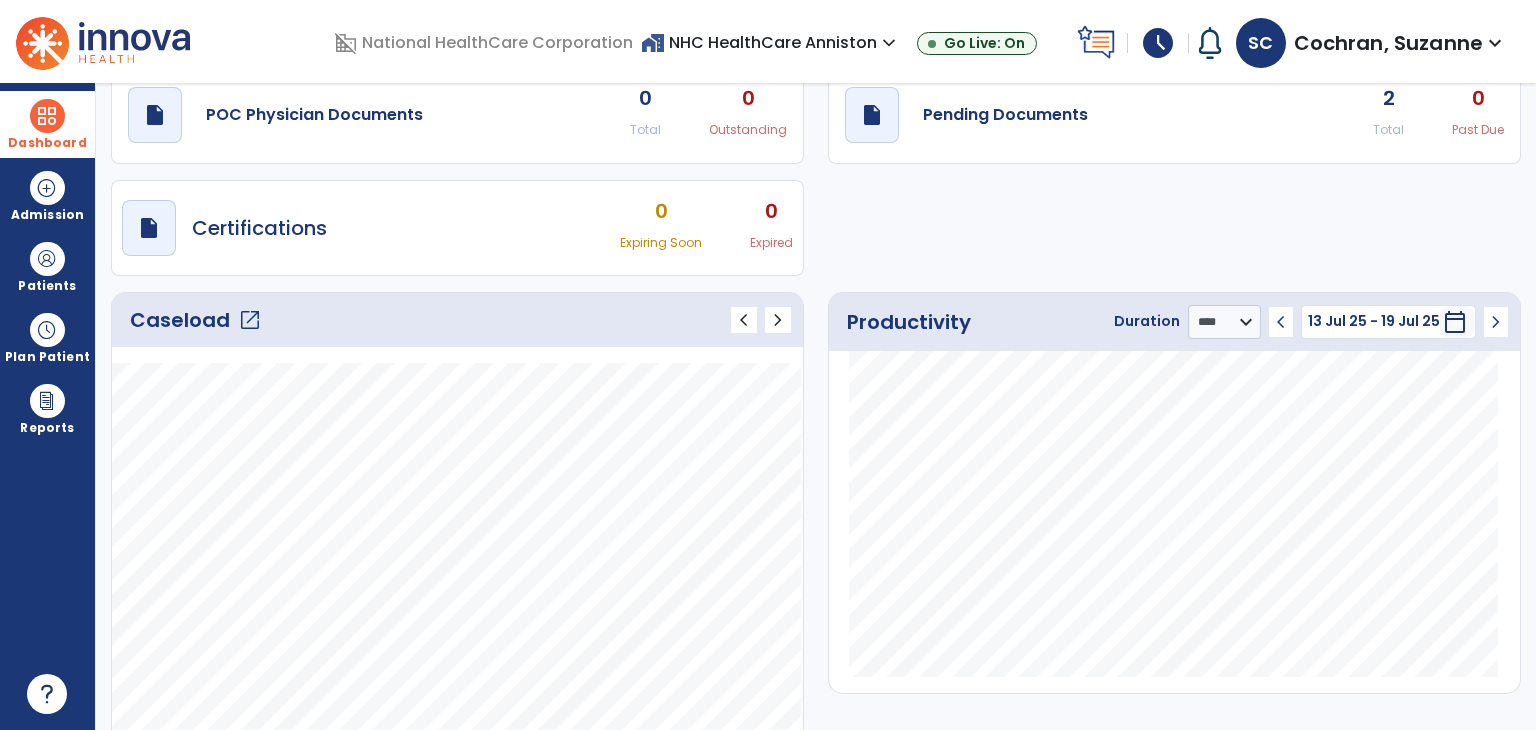 click on "open_in_new" 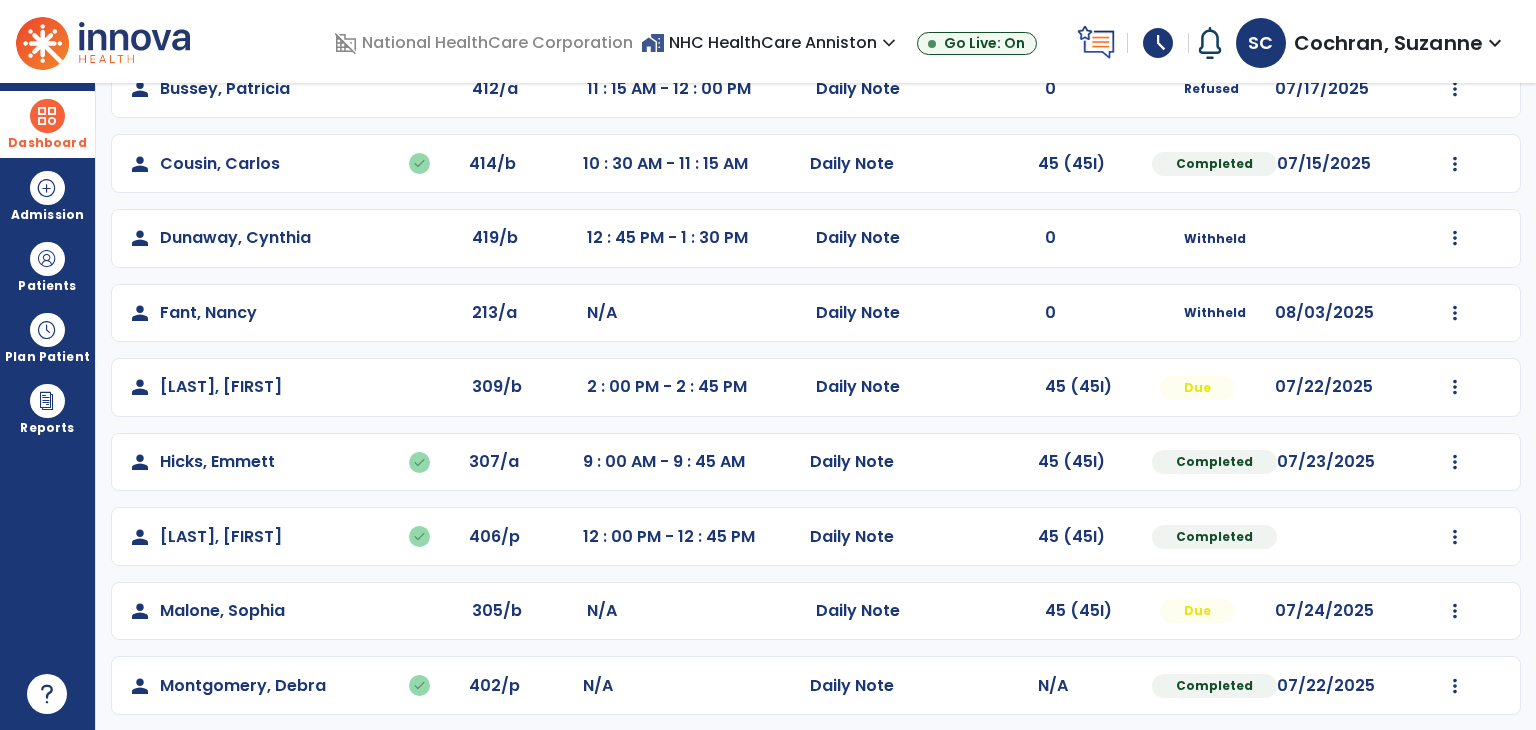 scroll, scrollTop: 359, scrollLeft: 0, axis: vertical 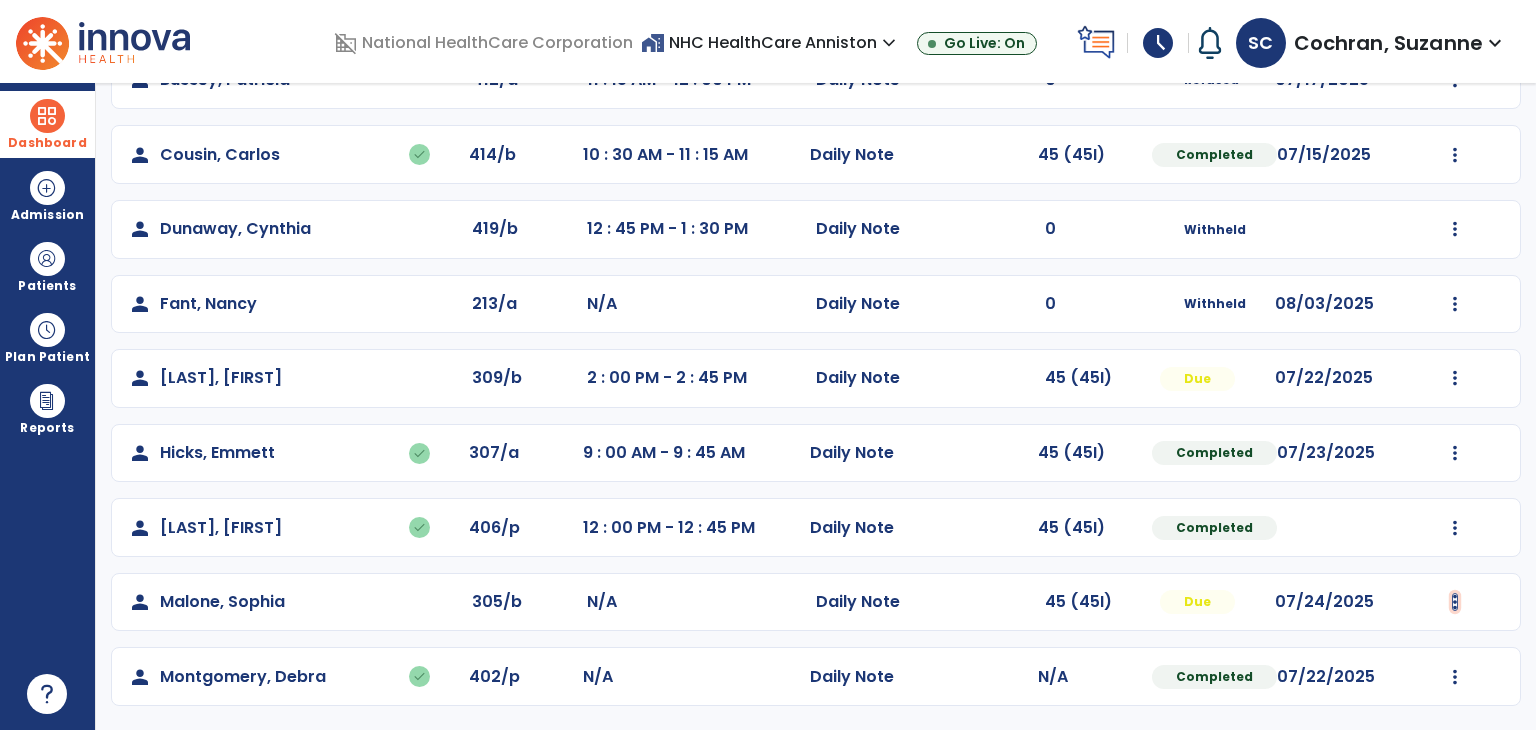 click at bounding box center (1455, -69) 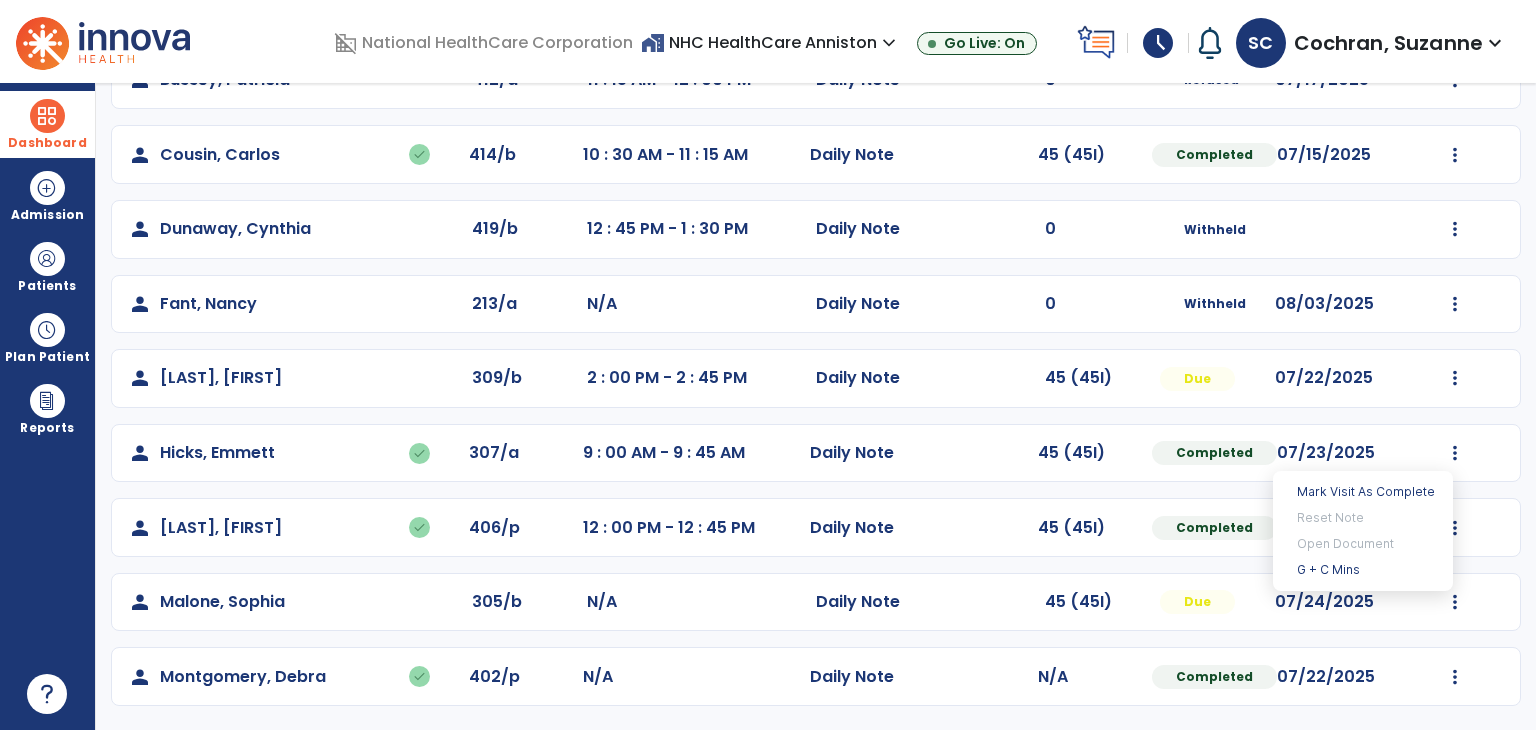 click on "Mark Visit As Complete   Reset Note   Open Document   G + C Mins" at bounding box center (1363, 531) 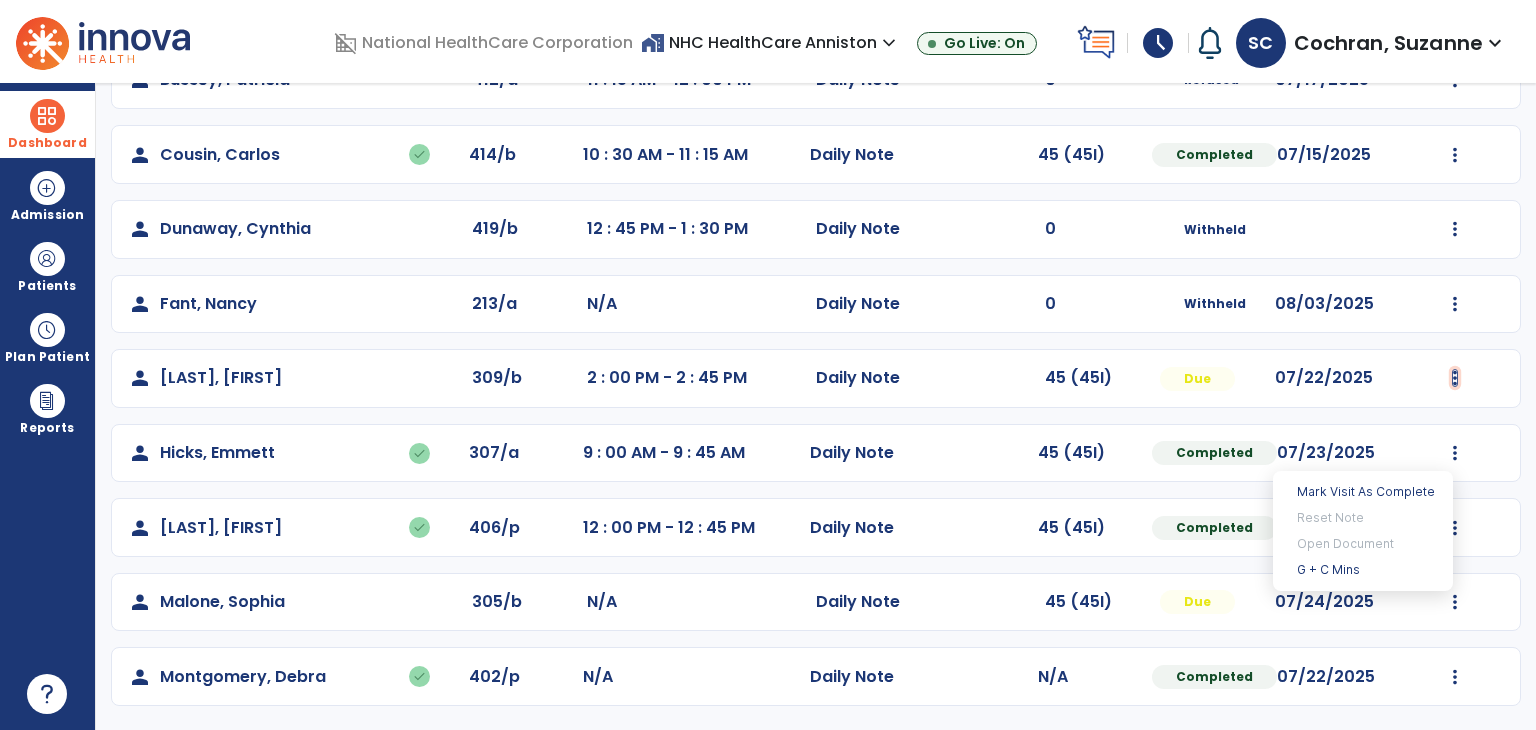 click at bounding box center (1455, -69) 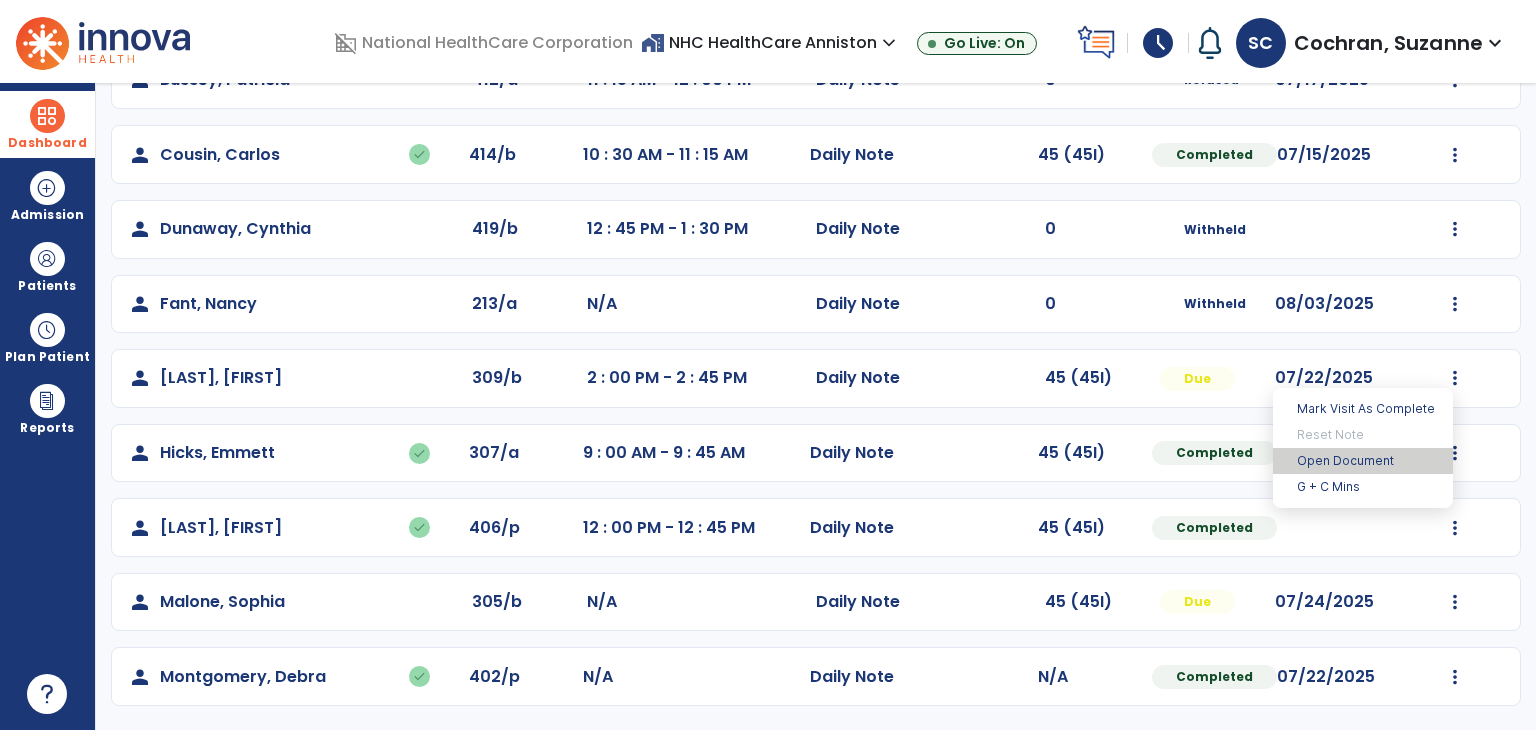click on "Open Document" at bounding box center [1363, 461] 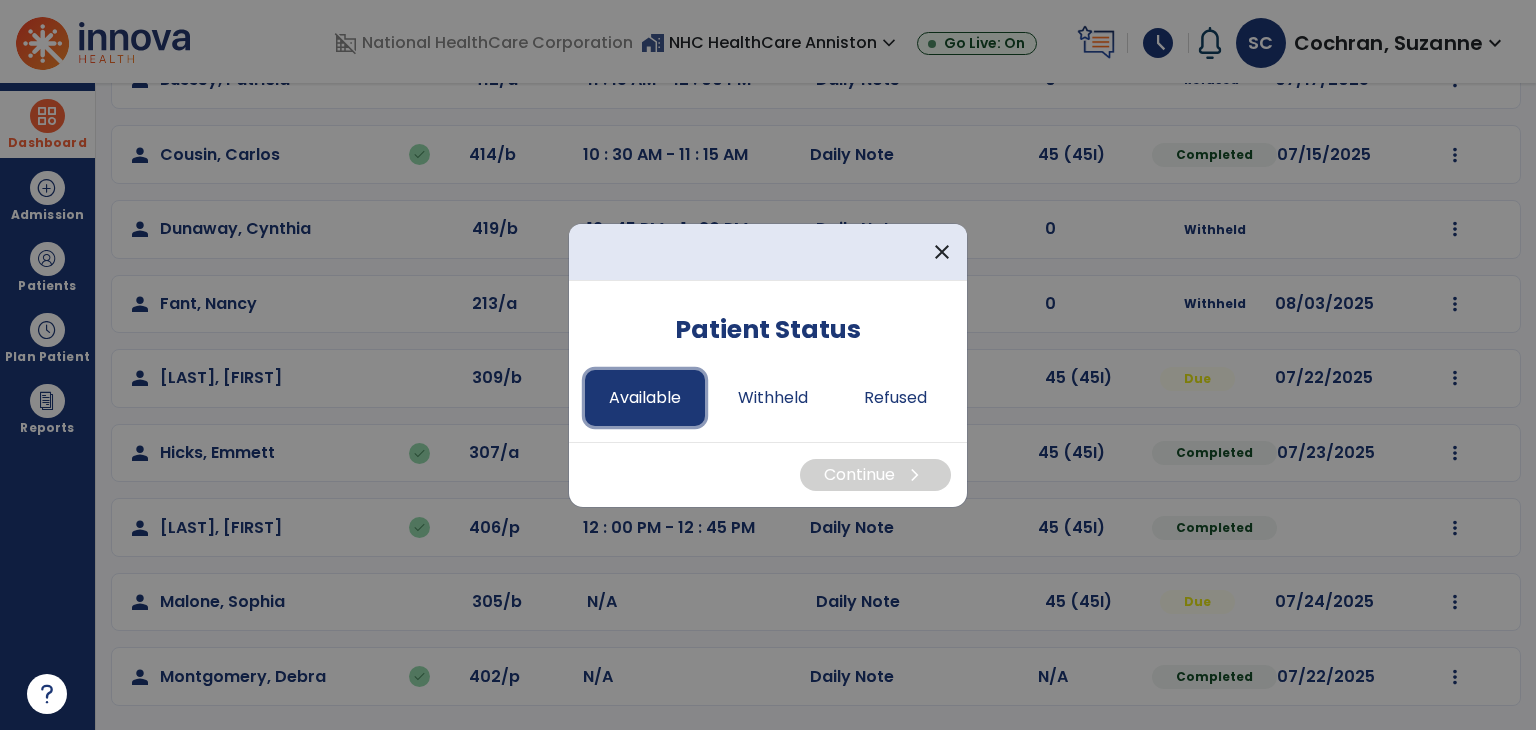 click on "Available" at bounding box center (645, 398) 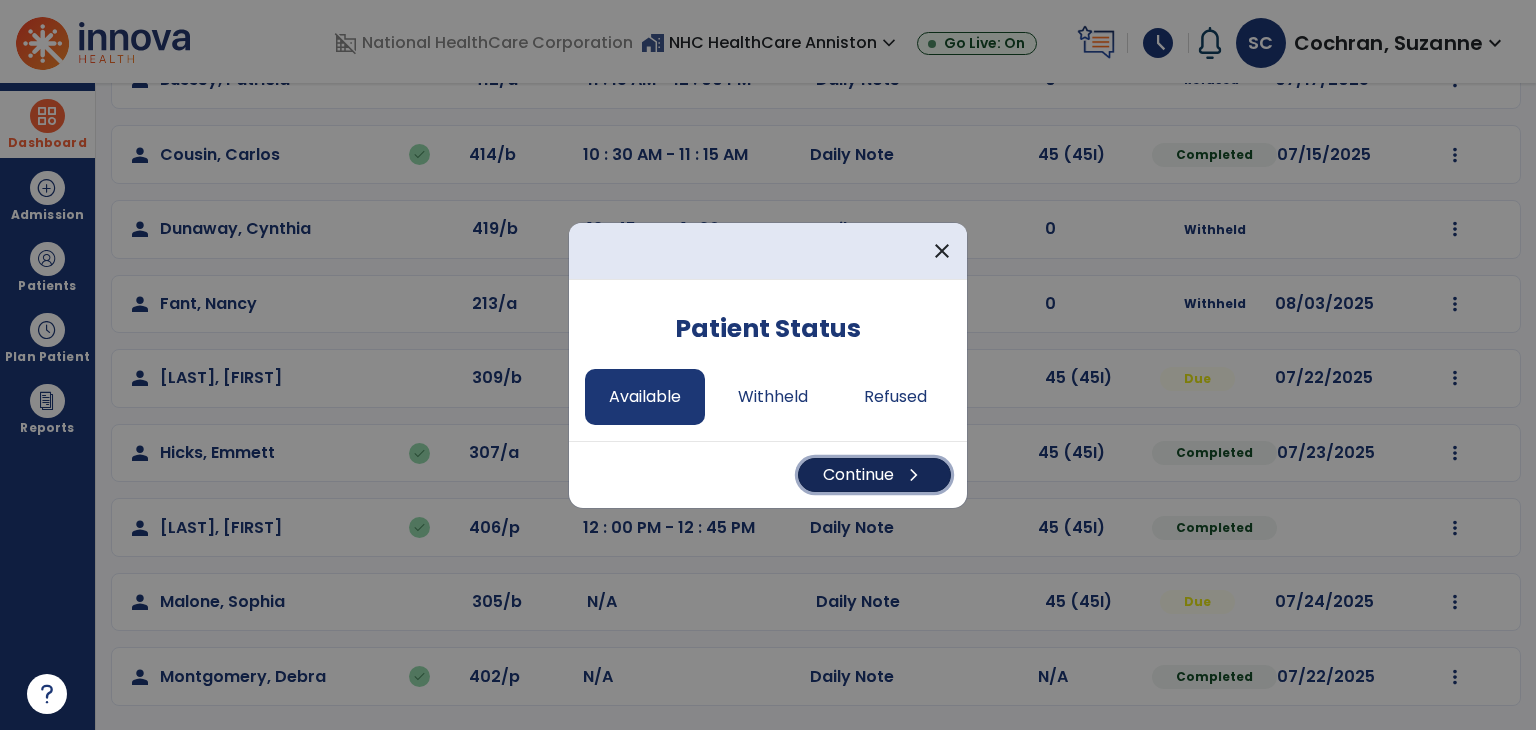 click on "Continue   chevron_right" at bounding box center (874, 475) 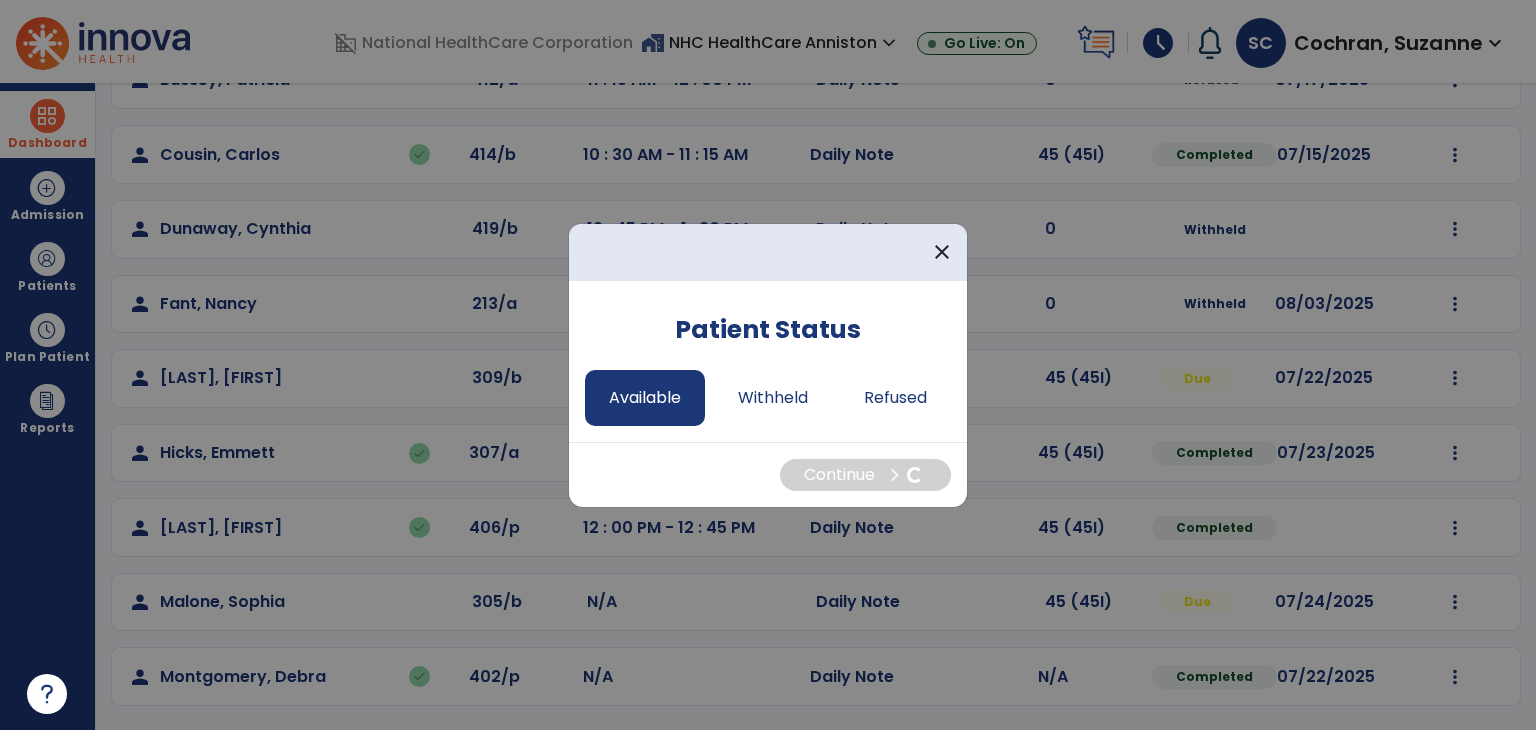 select on "*" 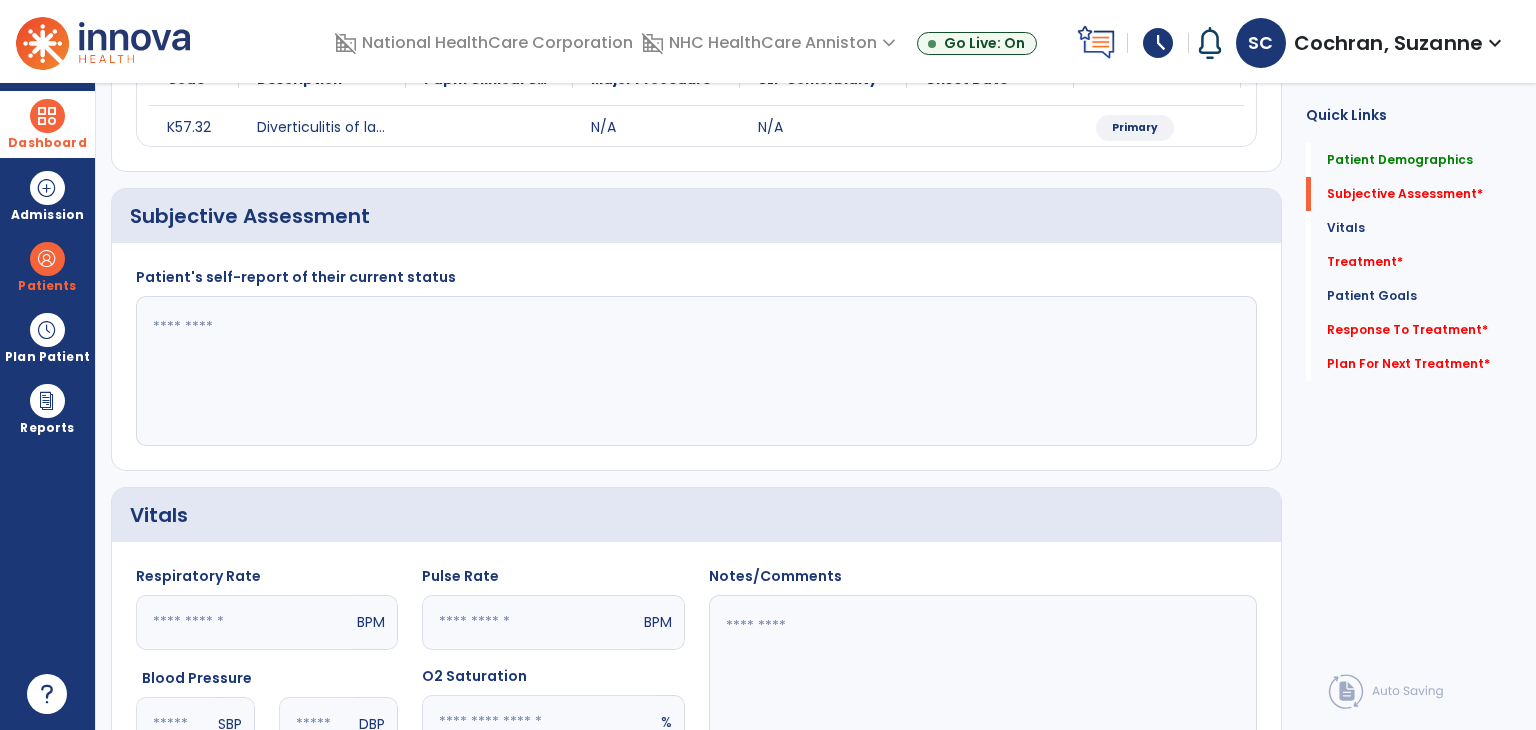 click 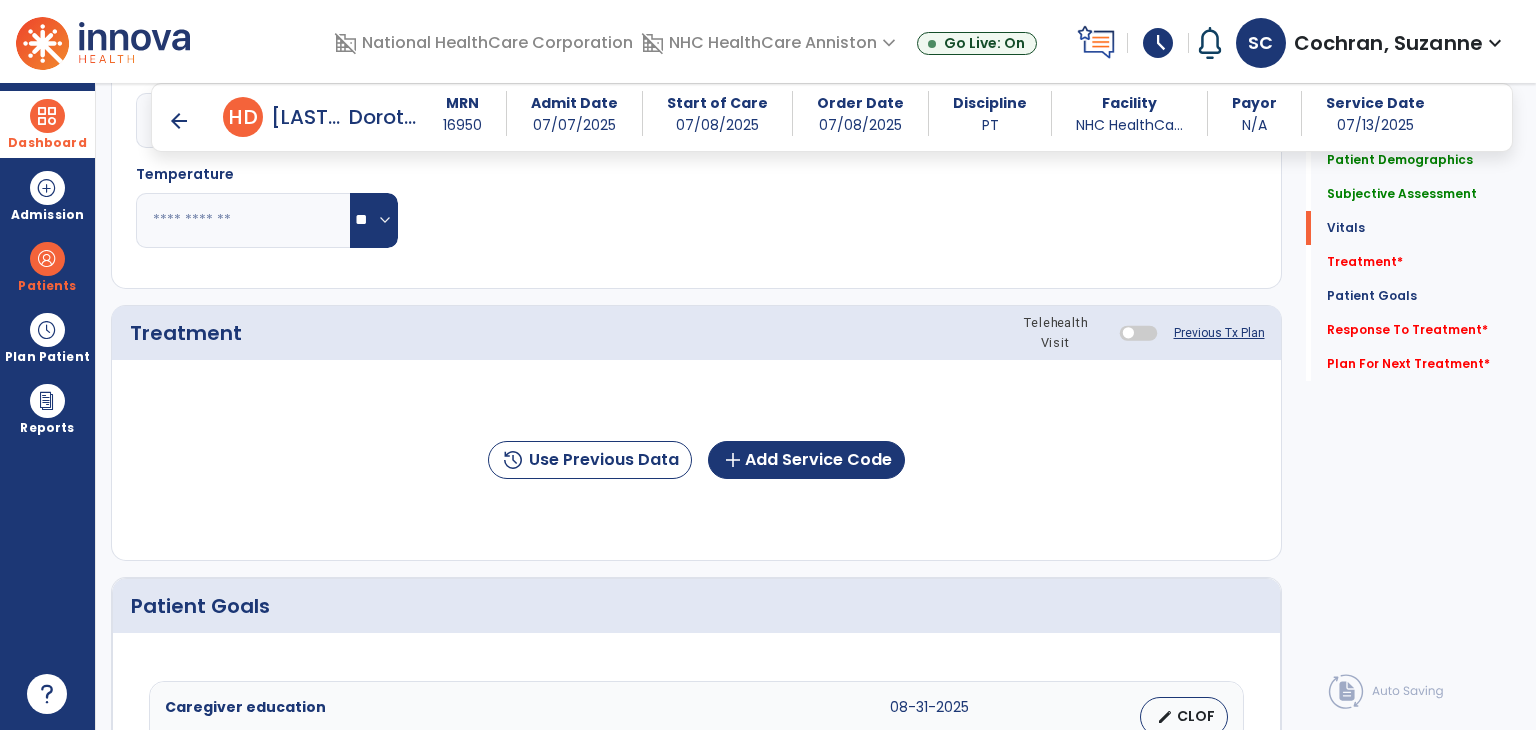 scroll, scrollTop: 1059, scrollLeft: 0, axis: vertical 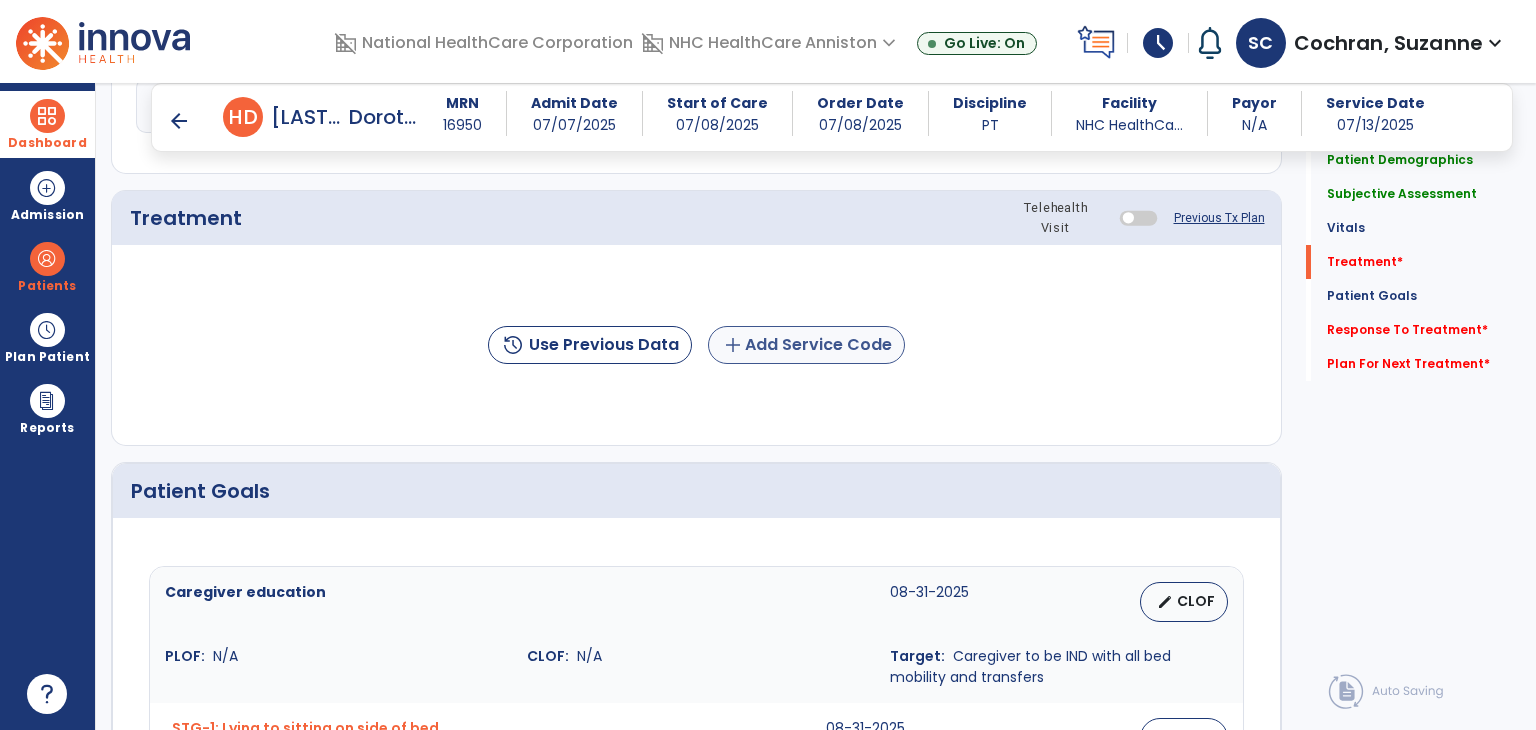 type on "**********" 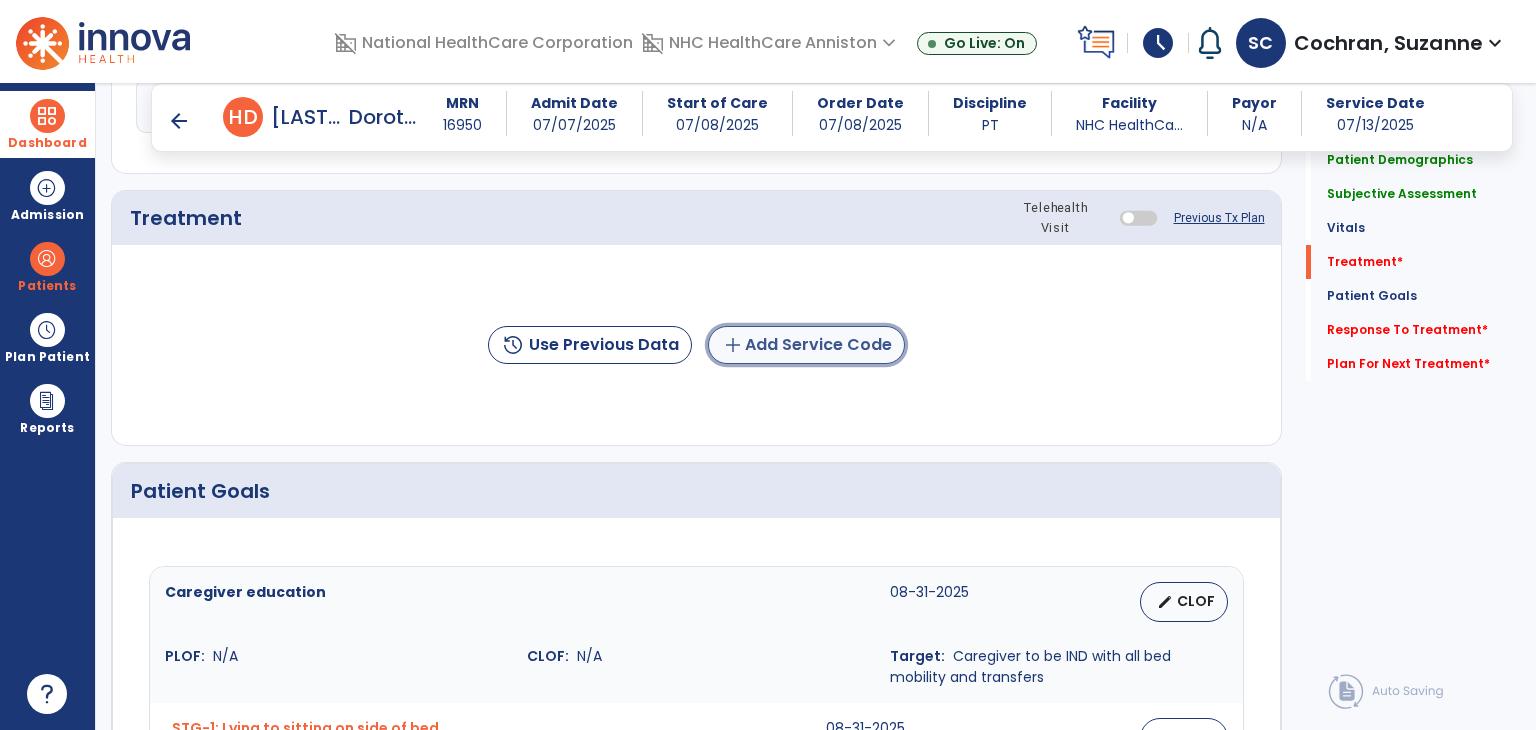 click on "add  Add Service Code" 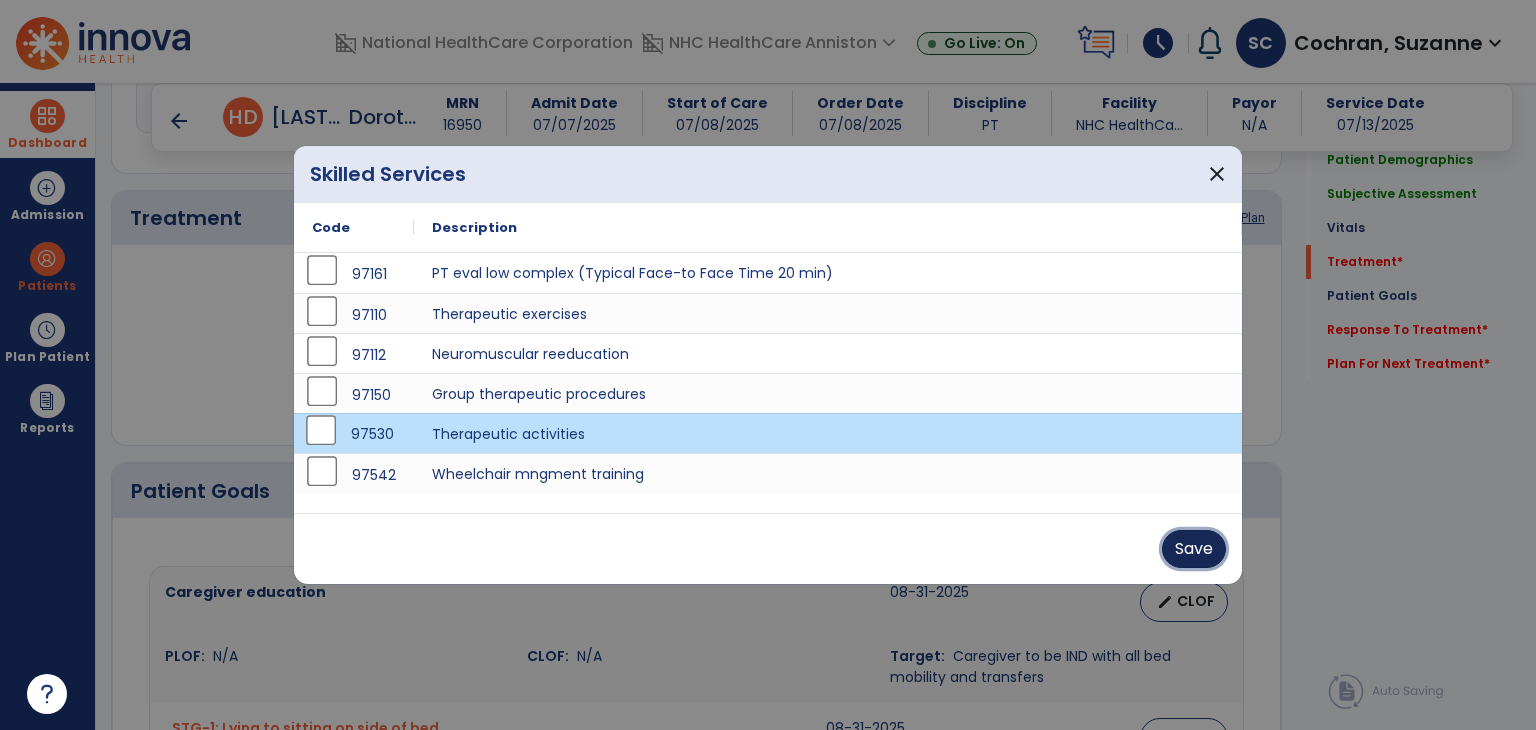 click on "Save" at bounding box center [1194, 549] 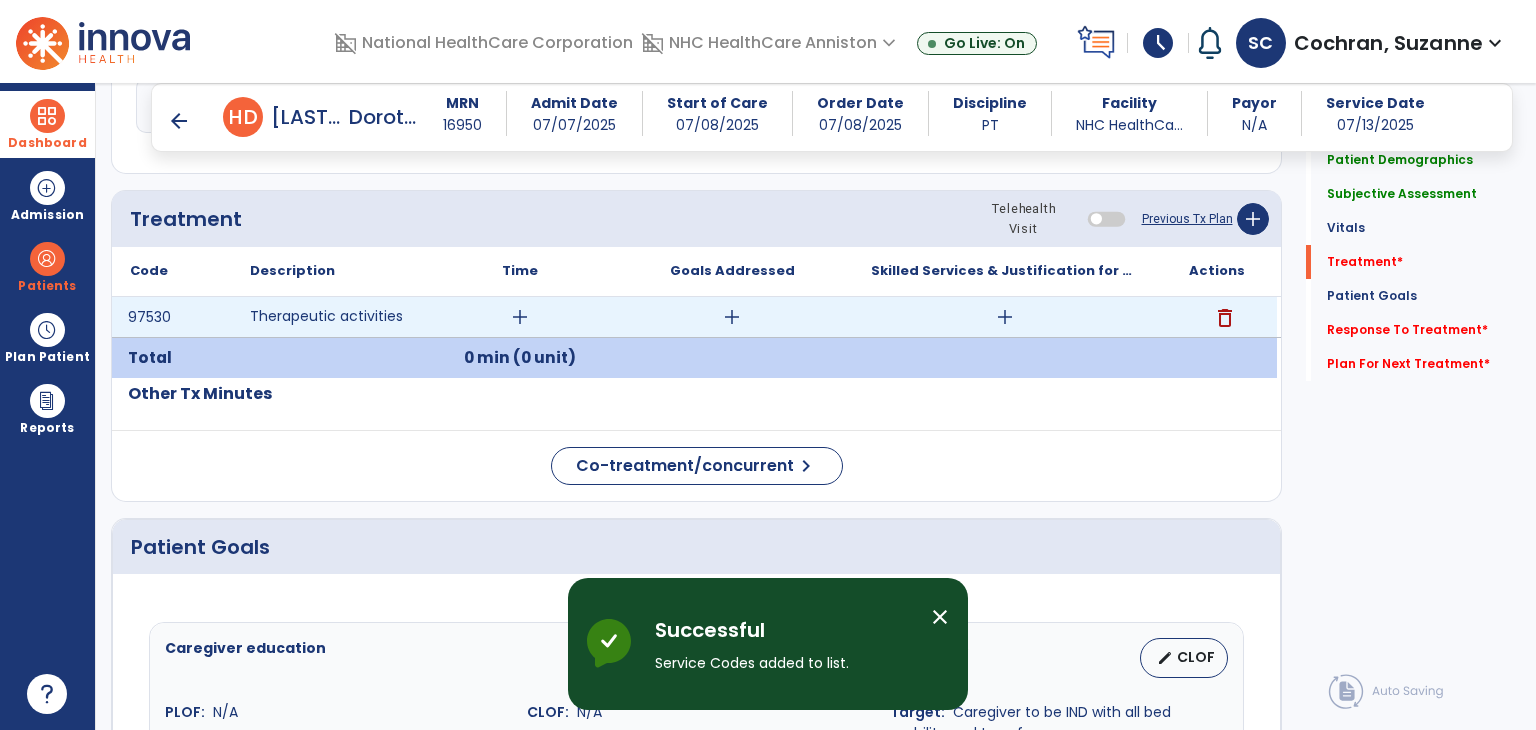 click on "add" at bounding box center (520, 317) 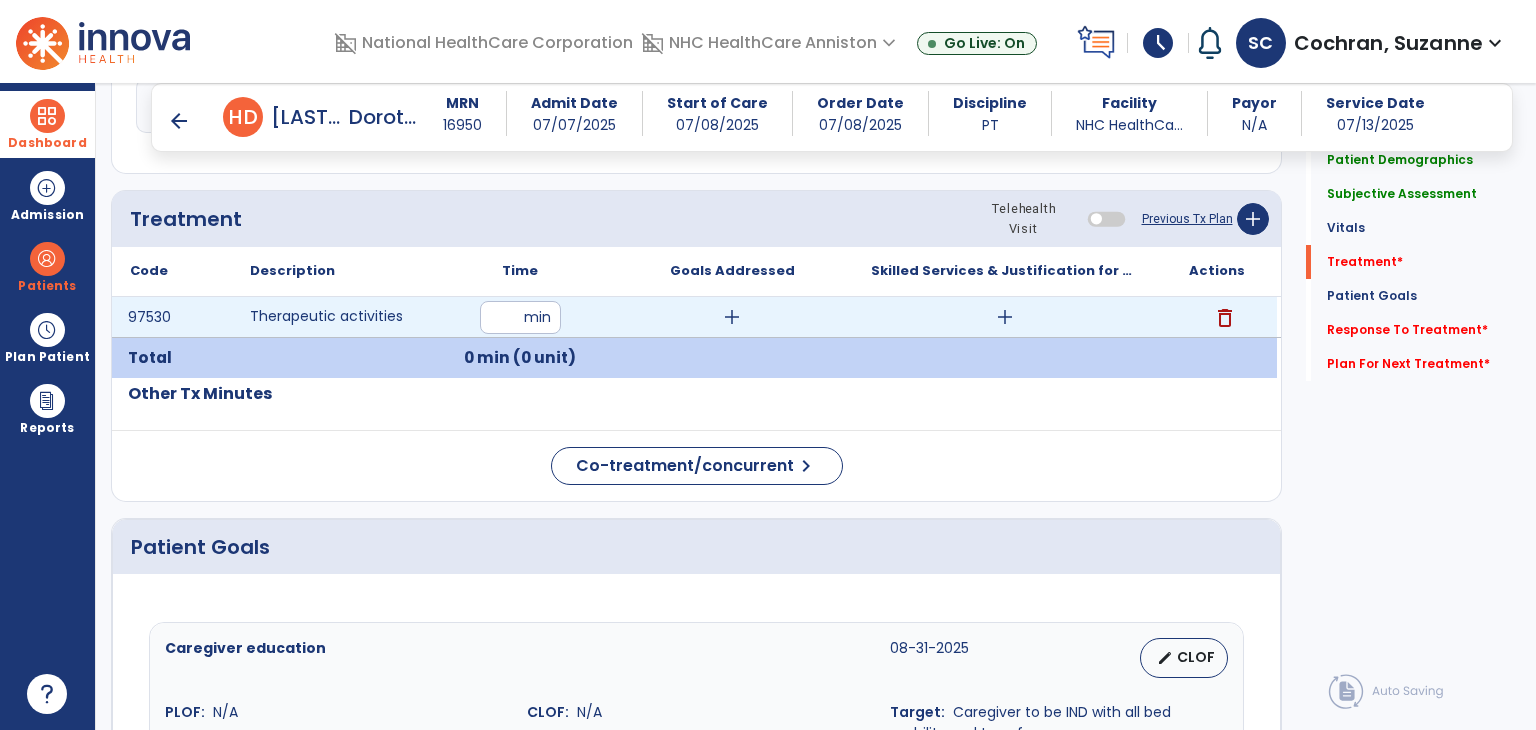 click at bounding box center (520, 317) 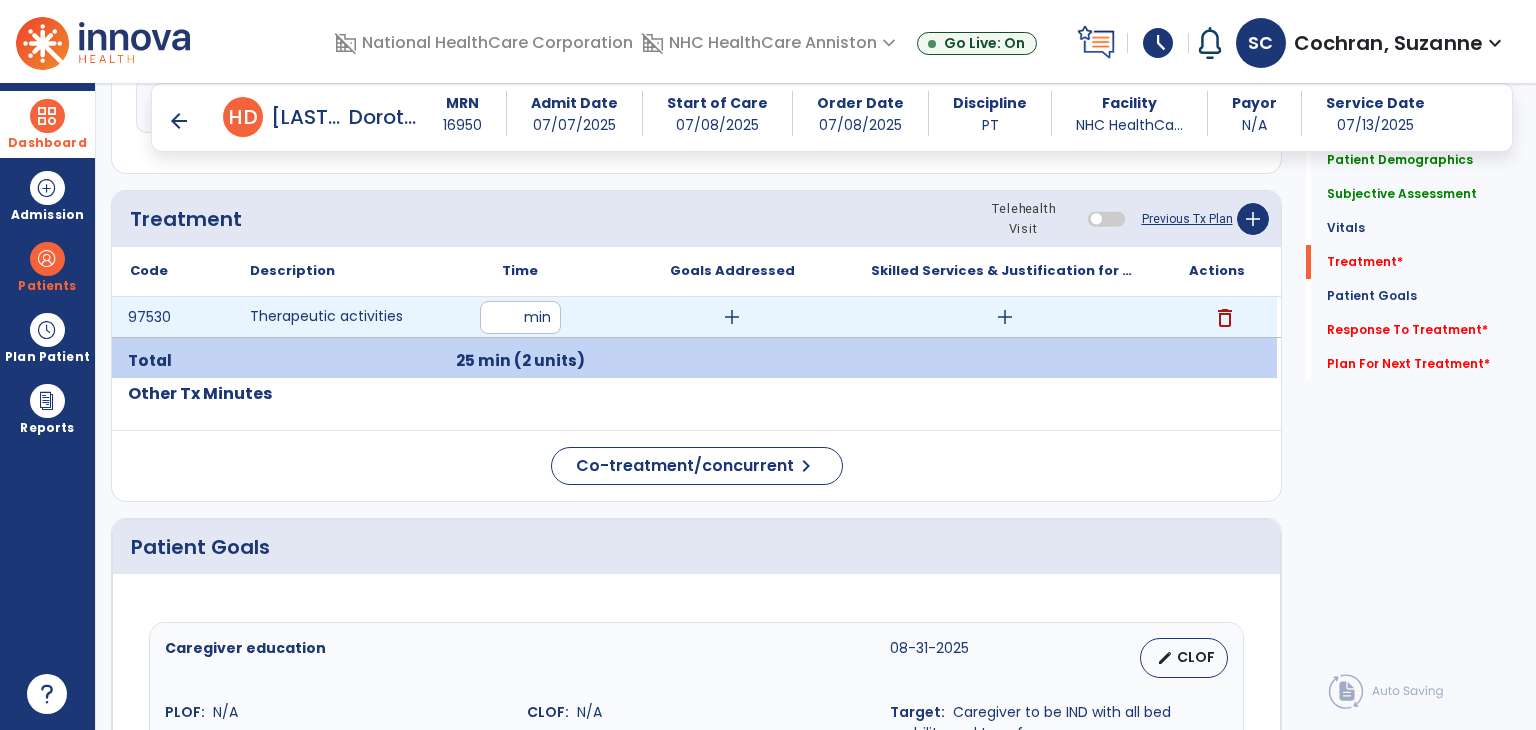 click on "add" at bounding box center (1004, 317) 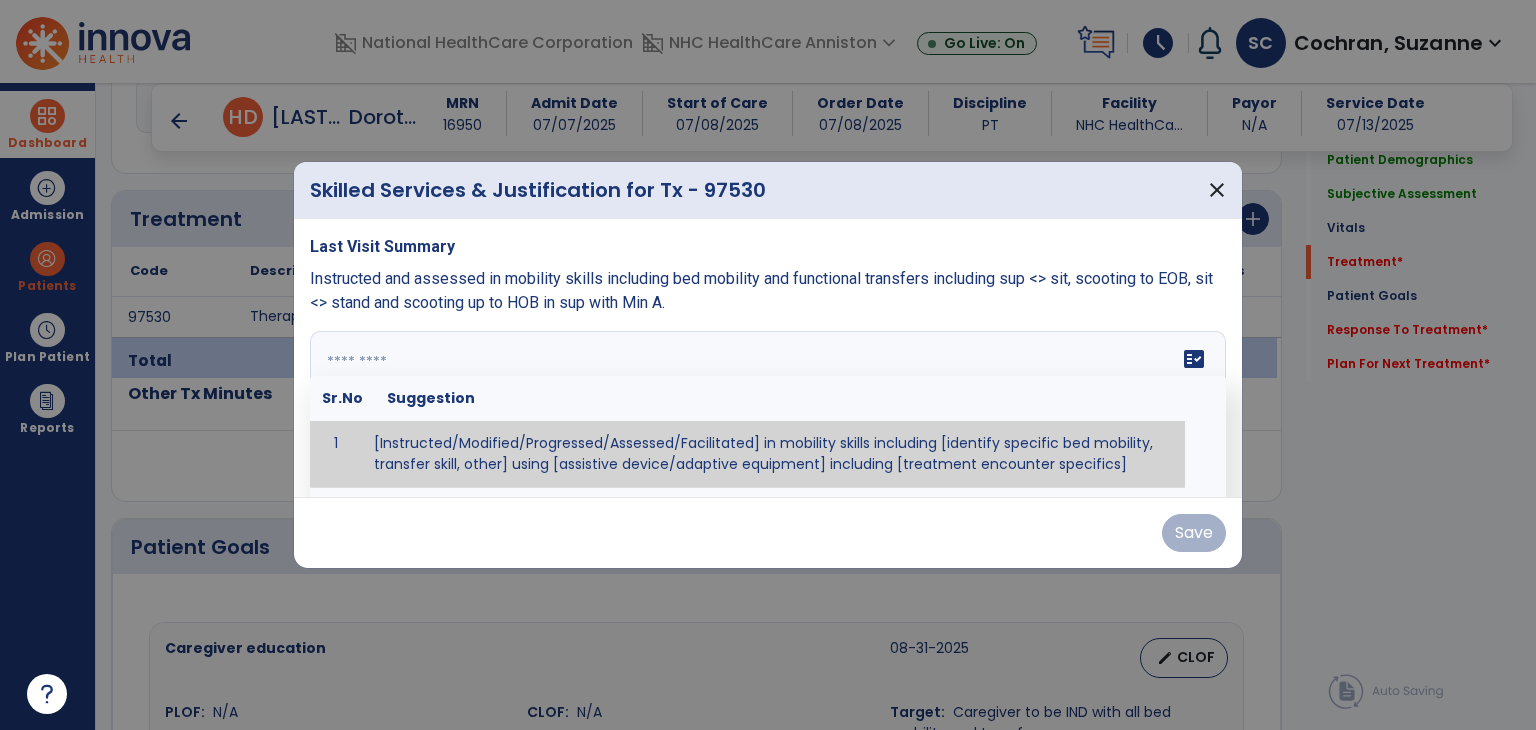 click on "fact_check  Sr.No Suggestion 1 [Instructed/Modified/Progressed/Assessed/Facilitated] in mobility skills including [identify specific bed mobility, transfer skill, other] using [assistive device/adaptive equipment] including [treatment encounter specifics]" at bounding box center (768, 406) 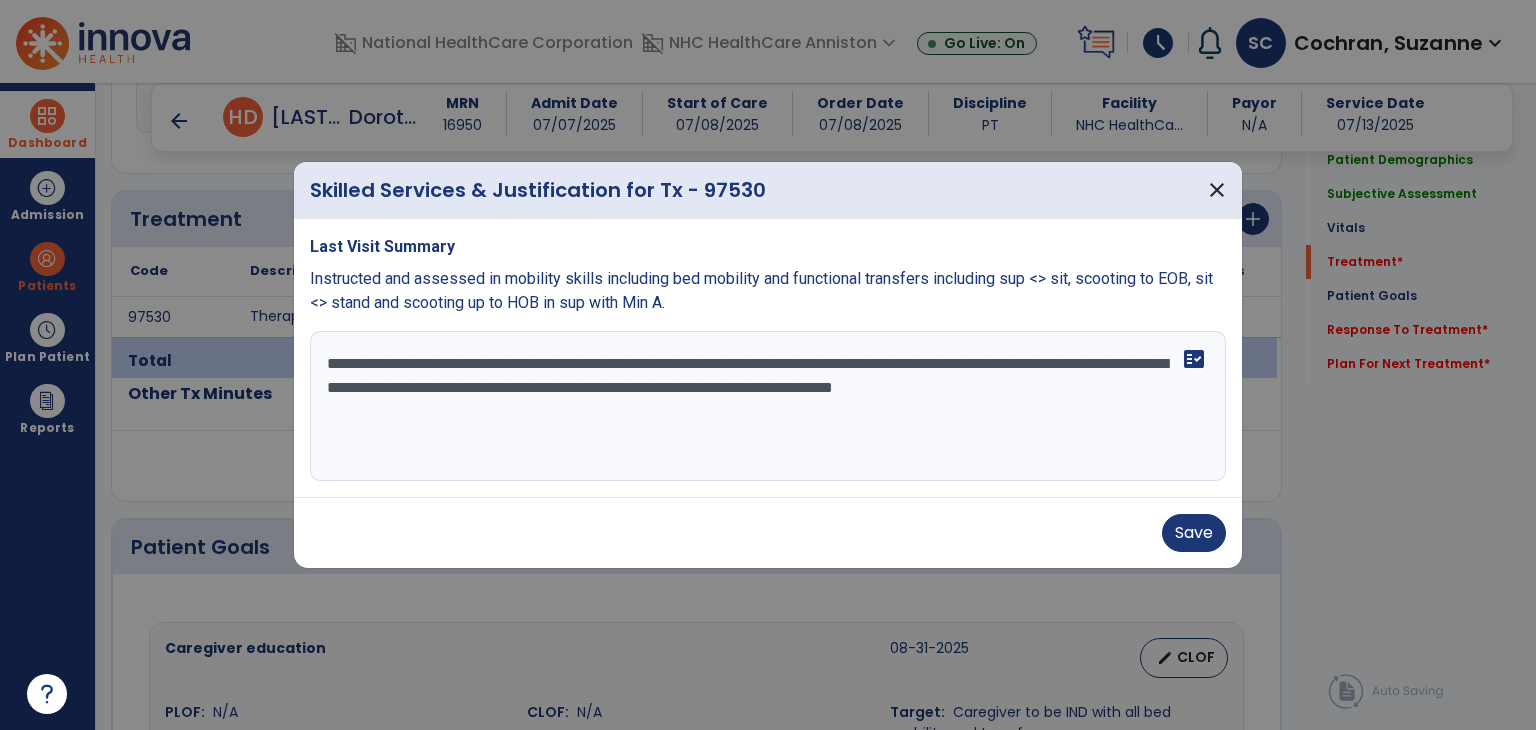 click on "**********" at bounding box center [768, 406] 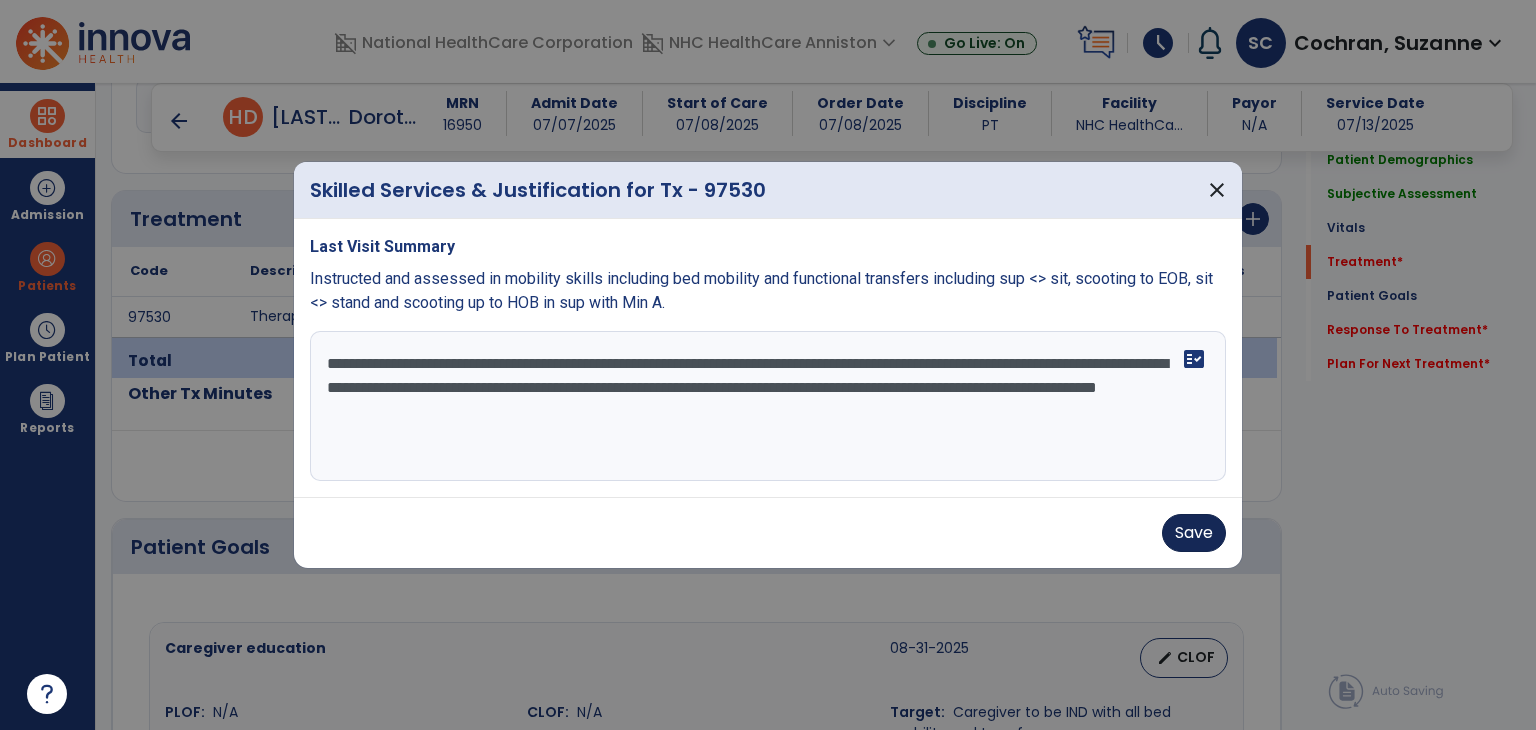 type on "**********" 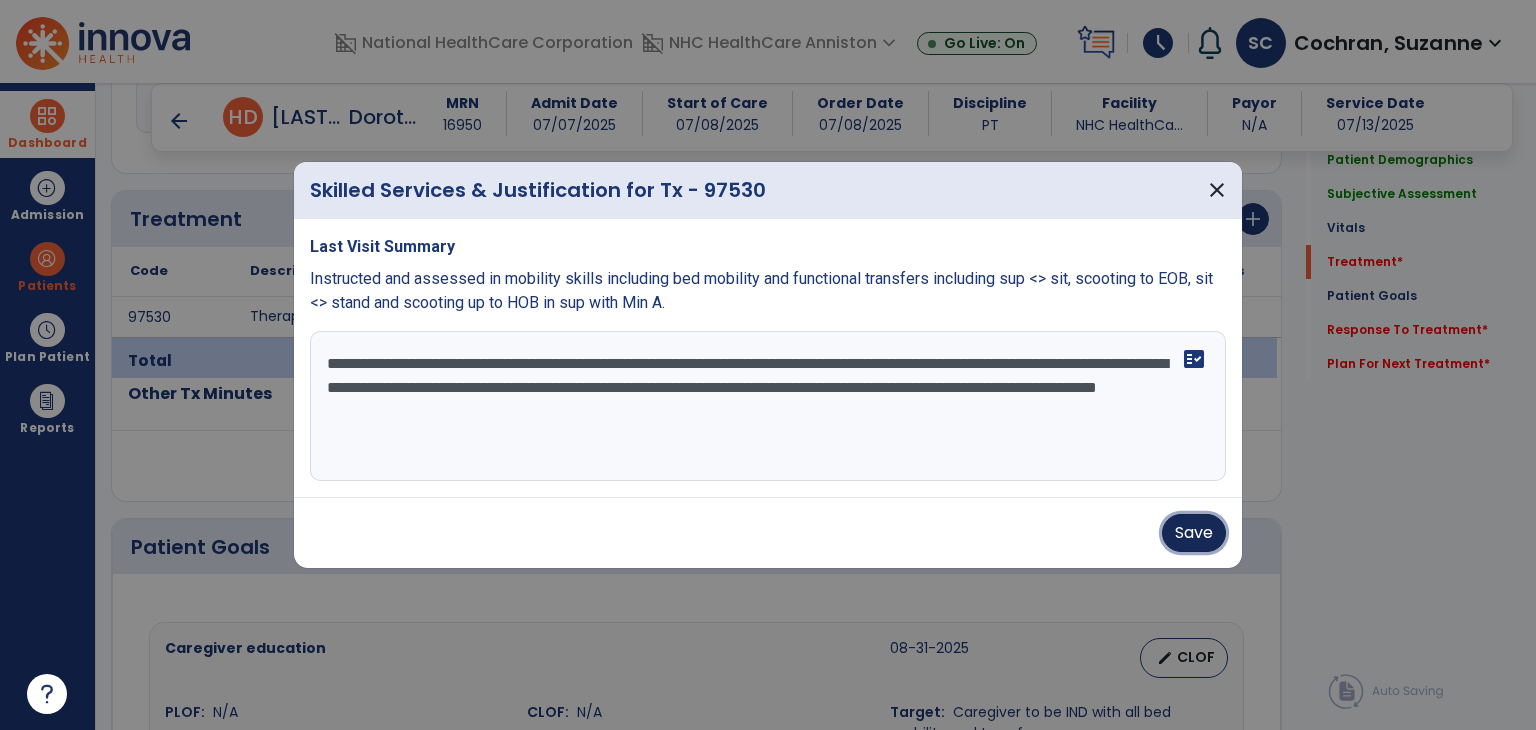 click on "Save" at bounding box center [1194, 533] 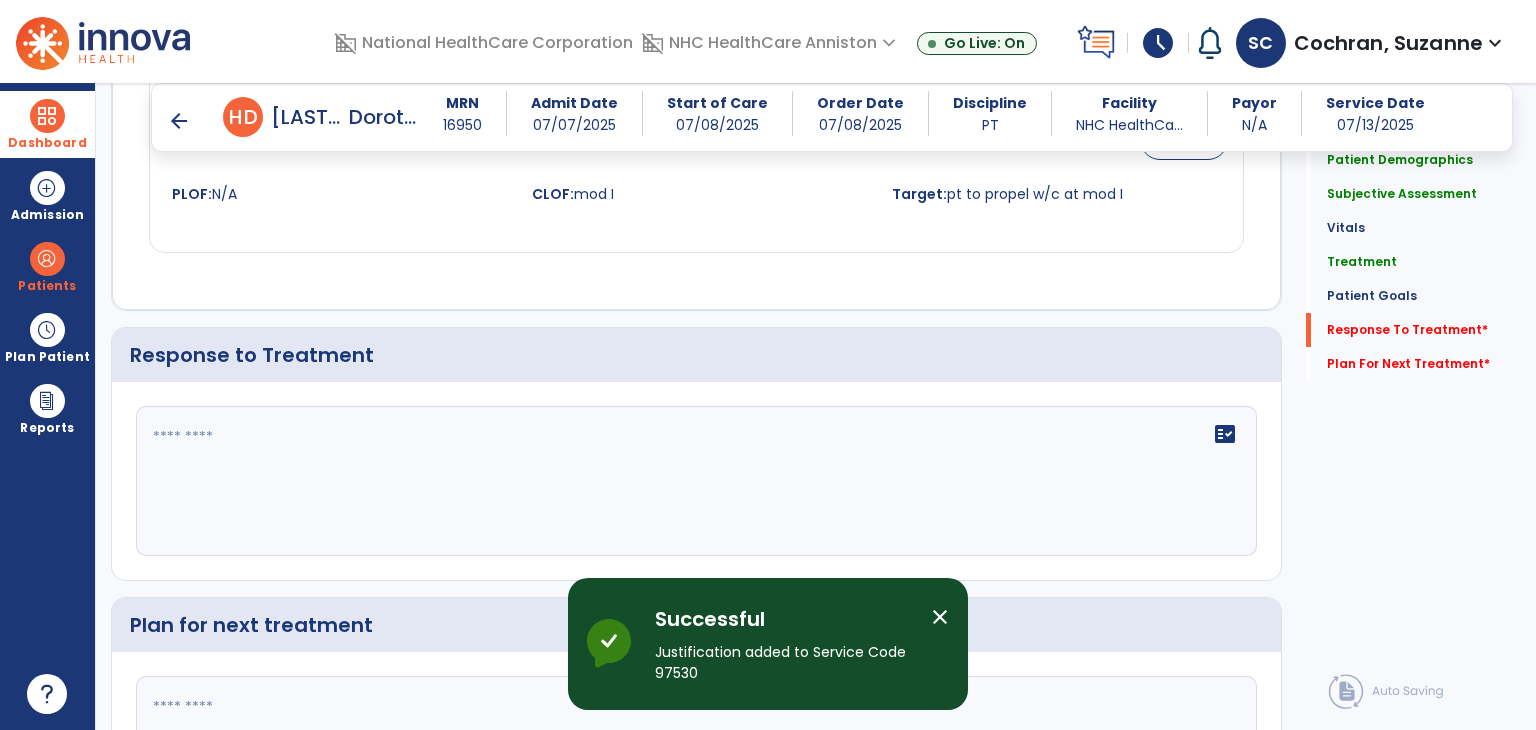 scroll, scrollTop: 2659, scrollLeft: 0, axis: vertical 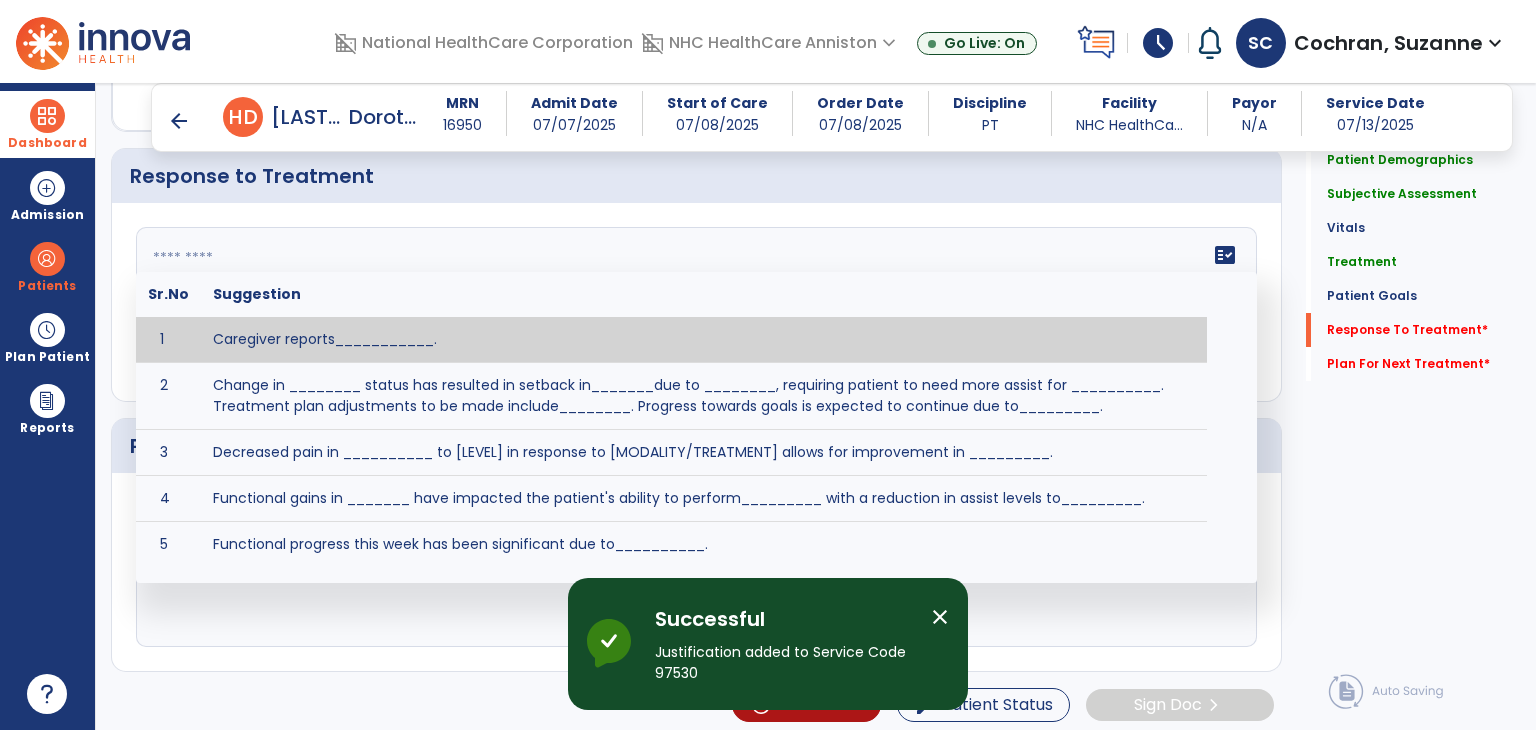 click on "fact_check  Sr.No Suggestion 1 Caregiver reports___________. 2 Change in ________ status has resulted in setback in_______due to ________, requiring patient to need more assist for __________.   Treatment plan adjustments to be made include________.  Progress towards goals is expected to continue due to_________. 3 Decreased pain in __________ to [LEVEL] in response to [MODALITY/TREATMENT] allows for improvement in _________. 4 Functional gains in _______ have impacted the patient's ability to perform_________ with a reduction in assist levels to_________. 5 Functional progress this week has been significant due to__________. 6 Gains in ________ have improved the patient's ability to perform ______with decreased levels of assist to___________. 7 Improvement in ________allows patient to tolerate higher levels of challenges in_________. 8 Pain in [AREA] has decreased to [LEVEL] in response to [TREATMENT/MODALITY], allowing fore ease in completing__________. 9 10 11 12 13 14 15 16 17 18 19 20 21" 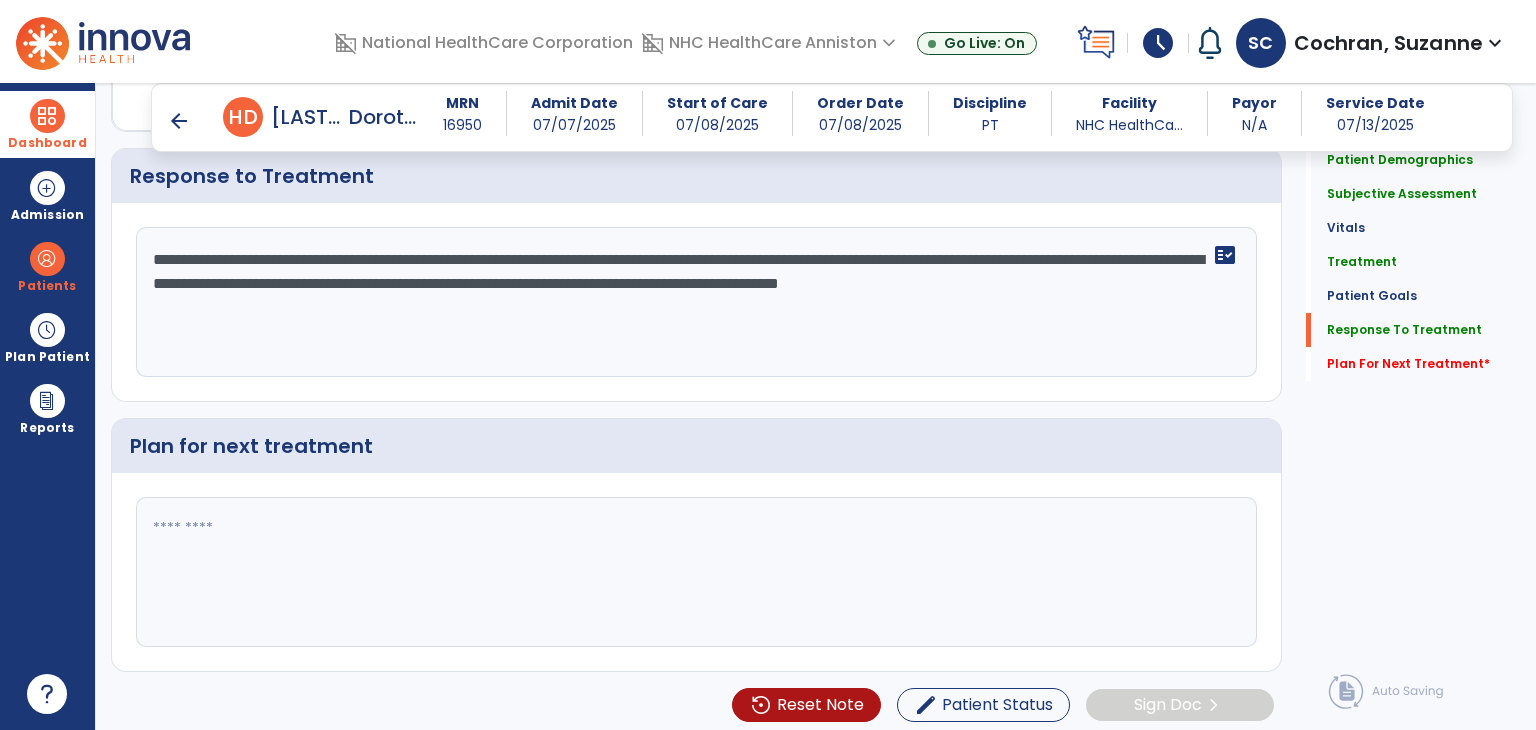 scroll, scrollTop: 2659, scrollLeft: 0, axis: vertical 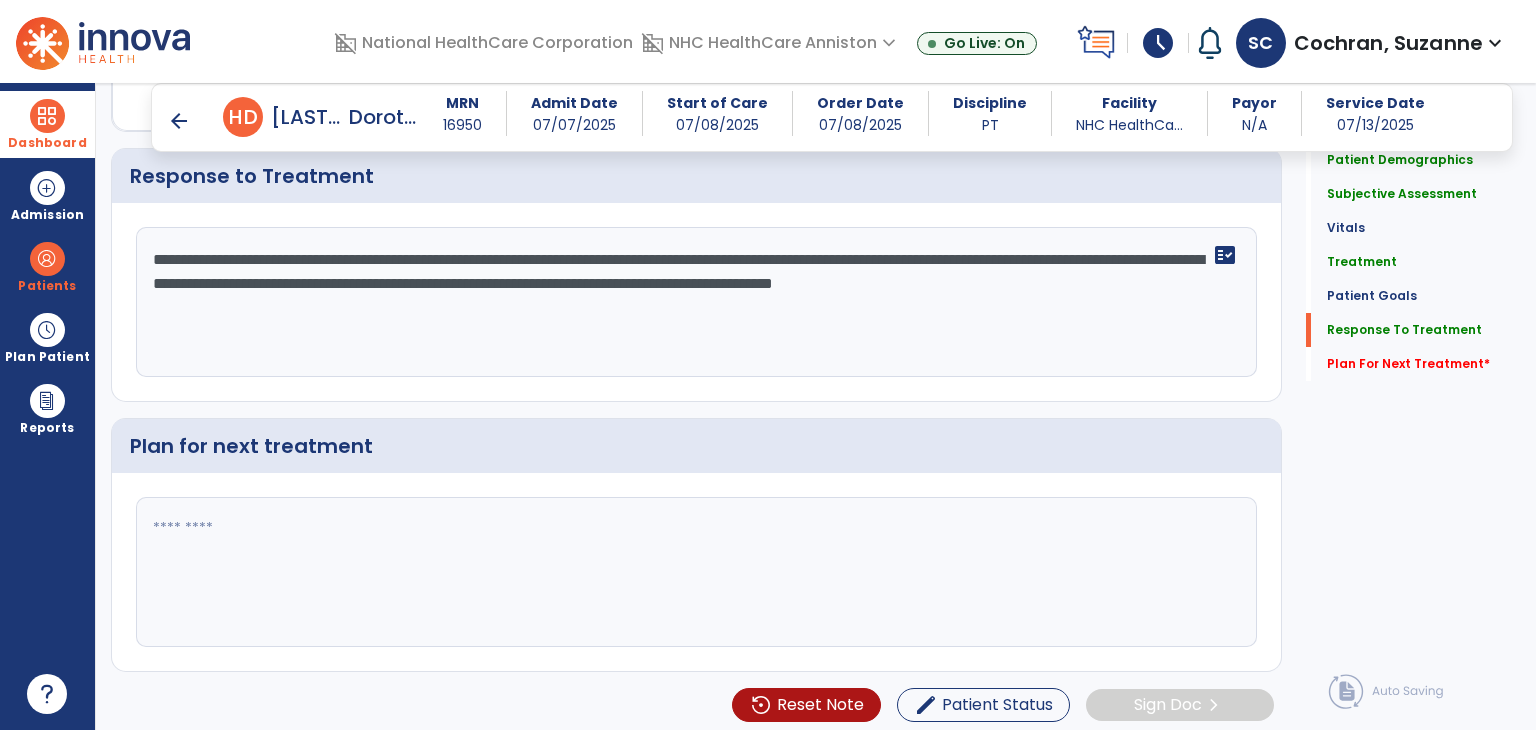 type on "**********" 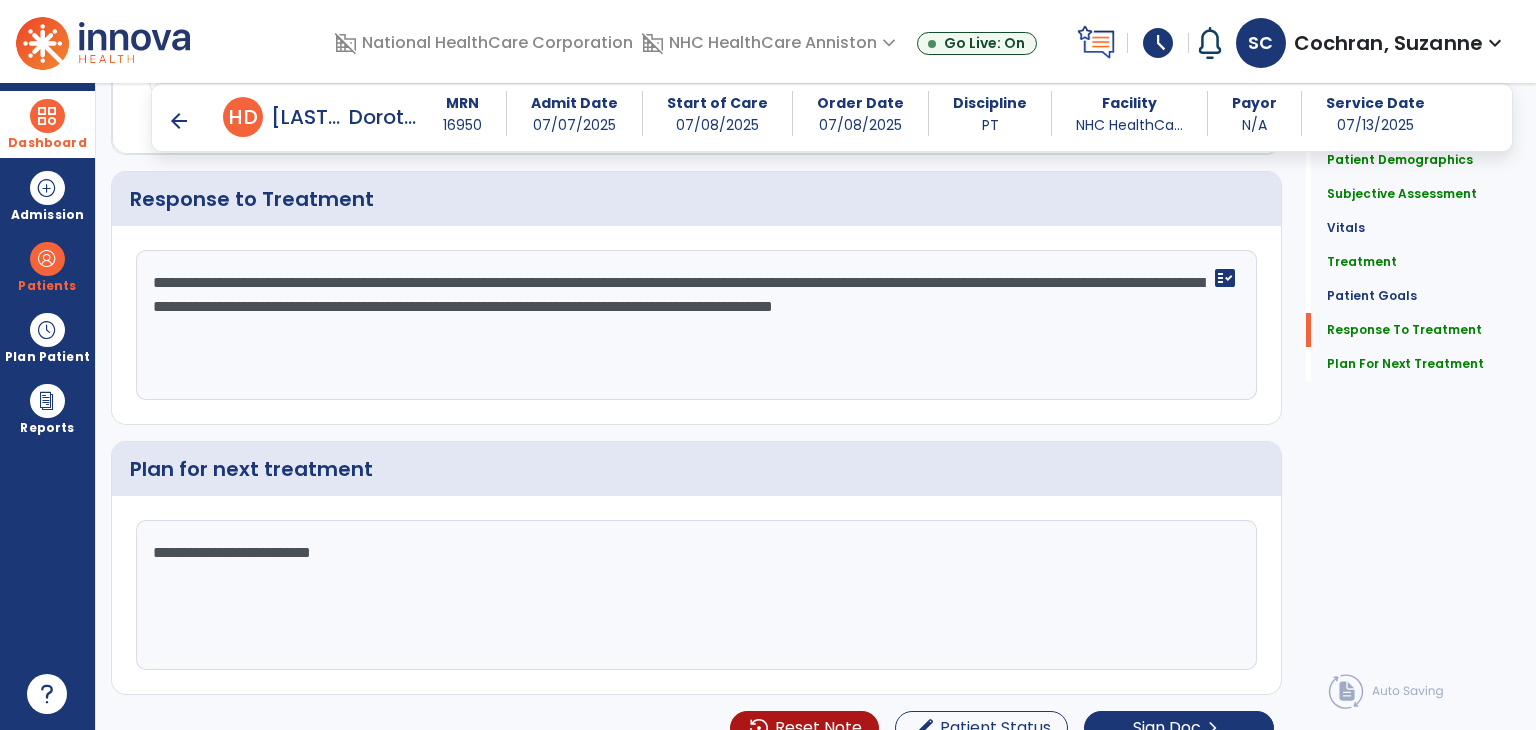 scroll, scrollTop: 2659, scrollLeft: 0, axis: vertical 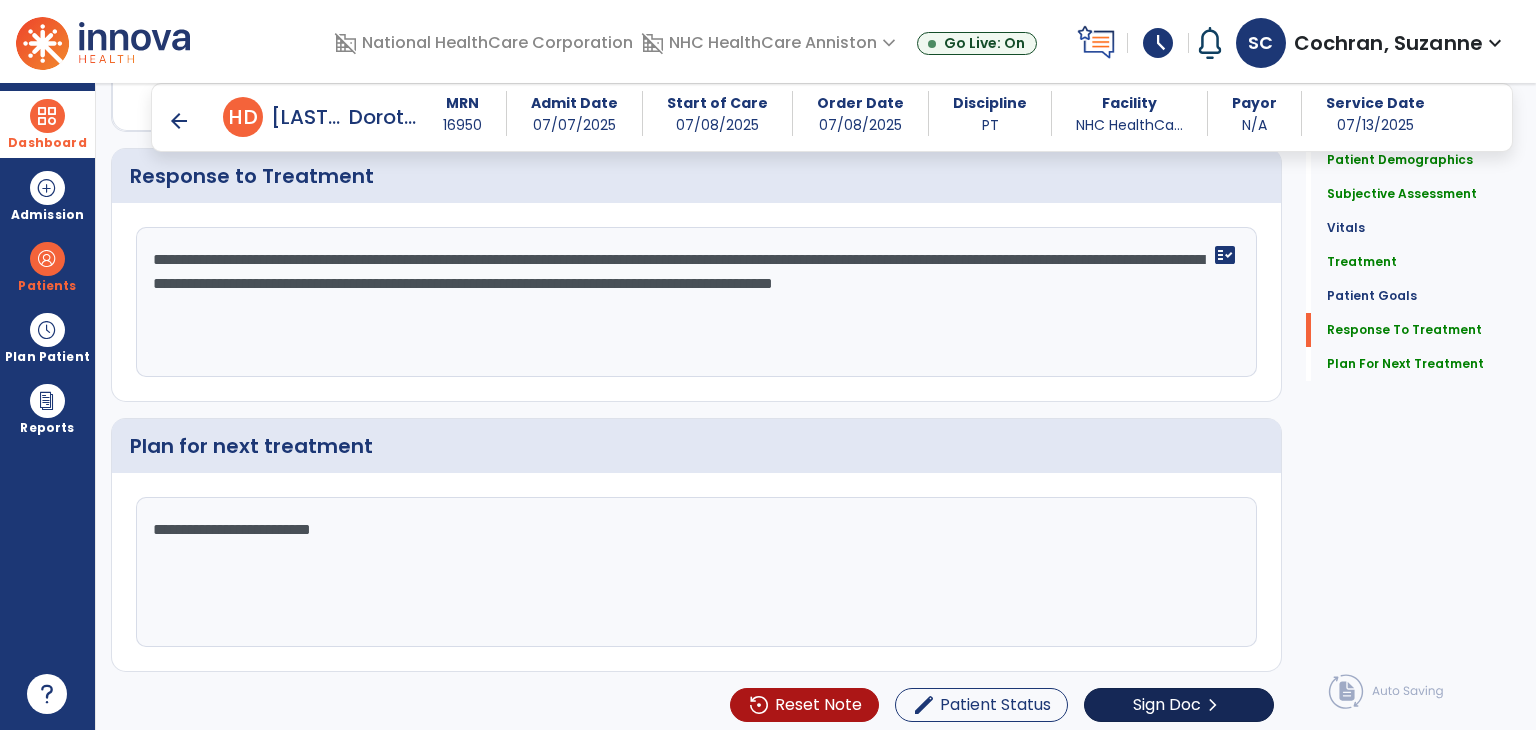 type on "**********" 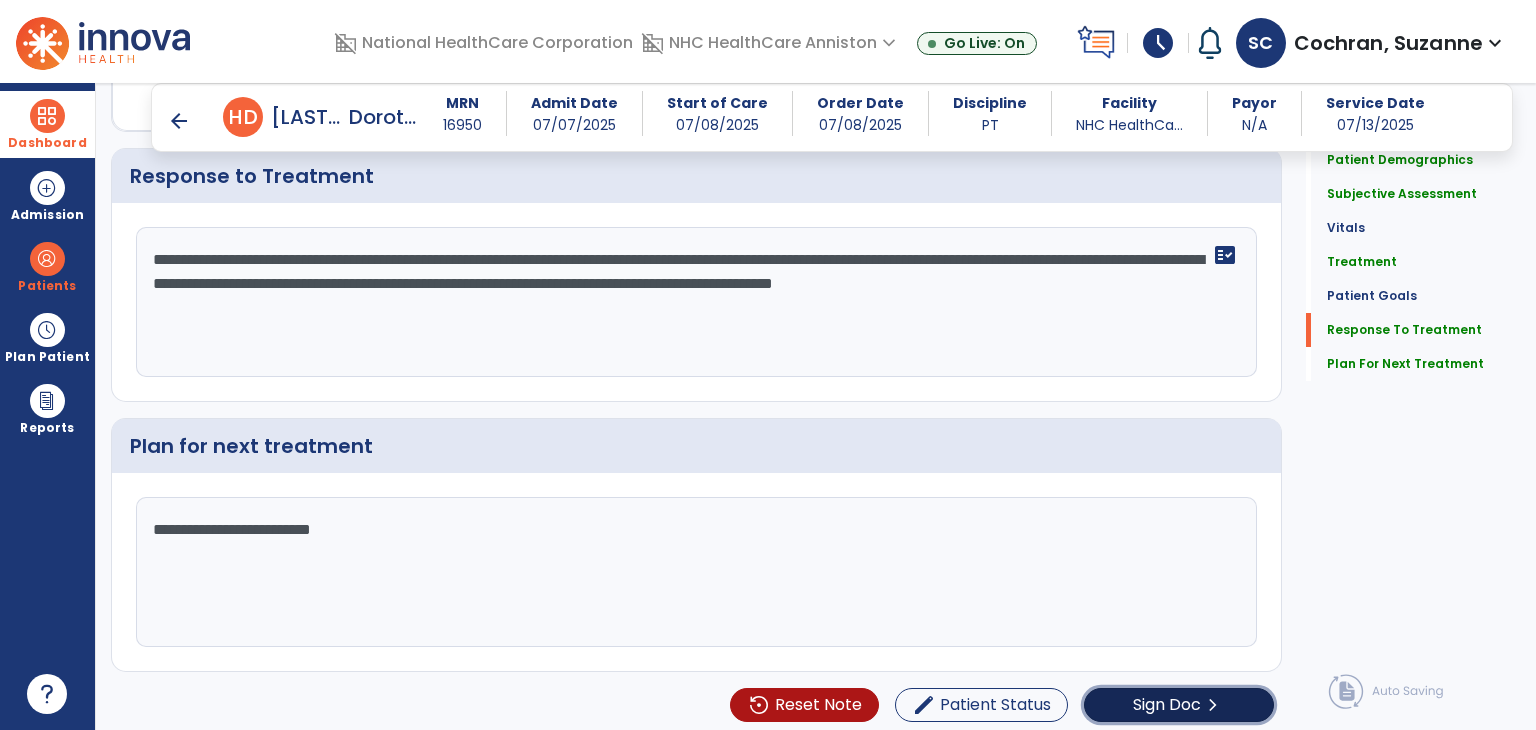 click on "chevron_right" 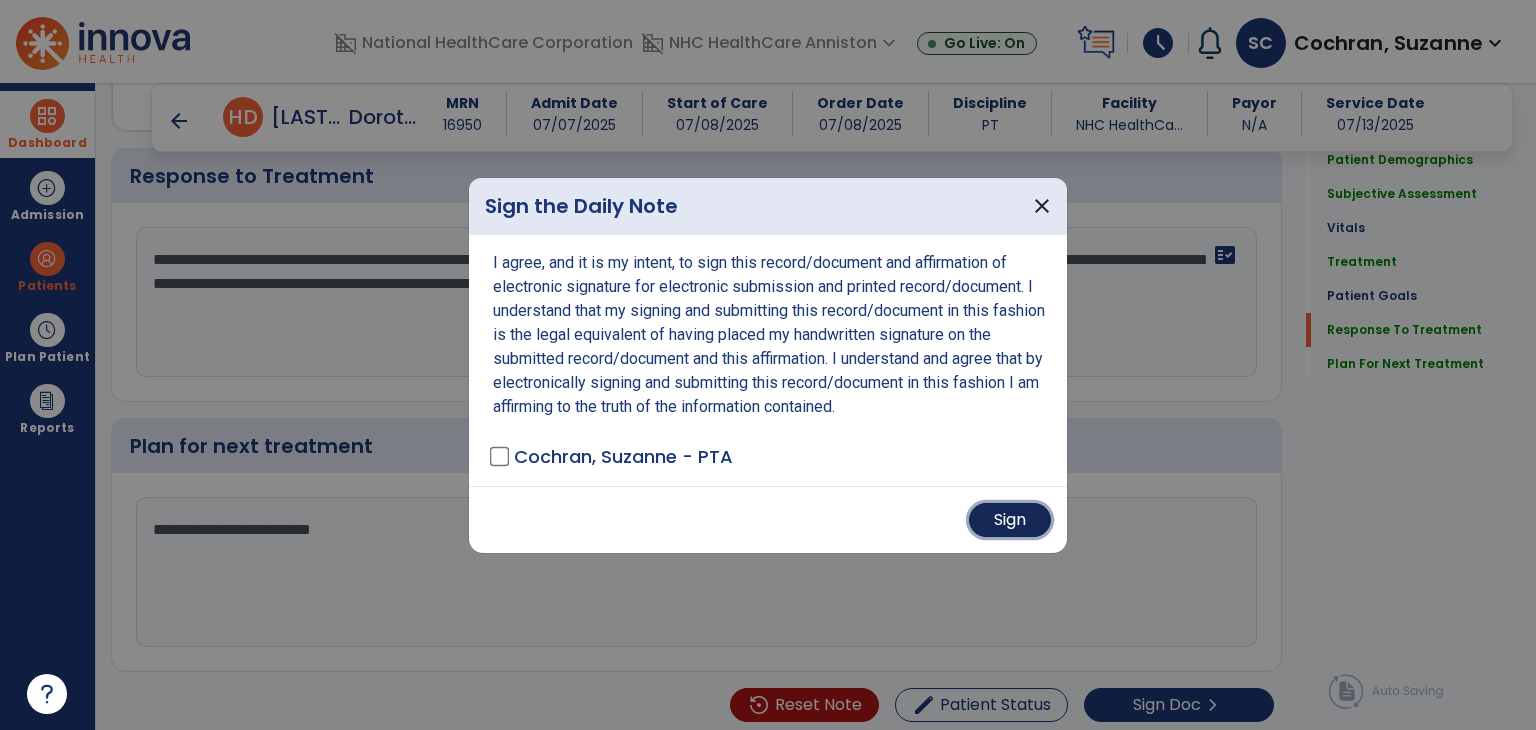 click on "Sign" at bounding box center [1010, 520] 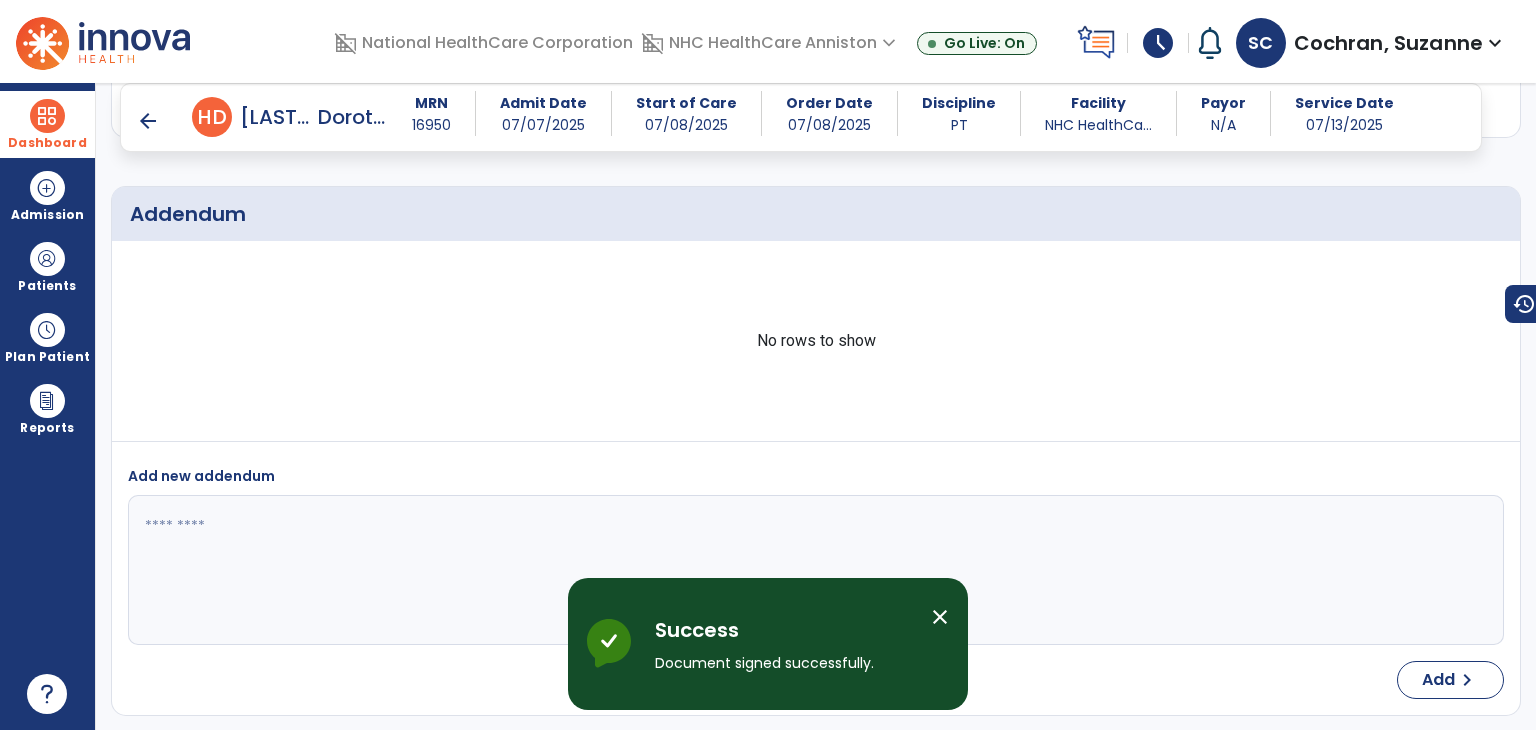 scroll, scrollTop: 3760, scrollLeft: 0, axis: vertical 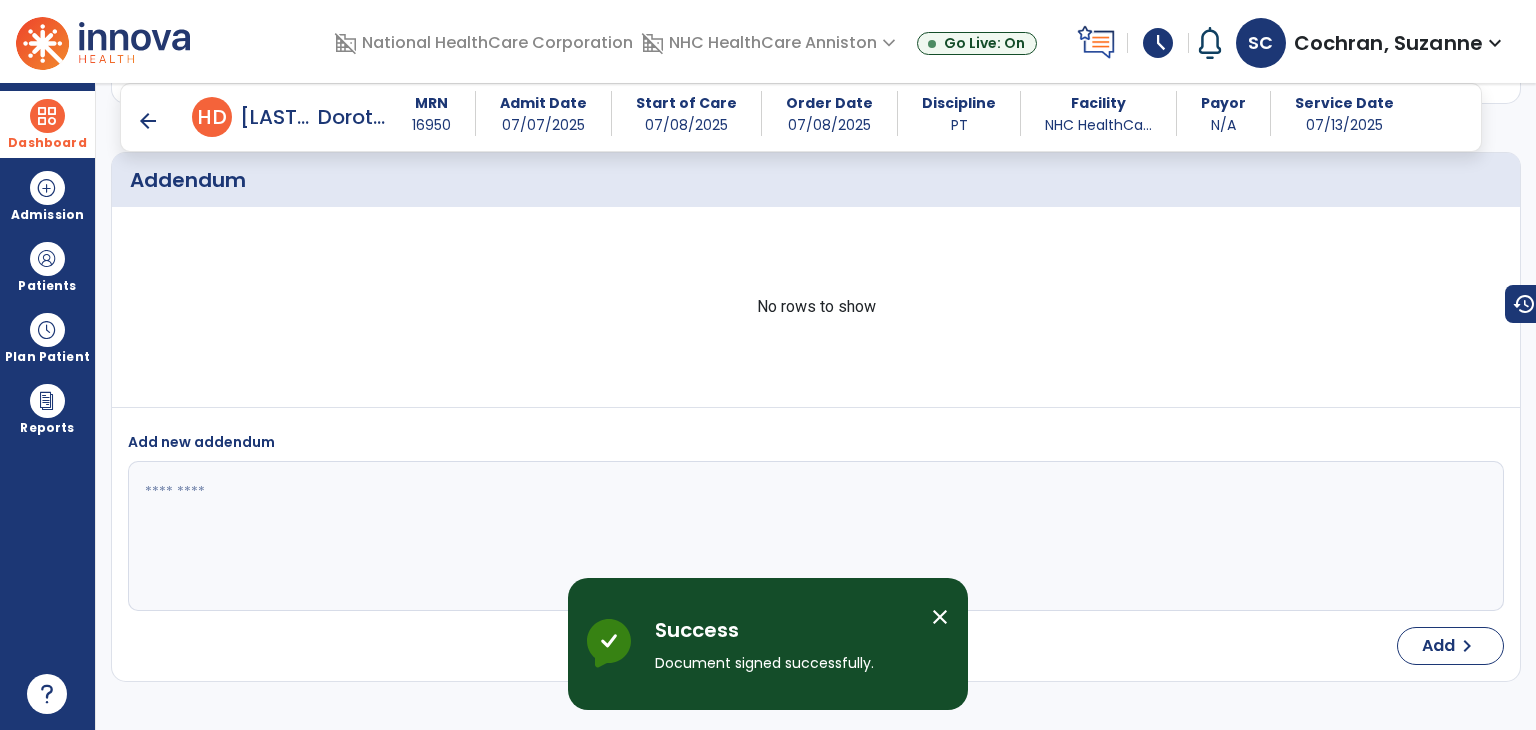 click on "schedule" at bounding box center (1158, 43) 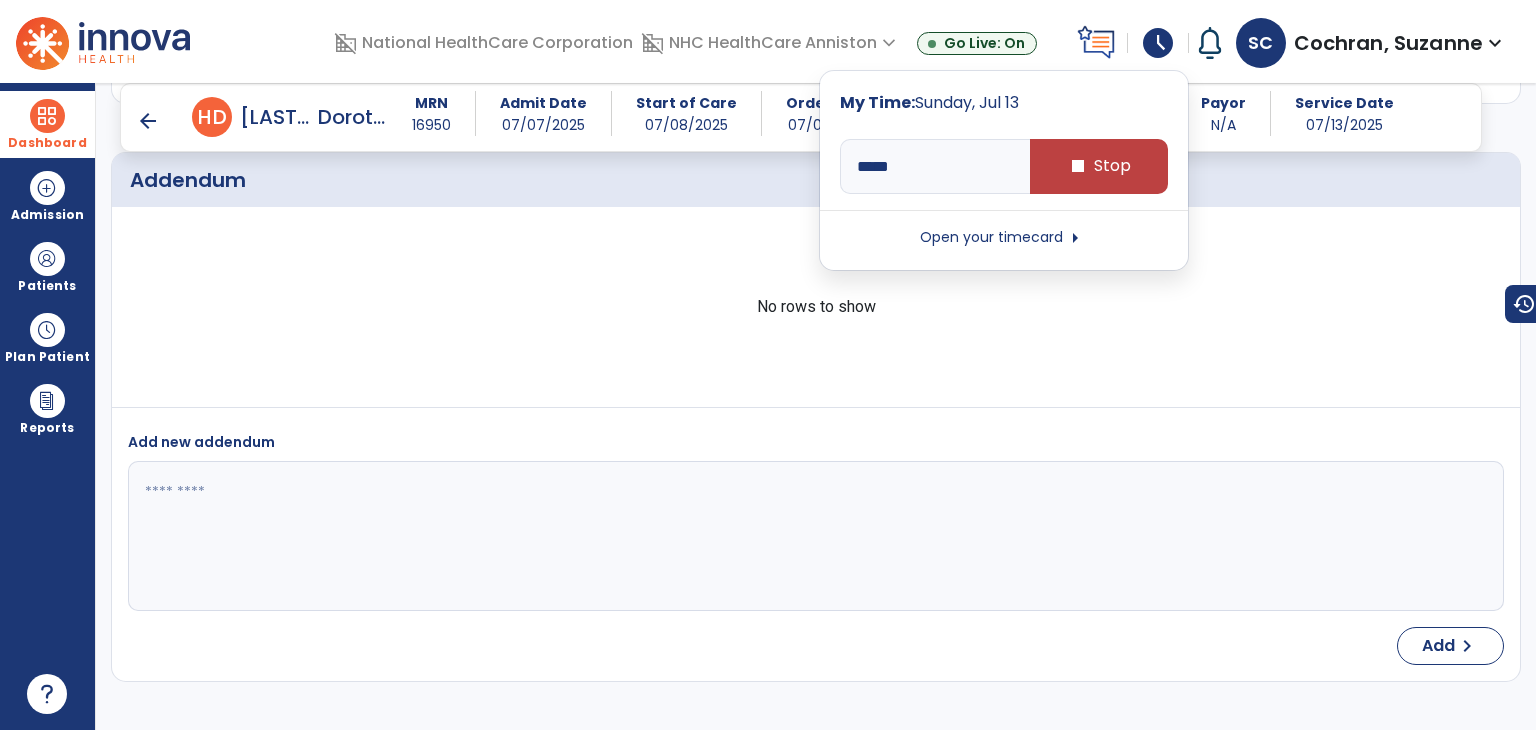 click on "No rows to show" at bounding box center (816, 307) 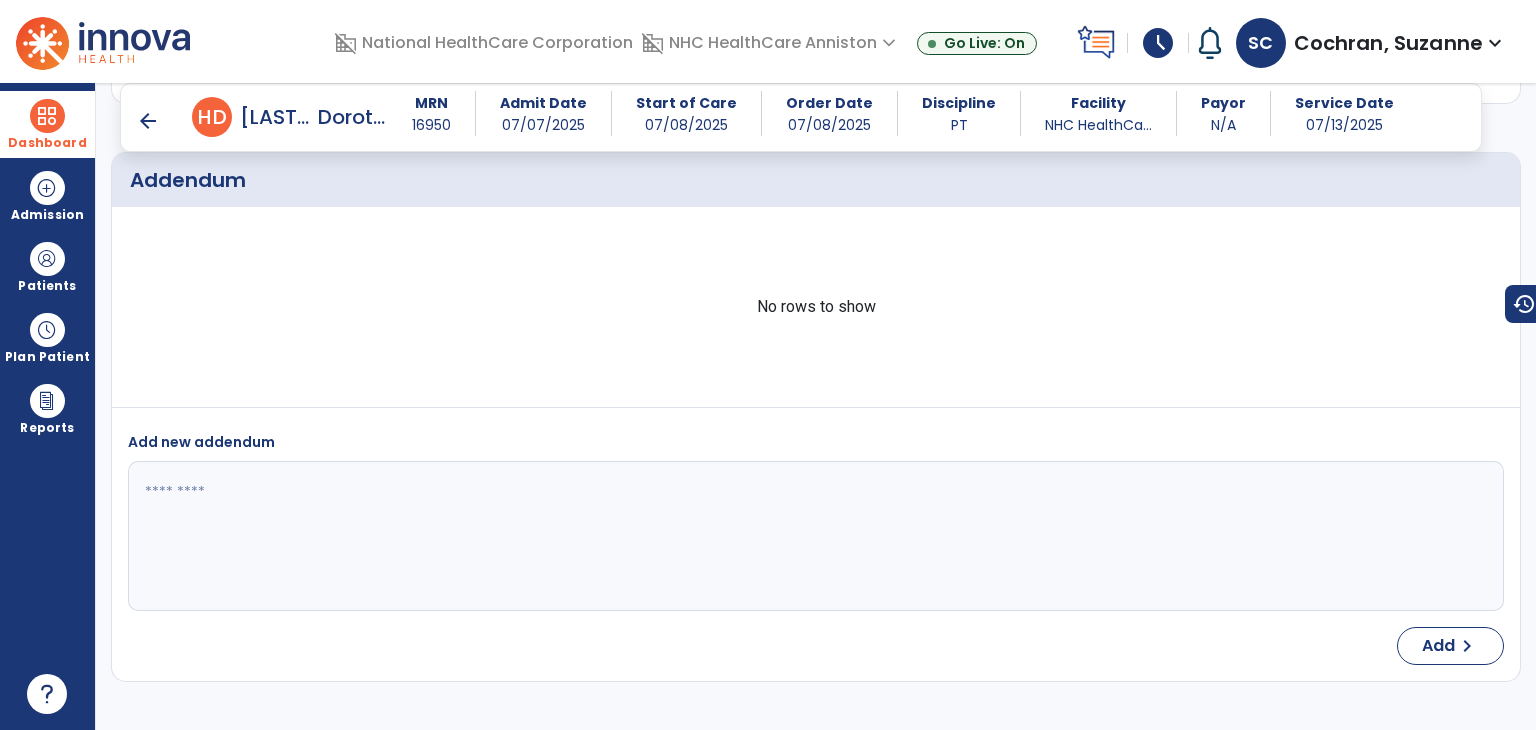 click at bounding box center [47, 116] 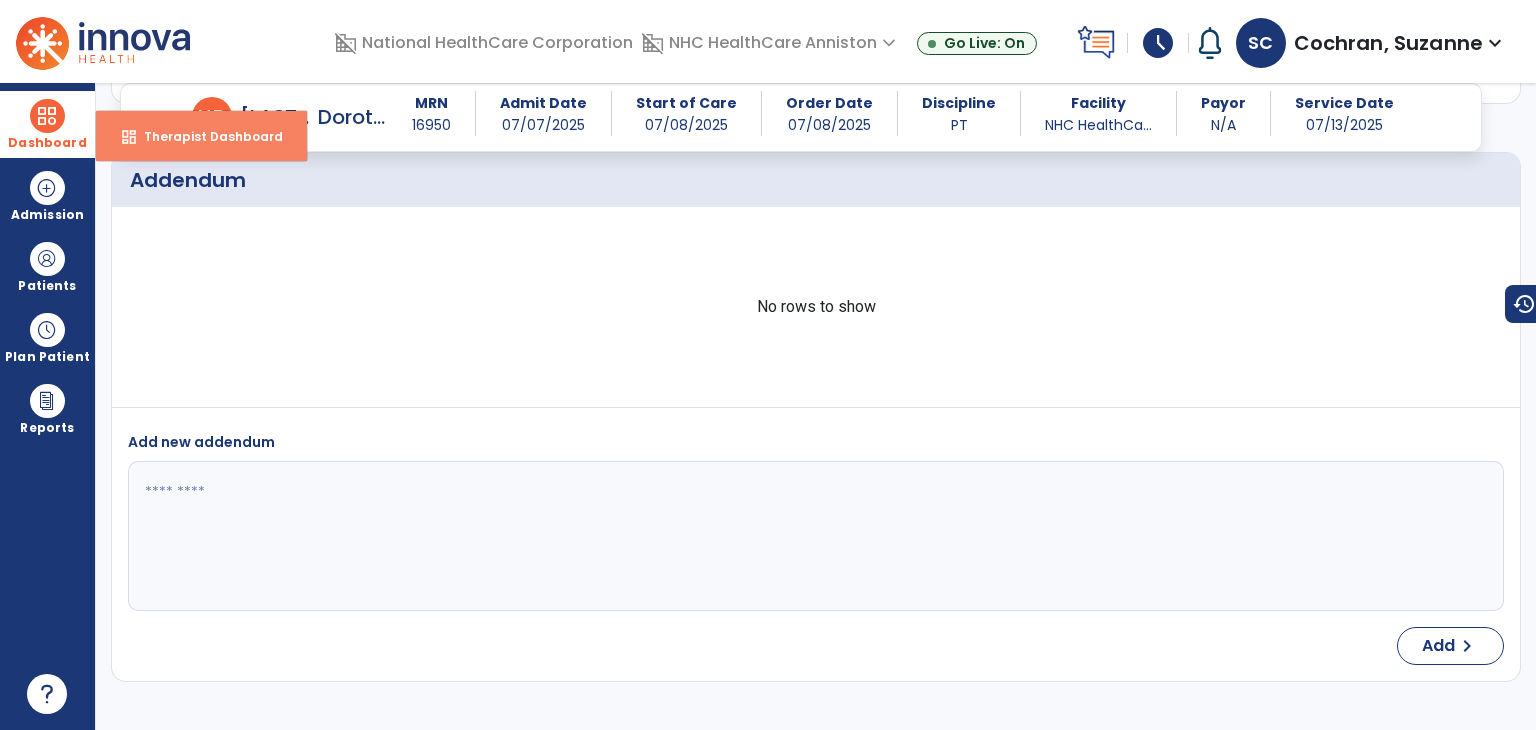 click on "Therapist Dashboard" at bounding box center (205, 136) 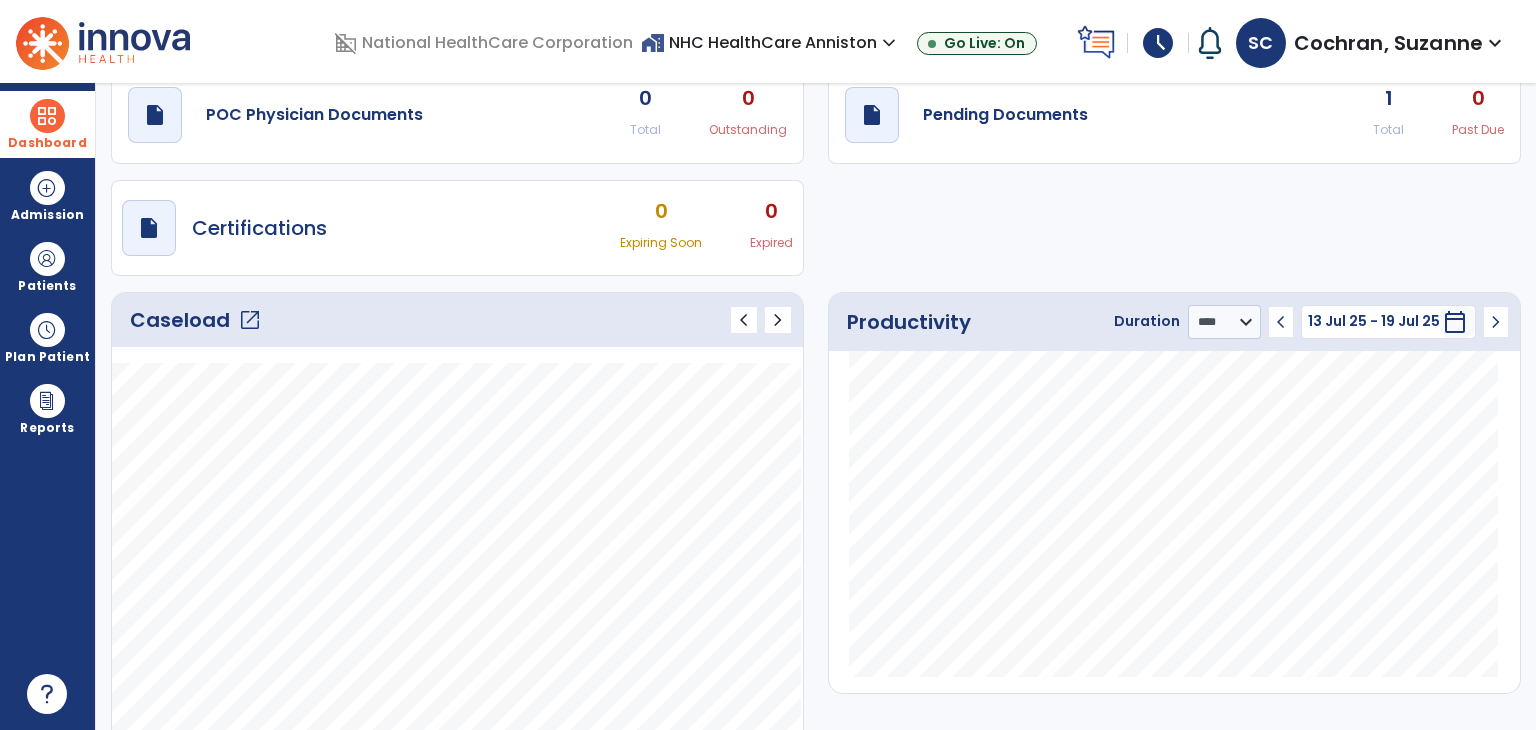 scroll, scrollTop: 0, scrollLeft: 0, axis: both 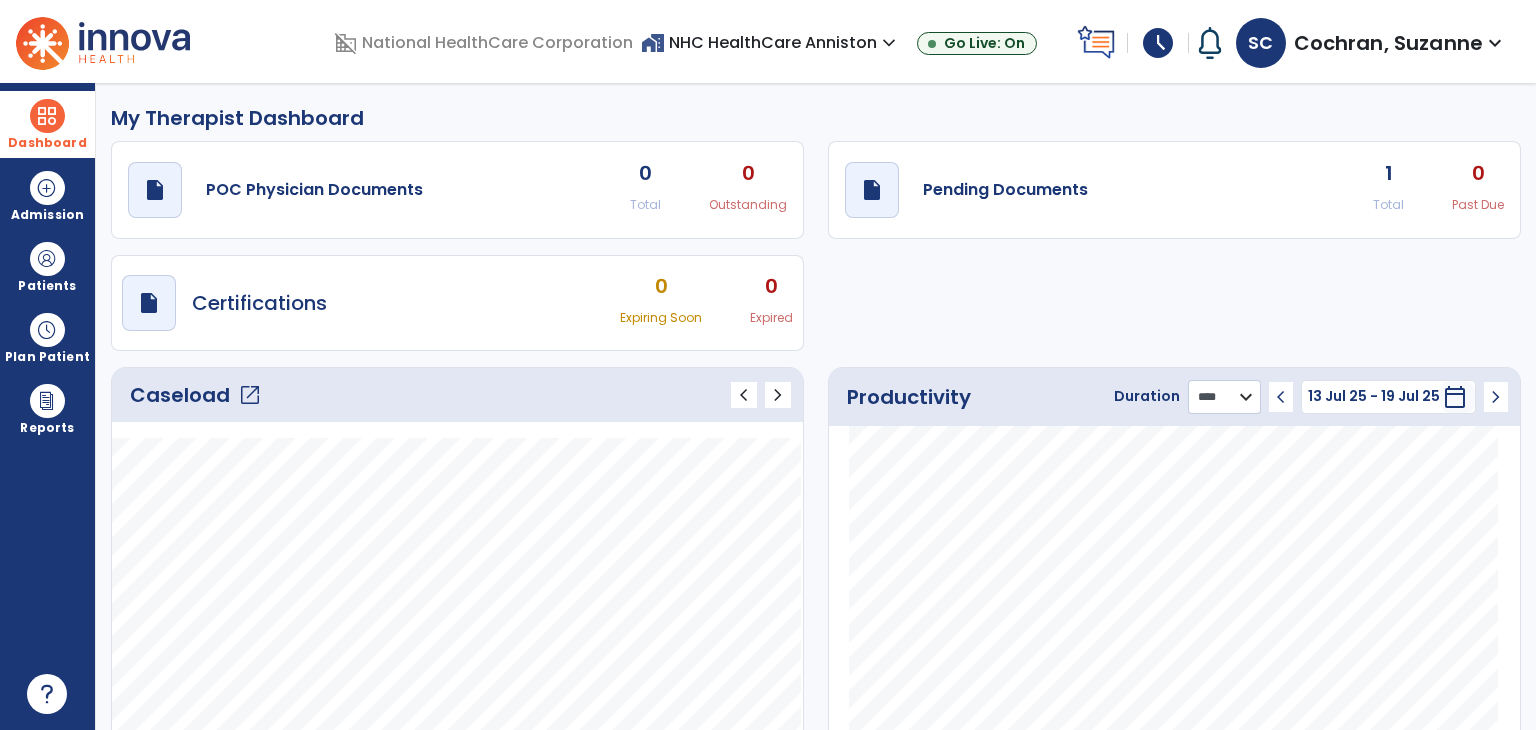 click on "******** **** ***" 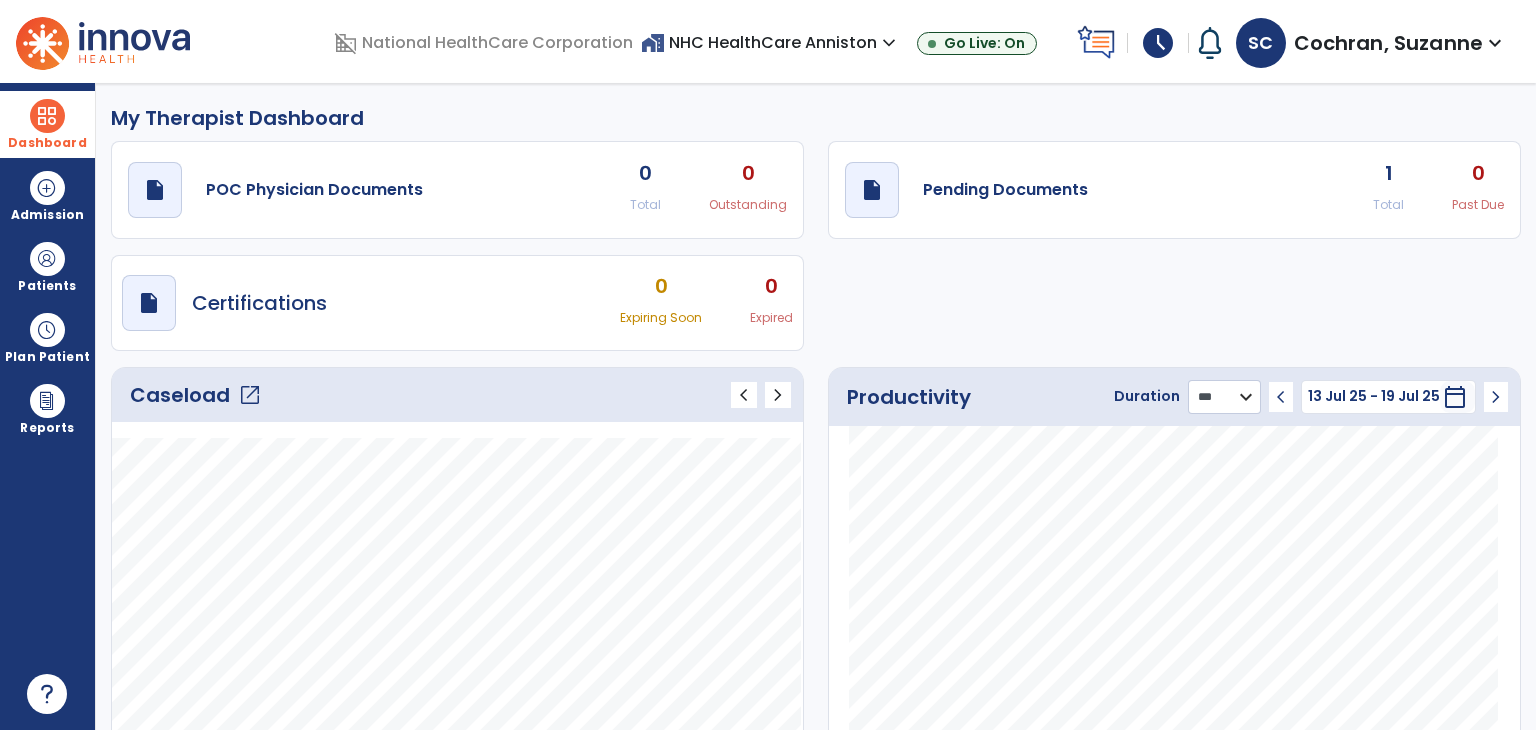click on "******** **** ***" 